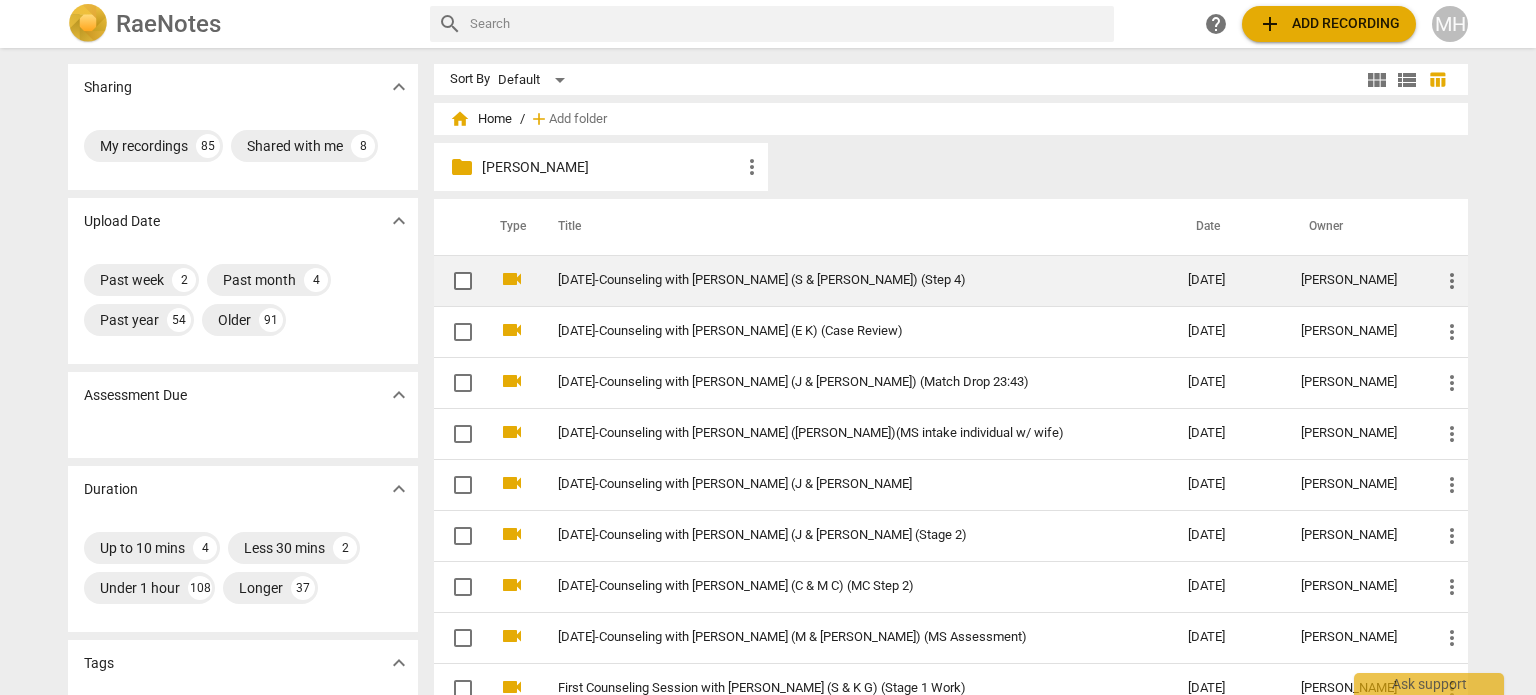scroll, scrollTop: 0, scrollLeft: 0, axis: both 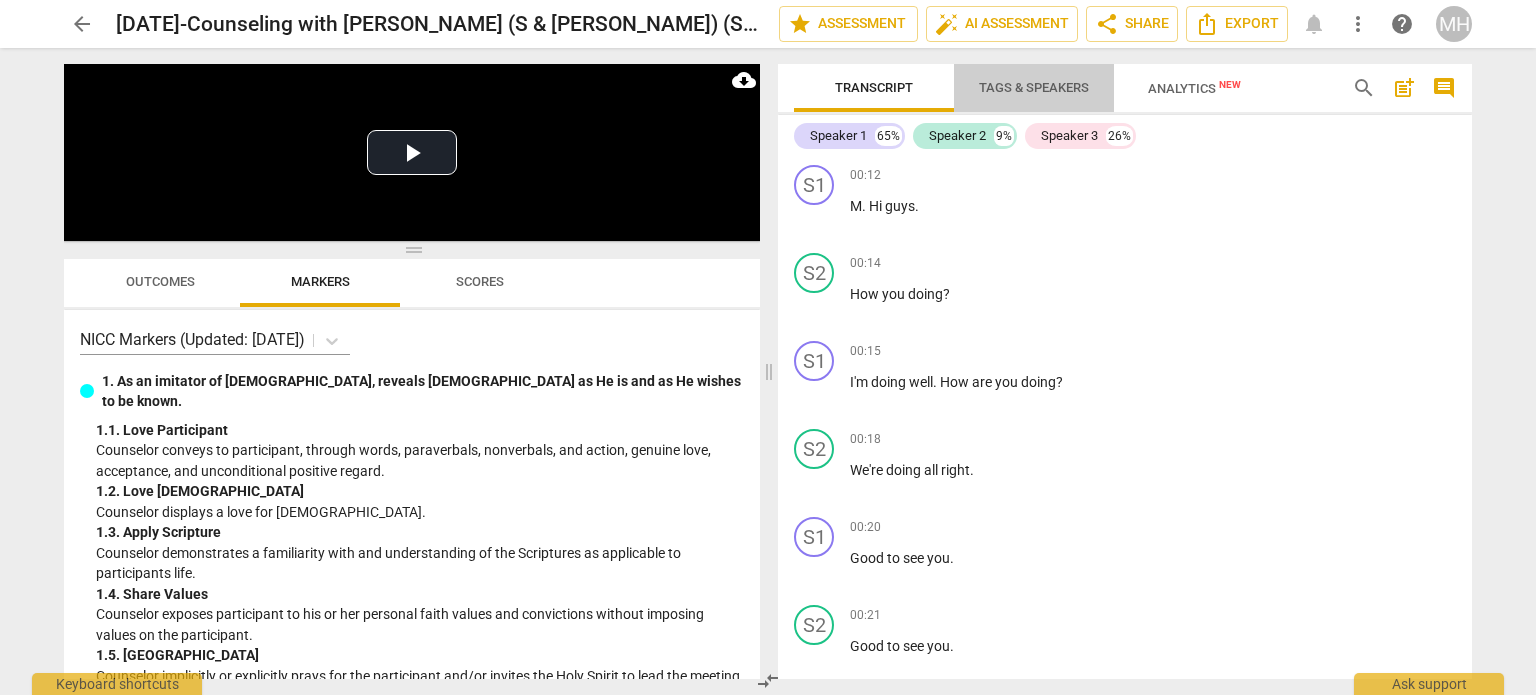 click on "Tags & Speakers" at bounding box center [1034, 88] 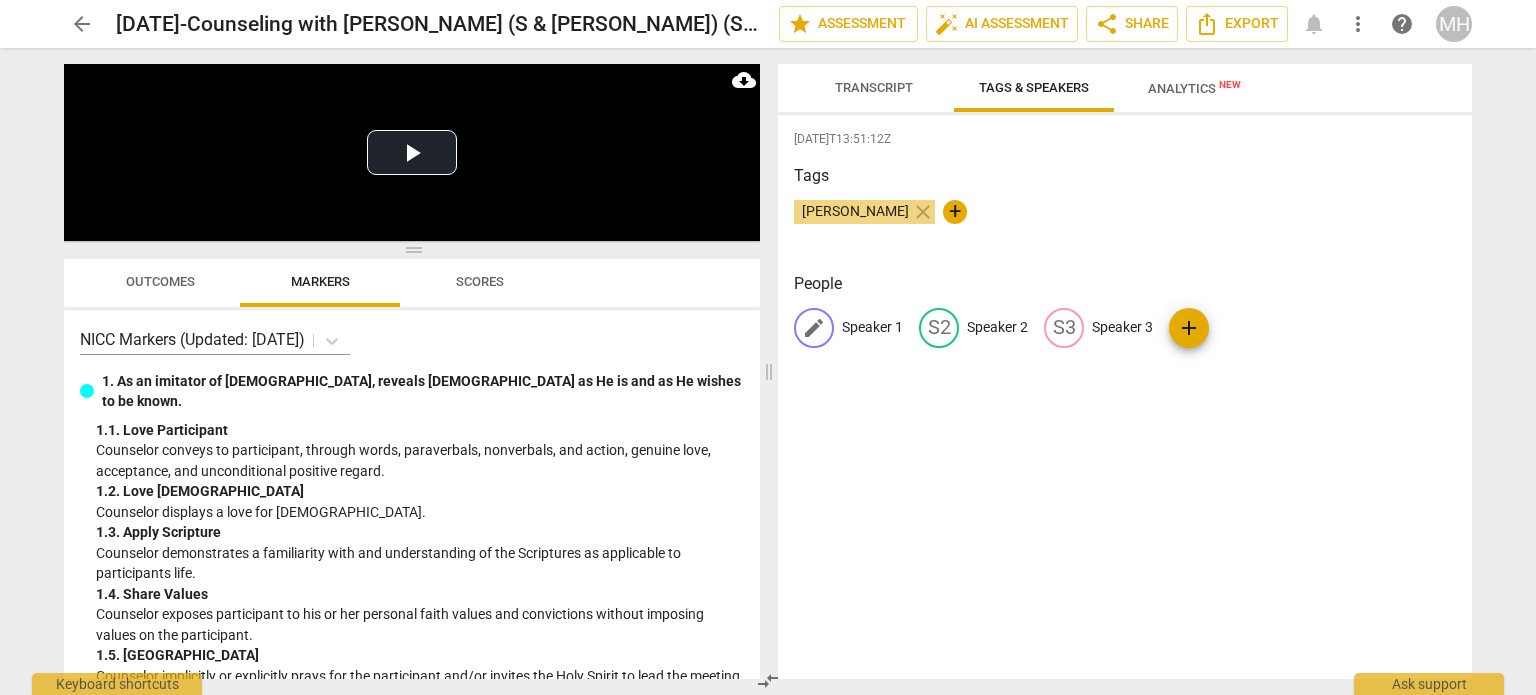 click on "Speaker 1" at bounding box center [872, 327] 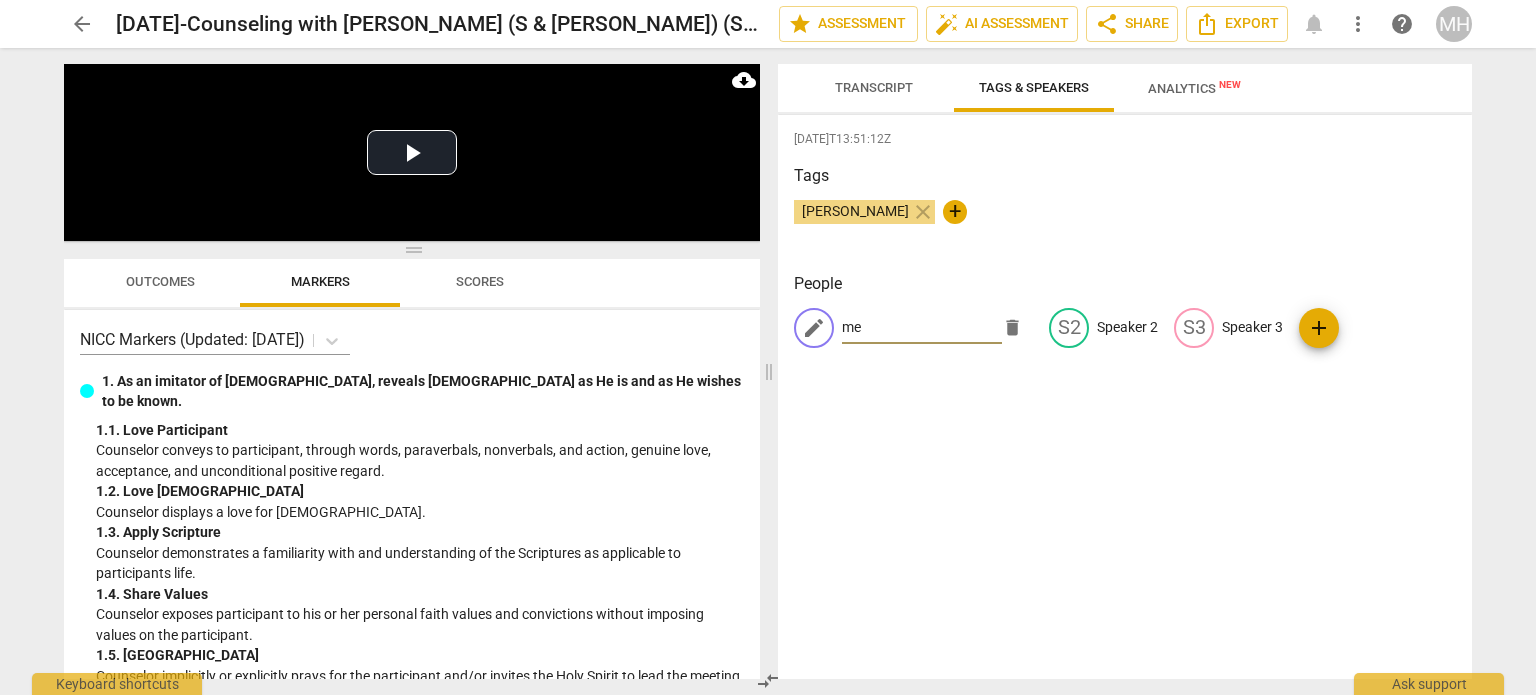 type on "m" 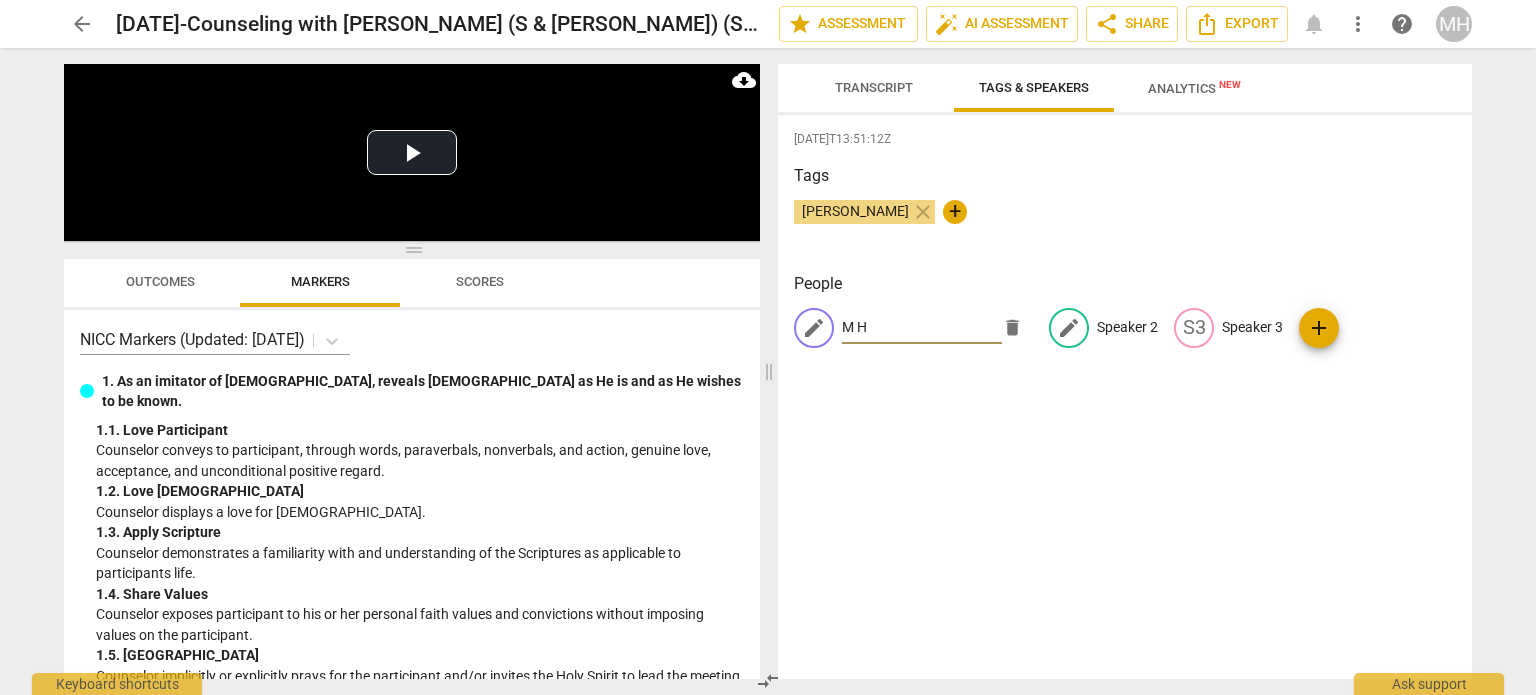 type on "M H" 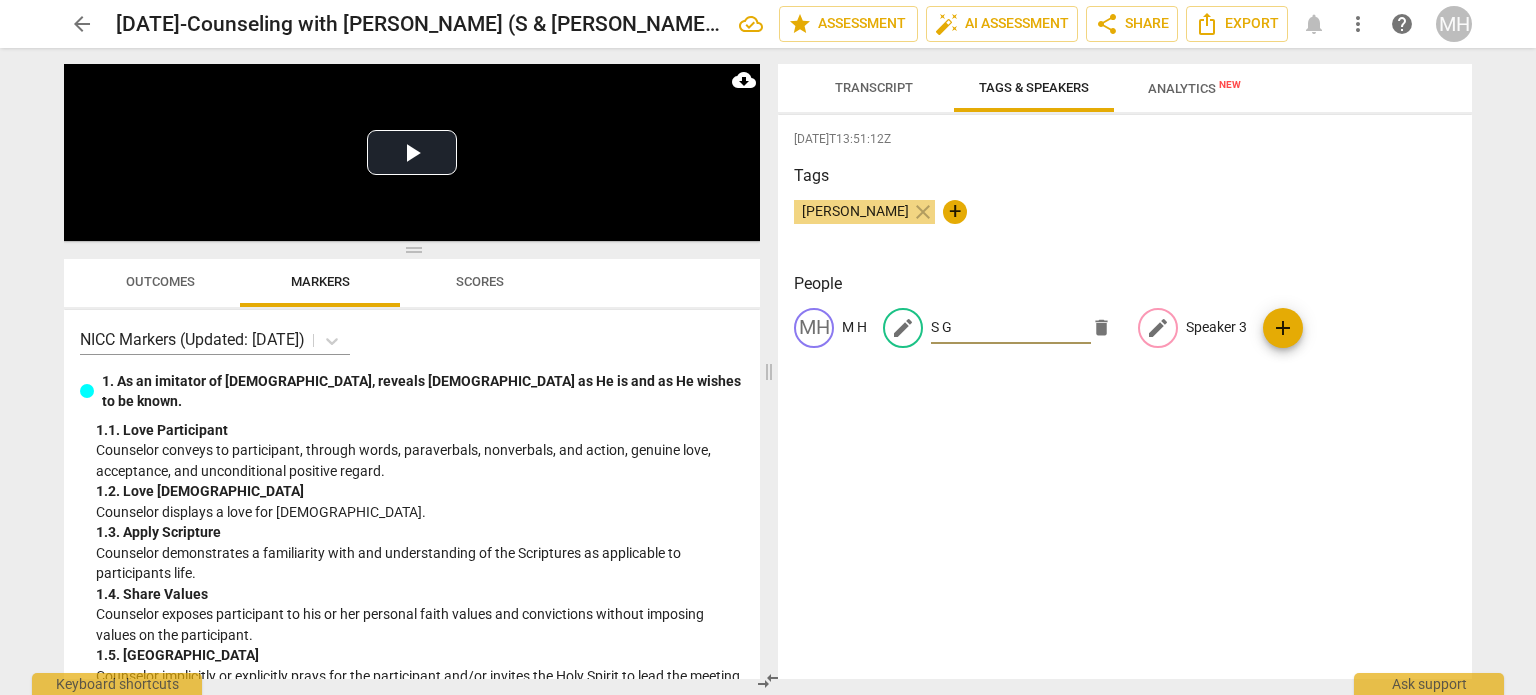 type on "S G" 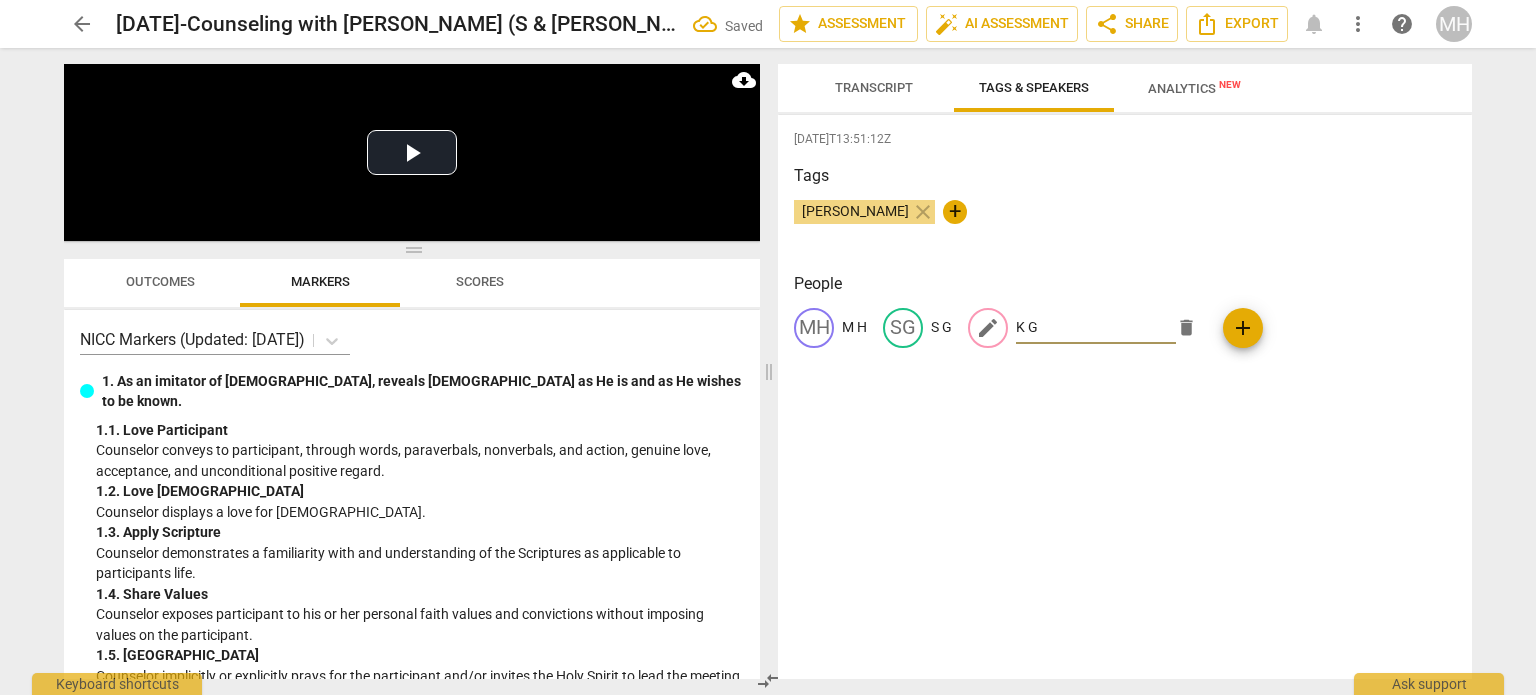 type on "K G" 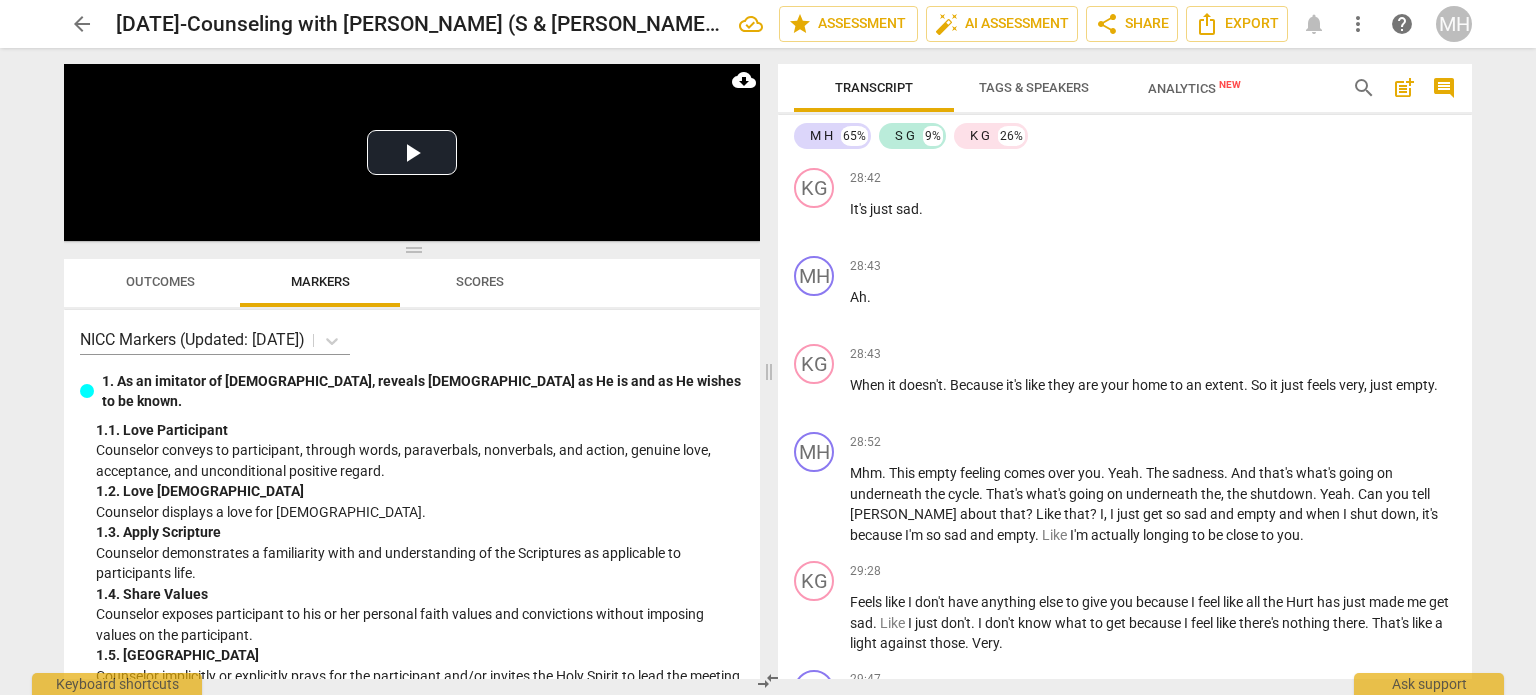 scroll, scrollTop: 13688, scrollLeft: 0, axis: vertical 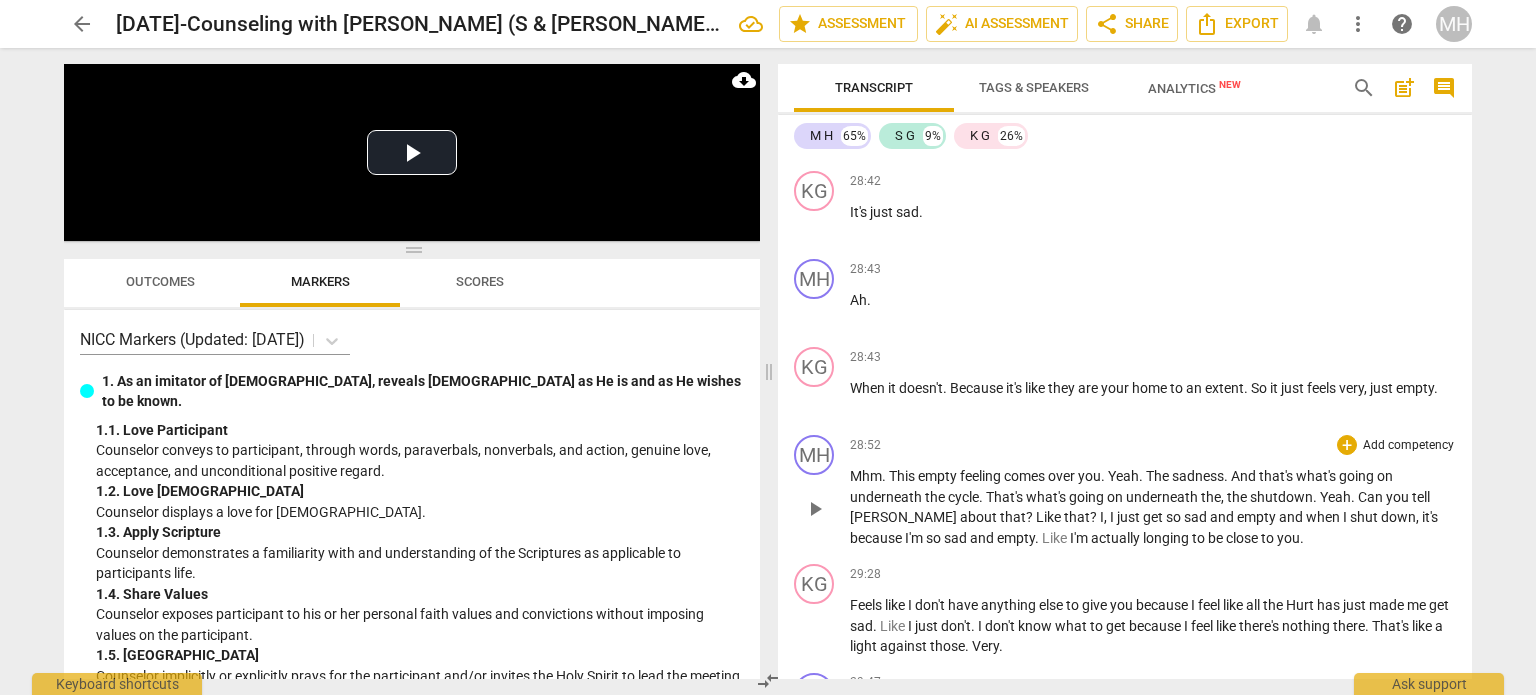 click on "Add competency" at bounding box center (1408, 446) 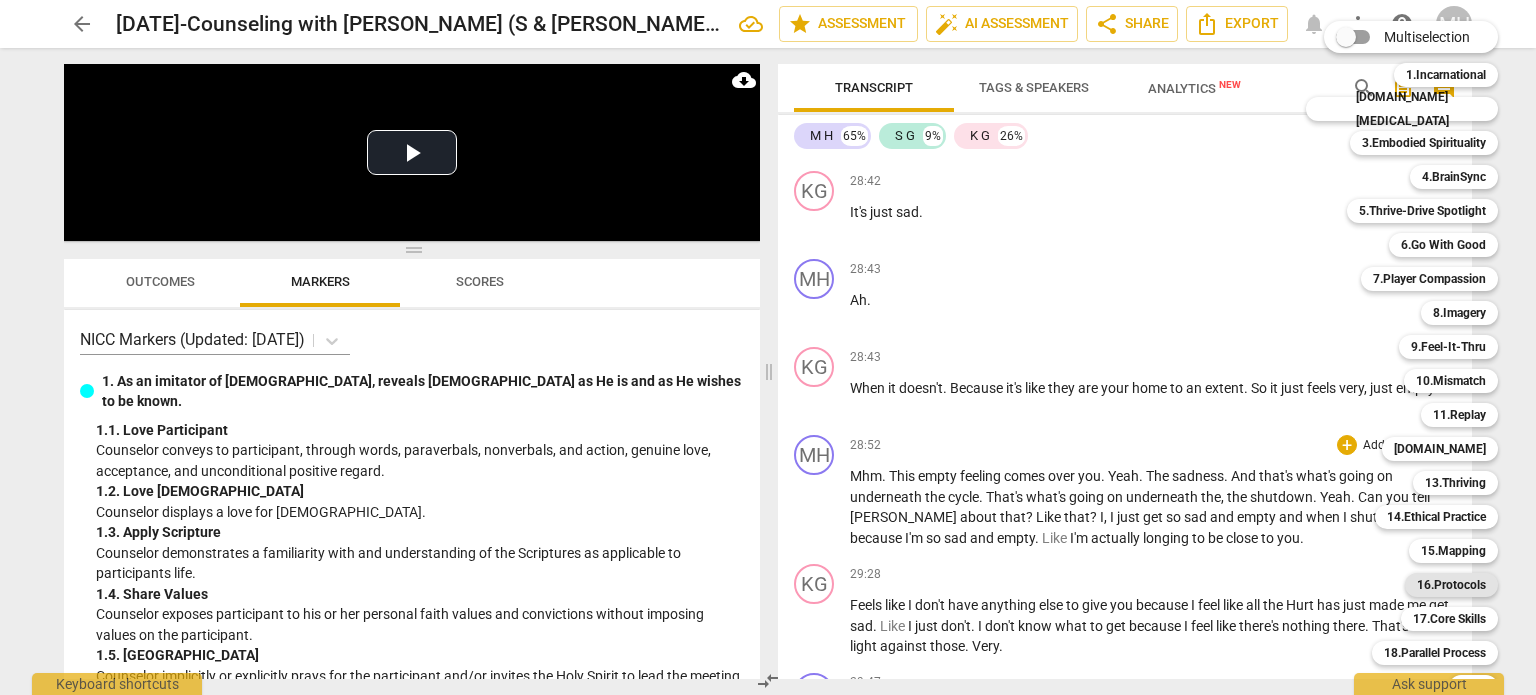 scroll, scrollTop: 59, scrollLeft: 0, axis: vertical 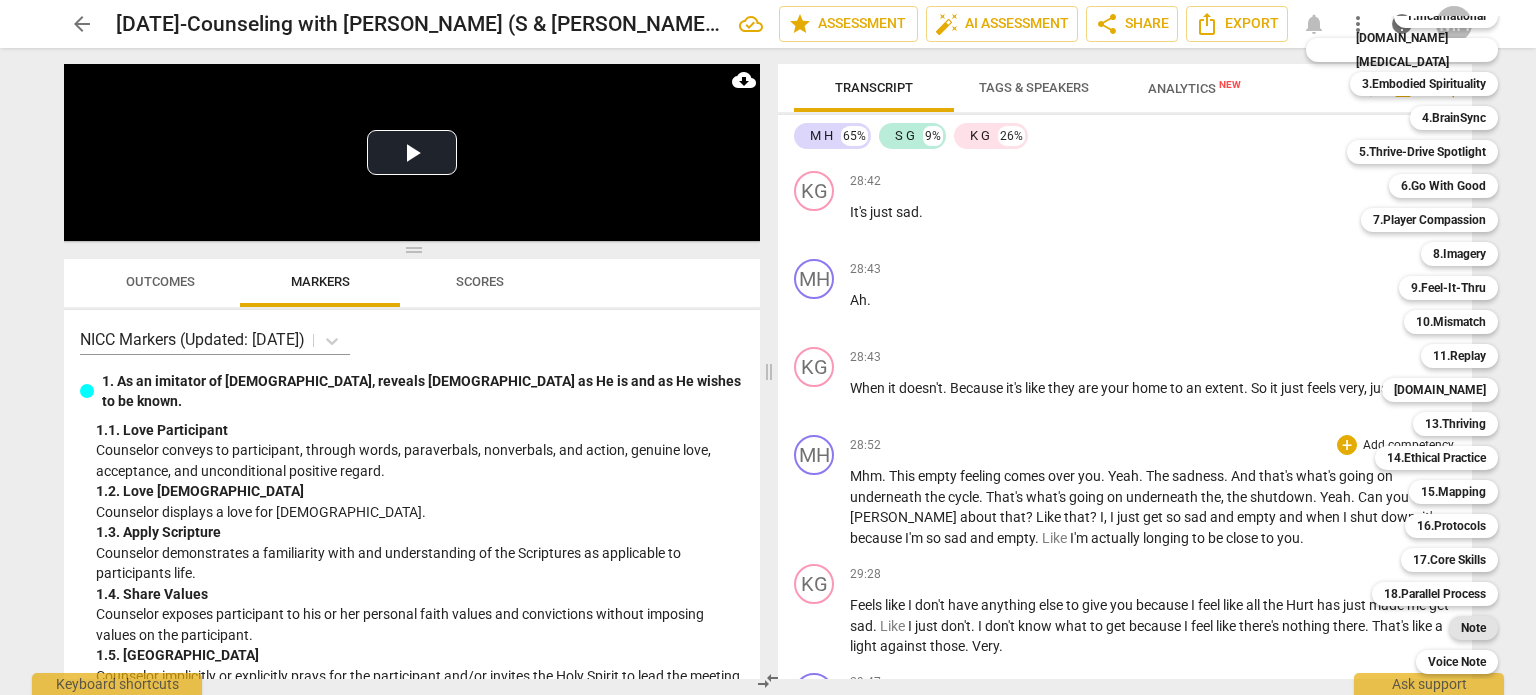 click on "Note" at bounding box center [1473, 628] 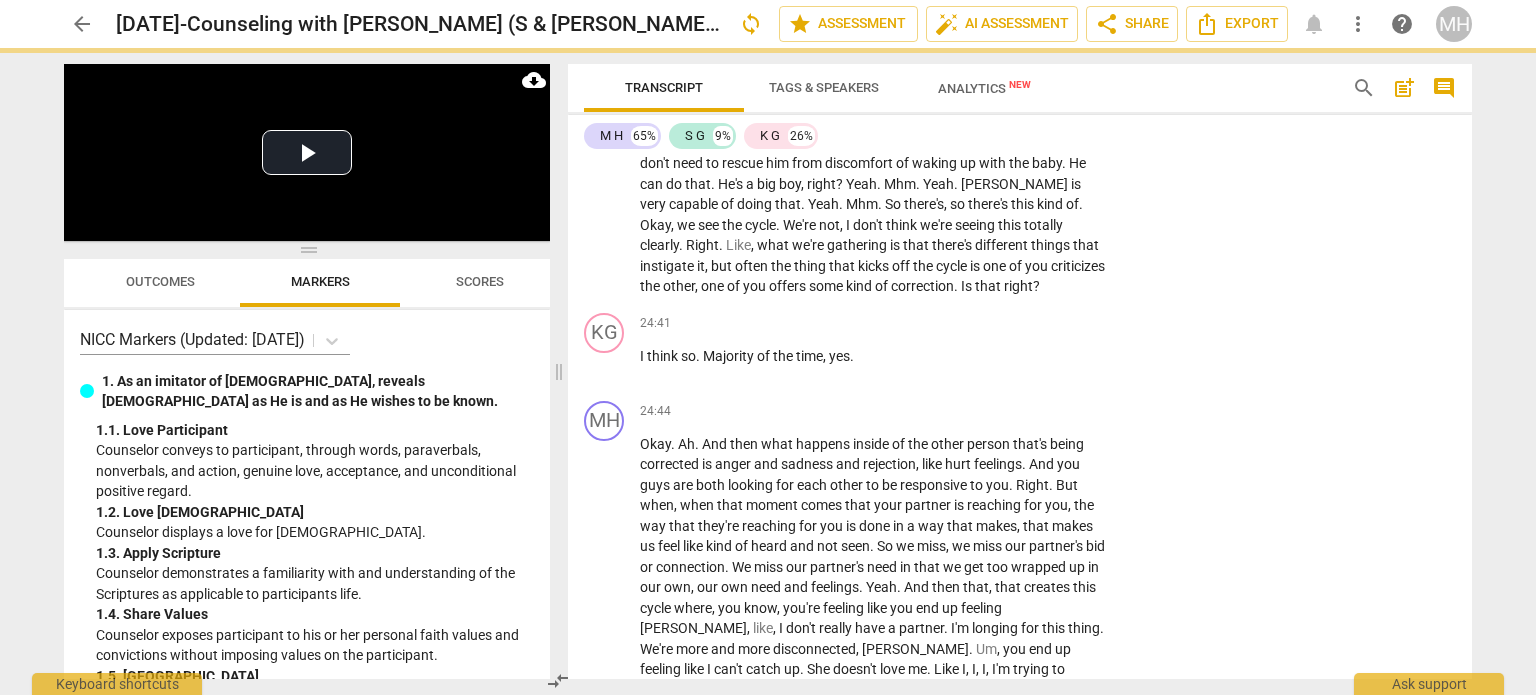 scroll, scrollTop: 15114, scrollLeft: 0, axis: vertical 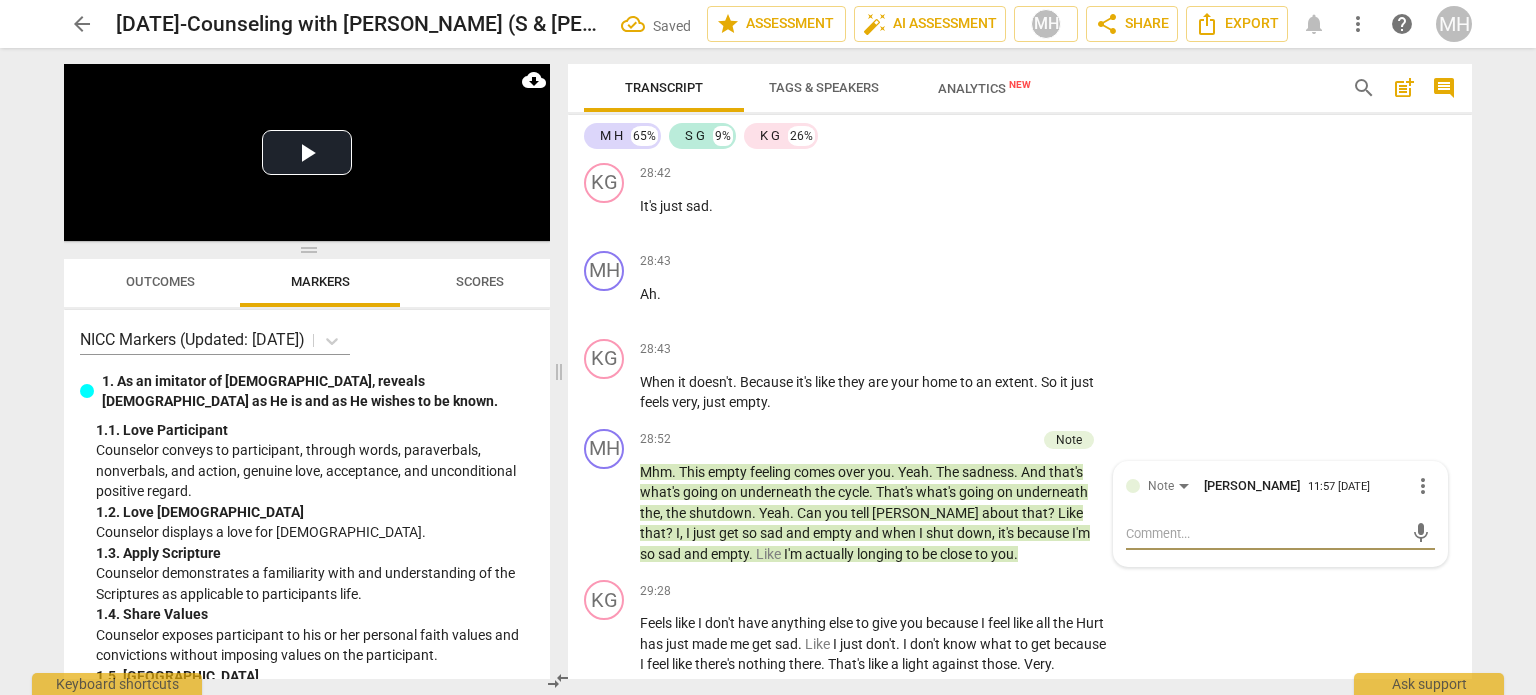 type on "T" 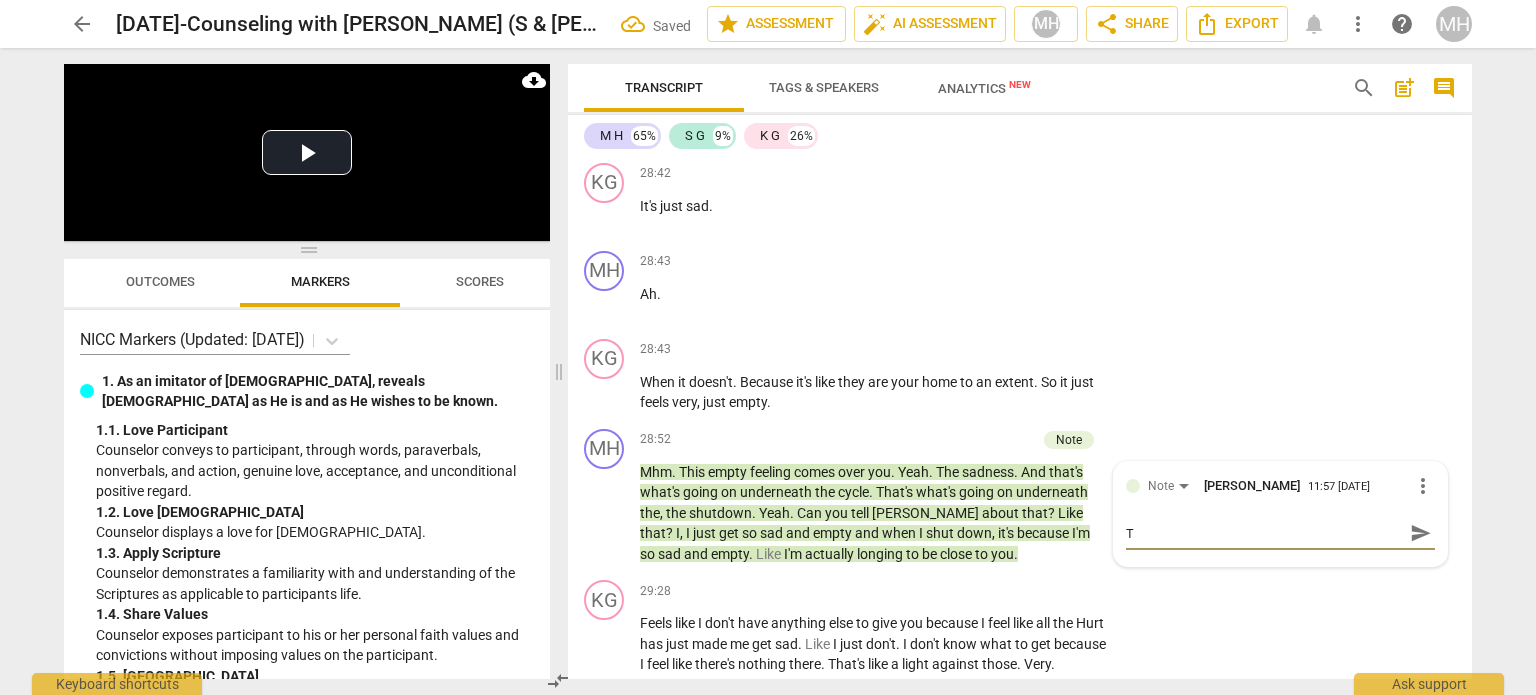 type on "Ta" 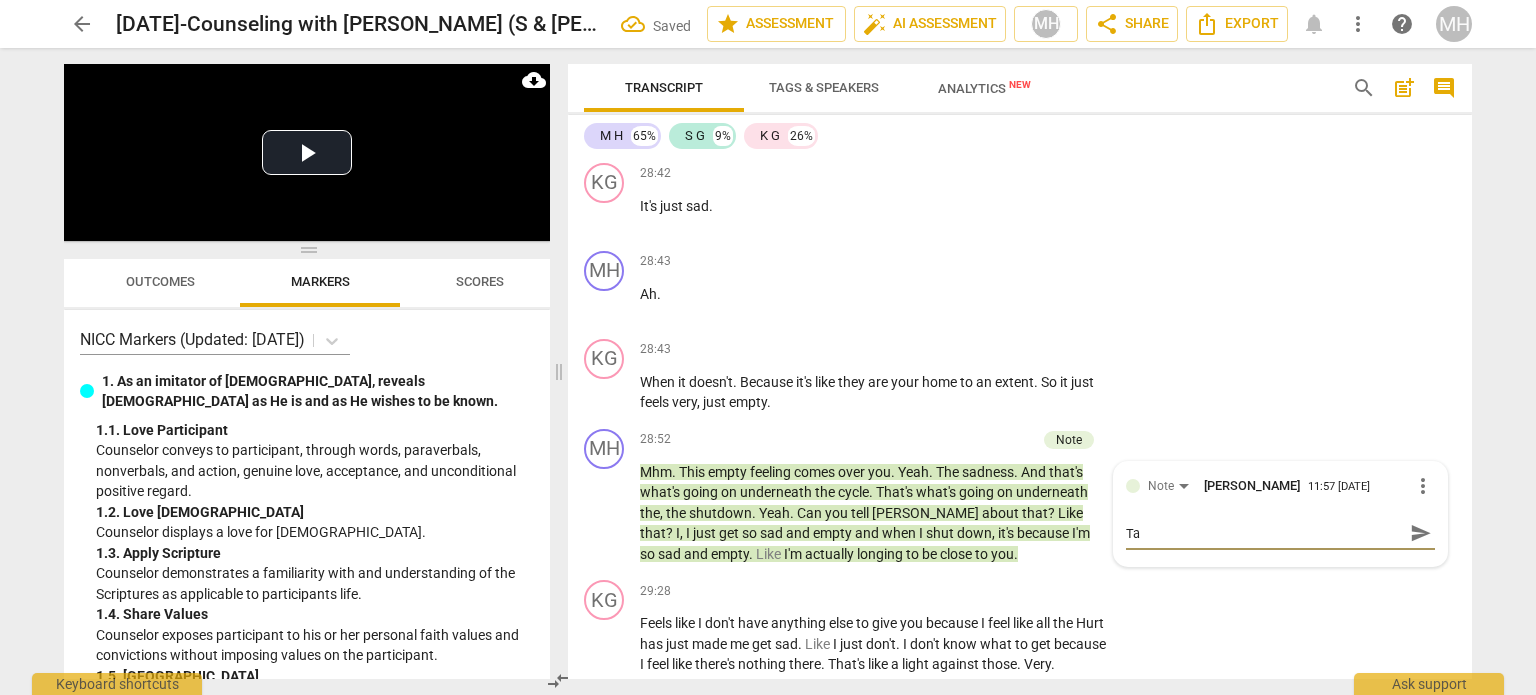 type on "Tan" 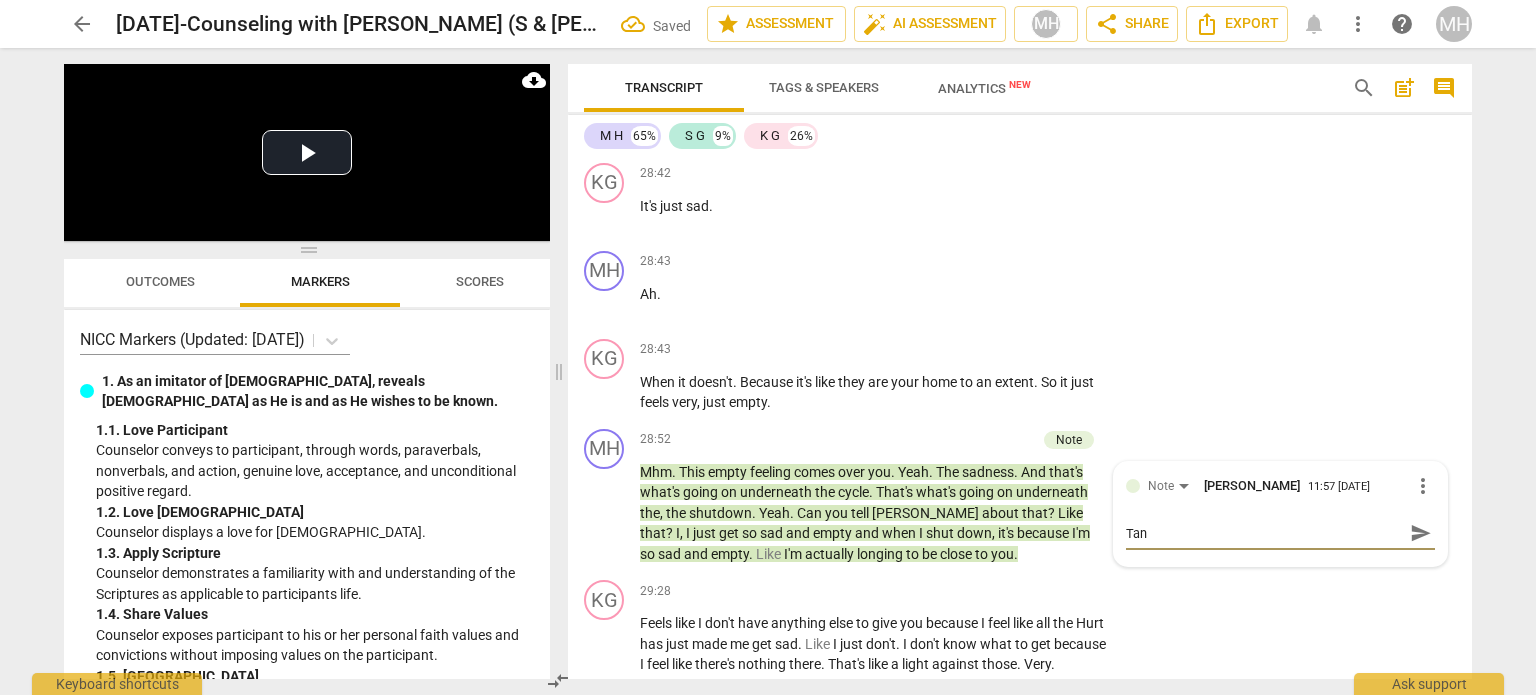 type on "Ta" 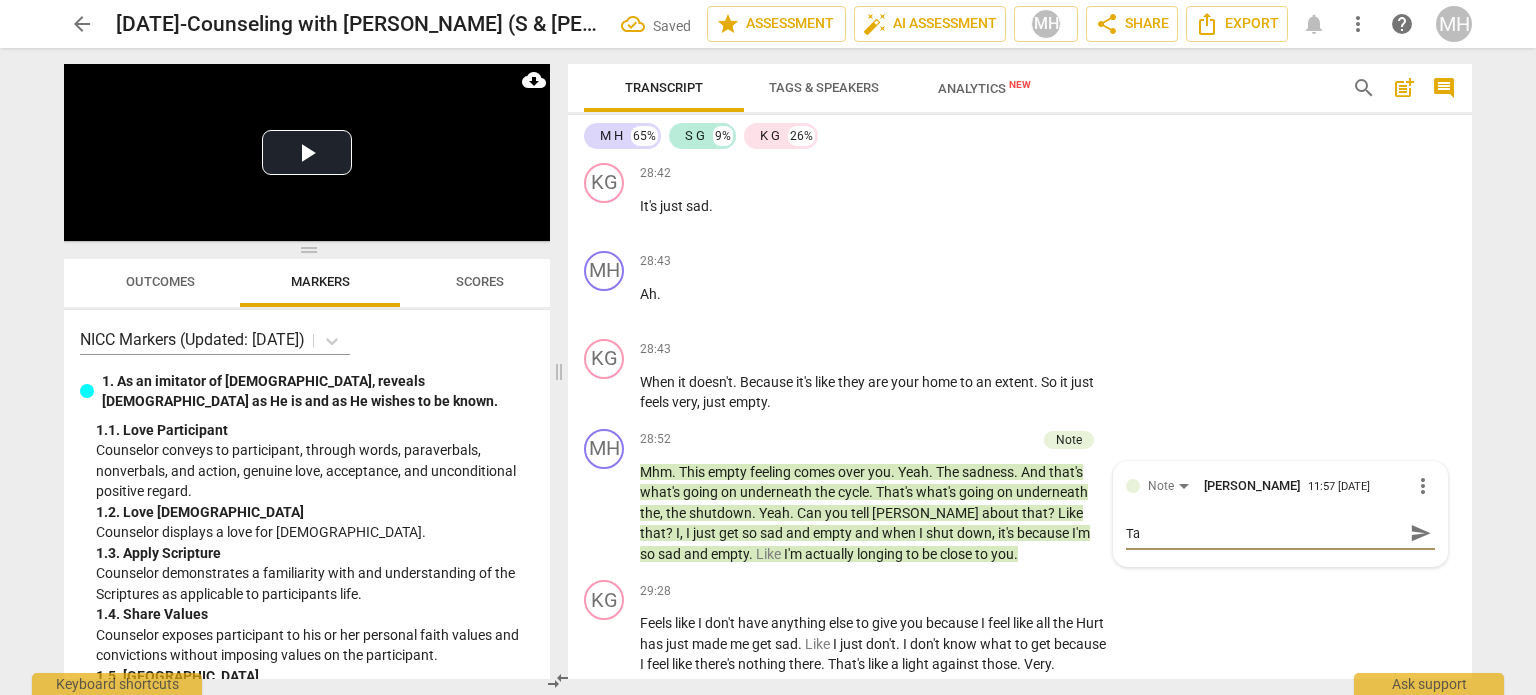type on "T" 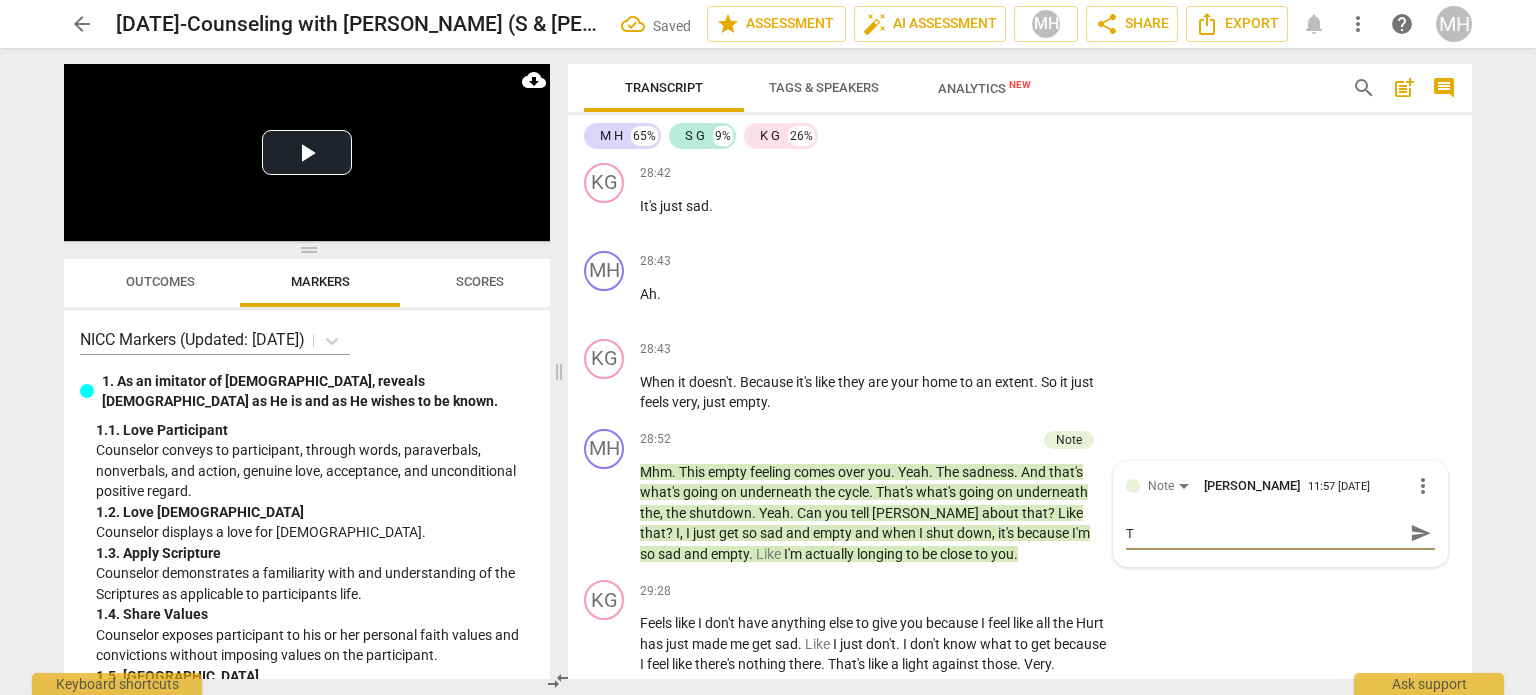 type on "Ta" 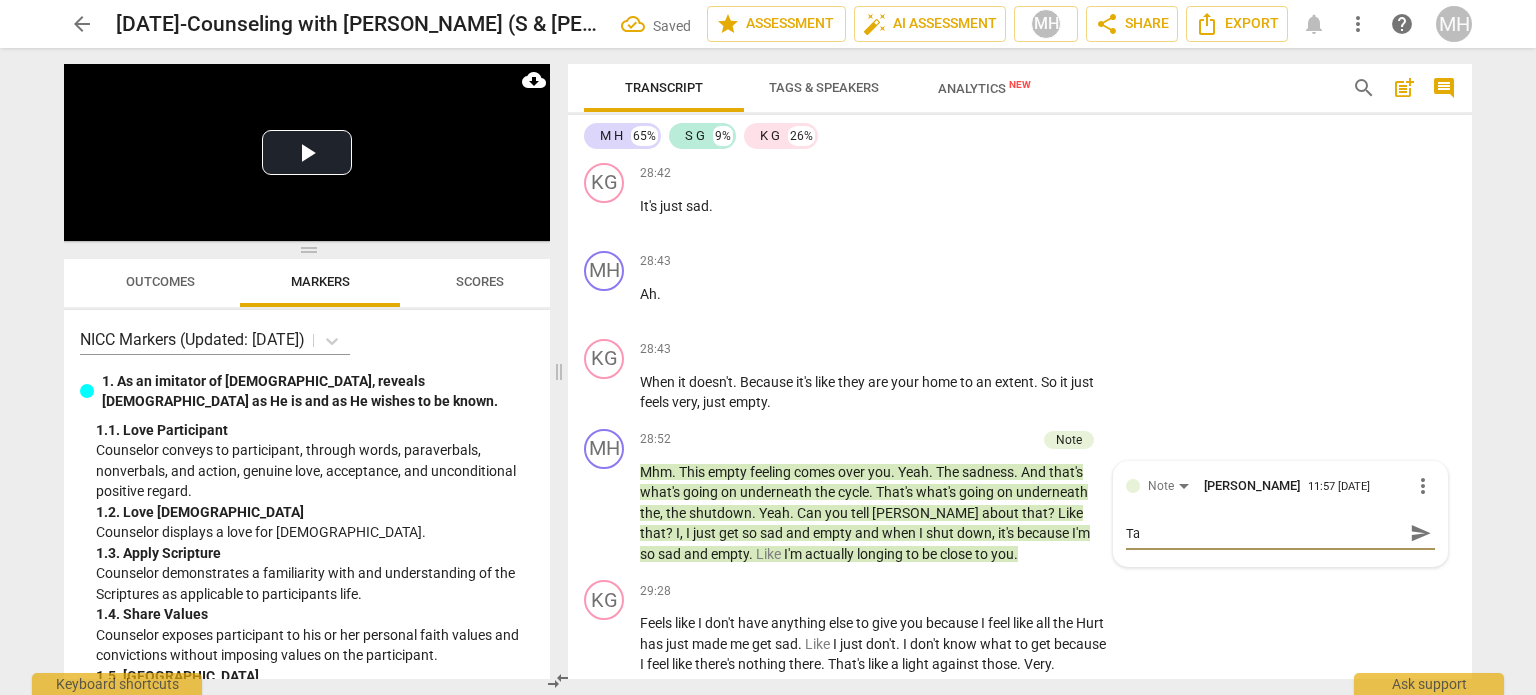 type on "Tan" 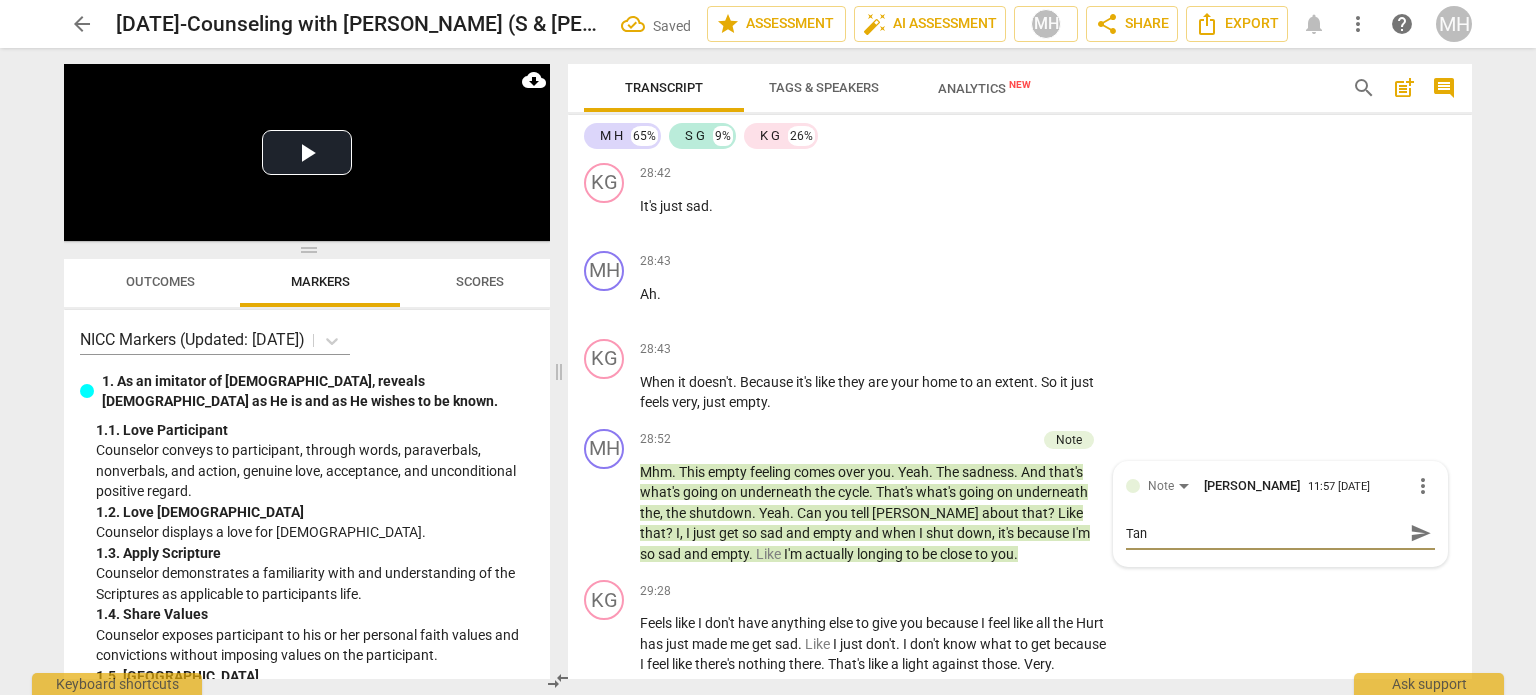 type on "Tang" 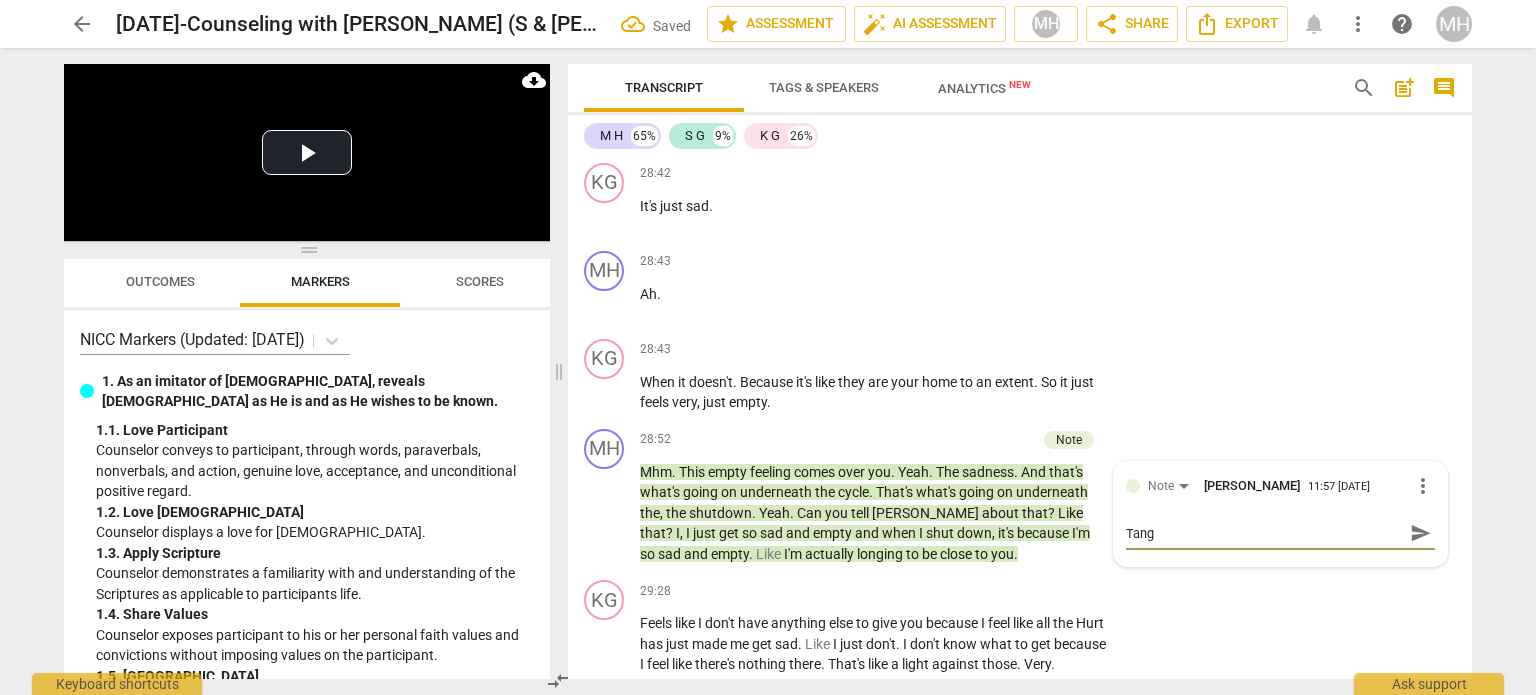 type on "Tango" 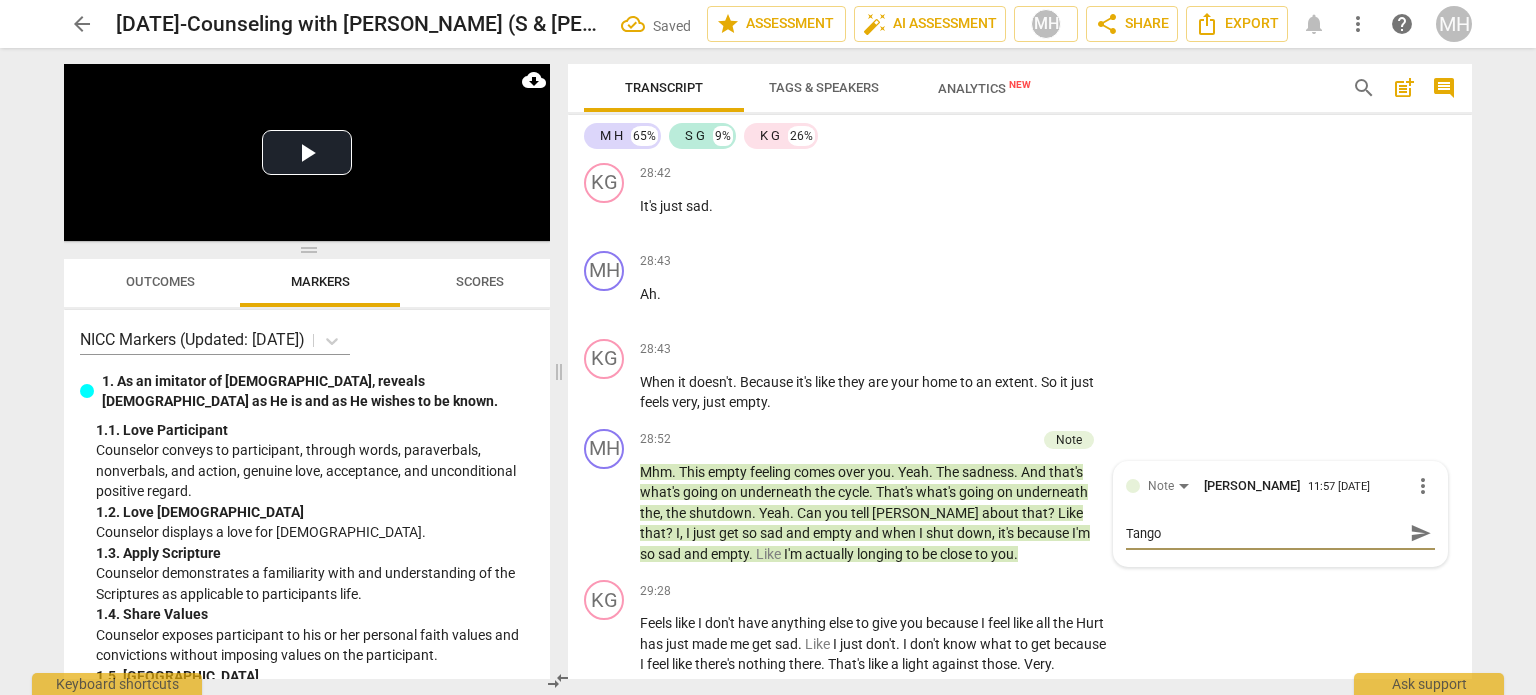 type on "Tango" 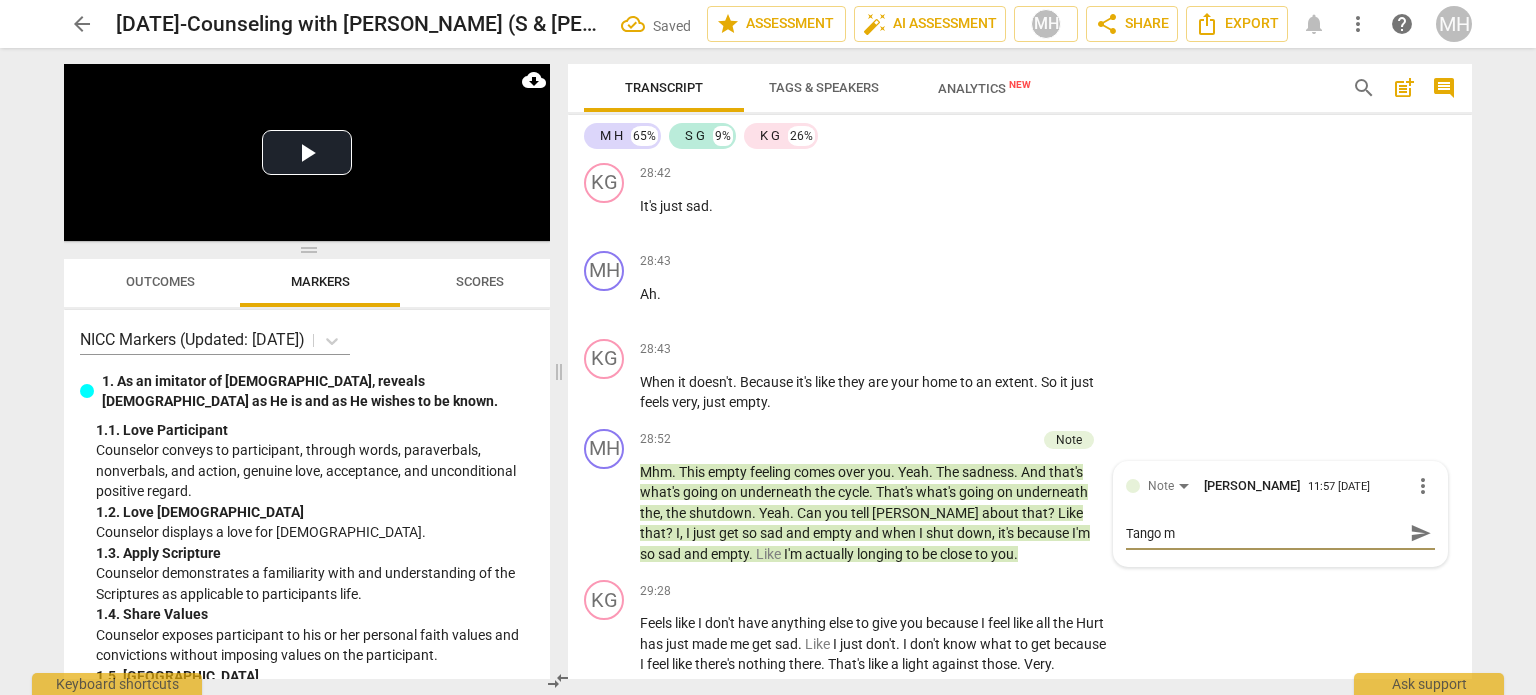 type on "Tango mo" 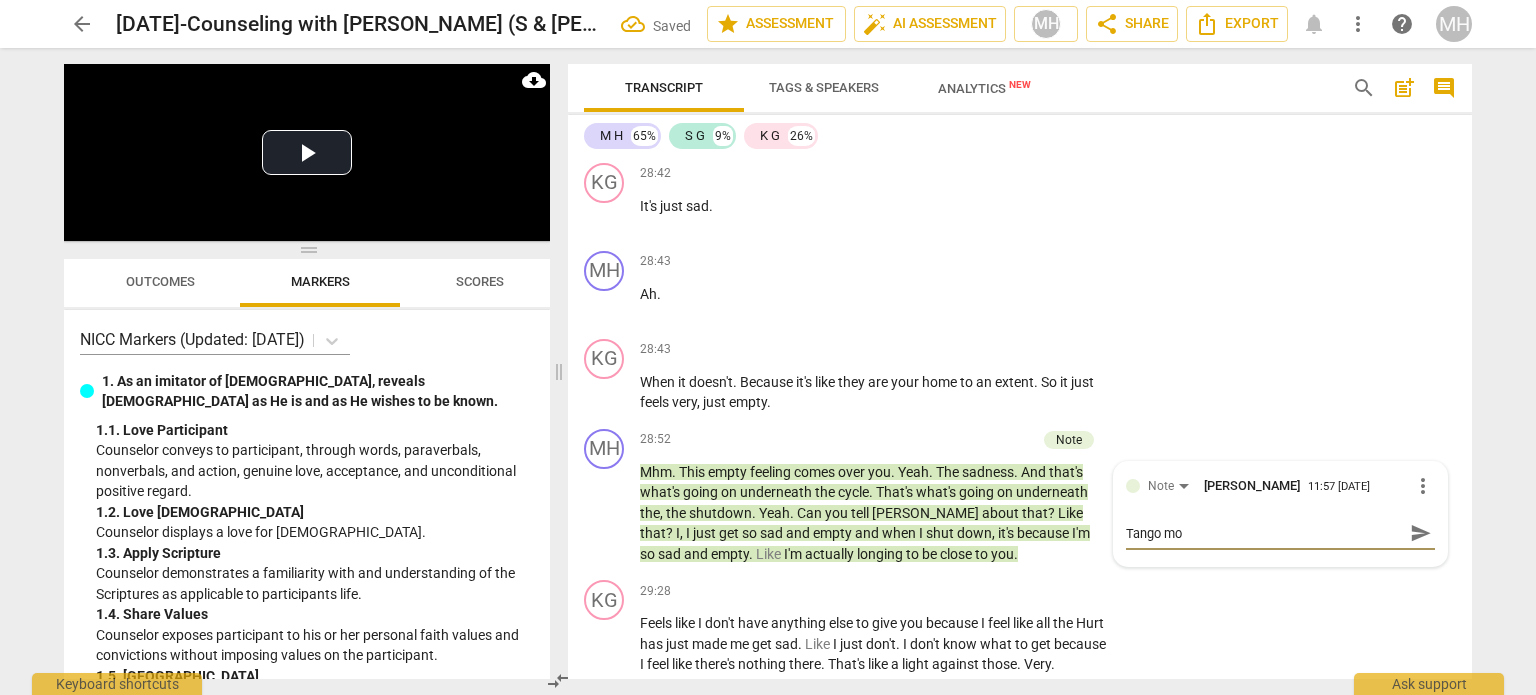 type on "Tango mov" 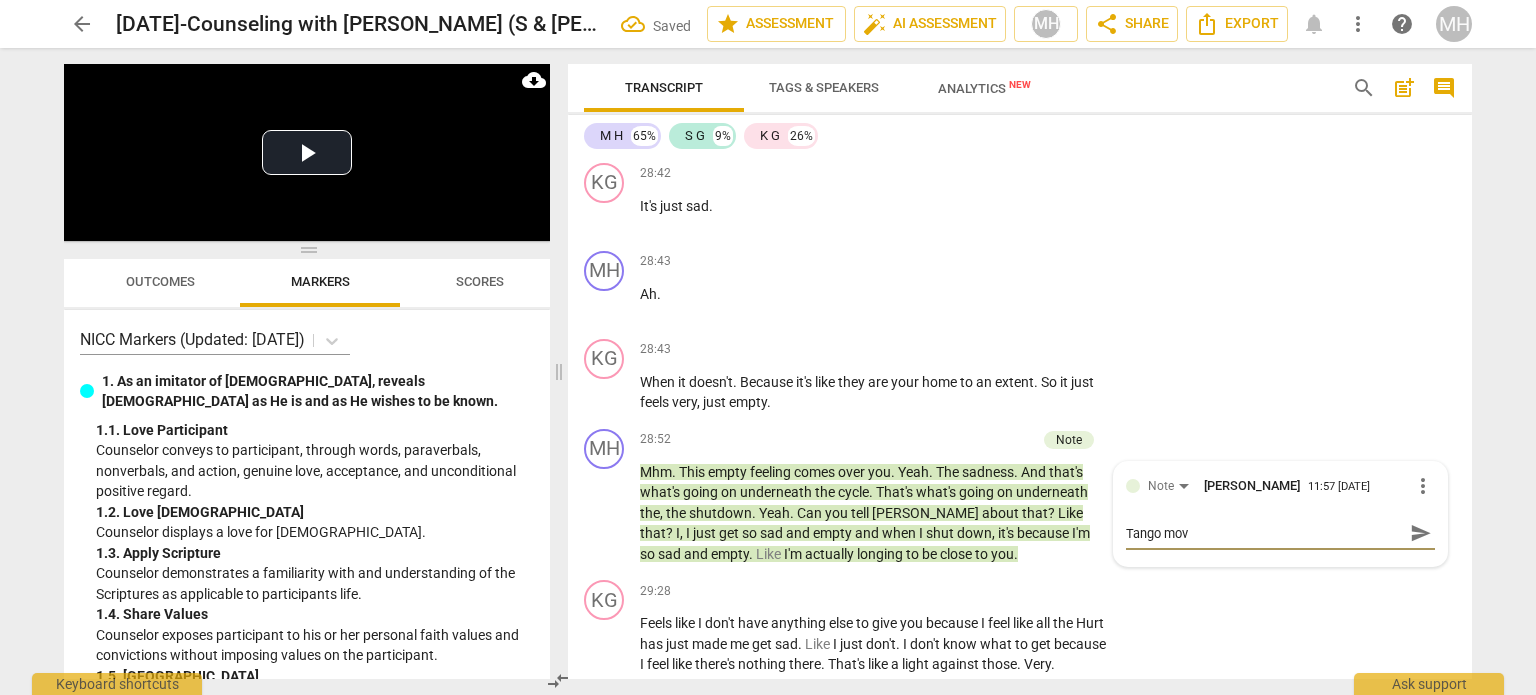 type on "Tango move" 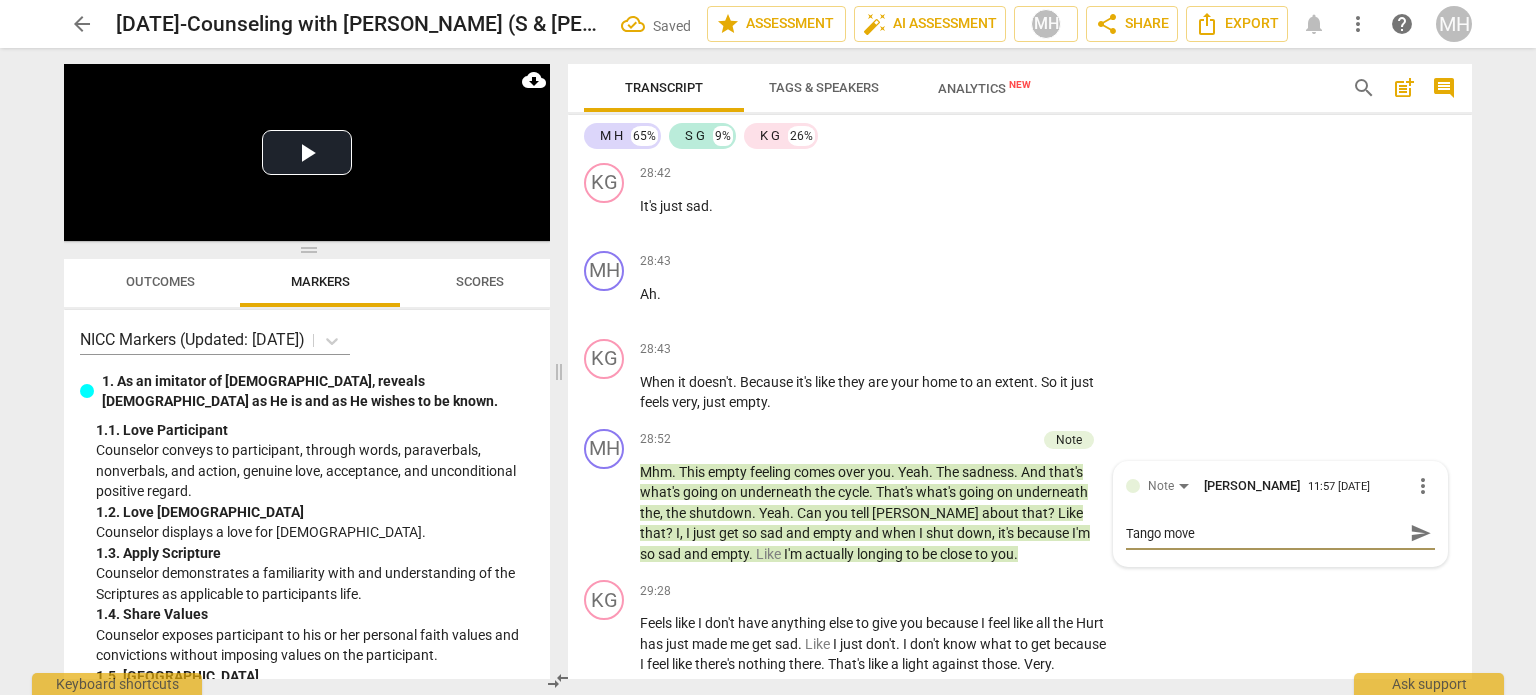 type on "Tango move" 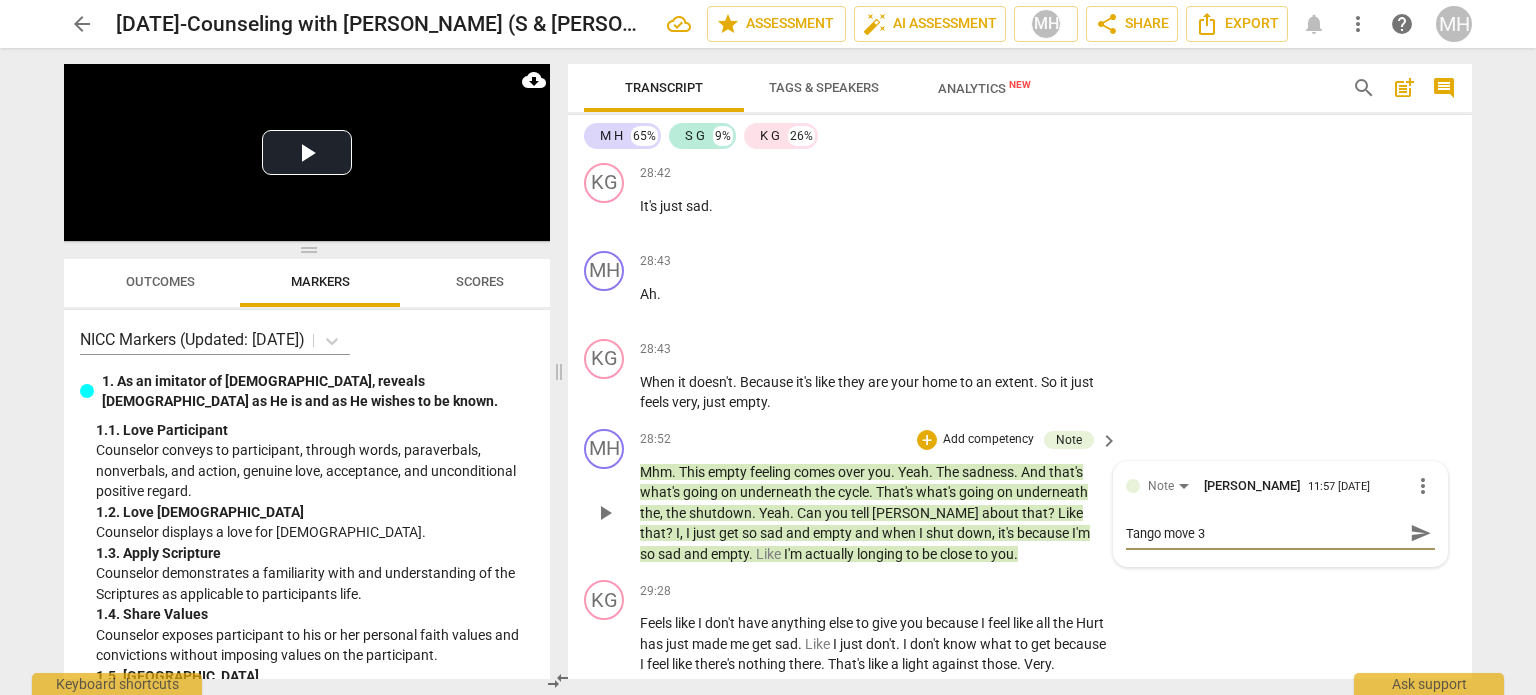 type on "Tango move 3" 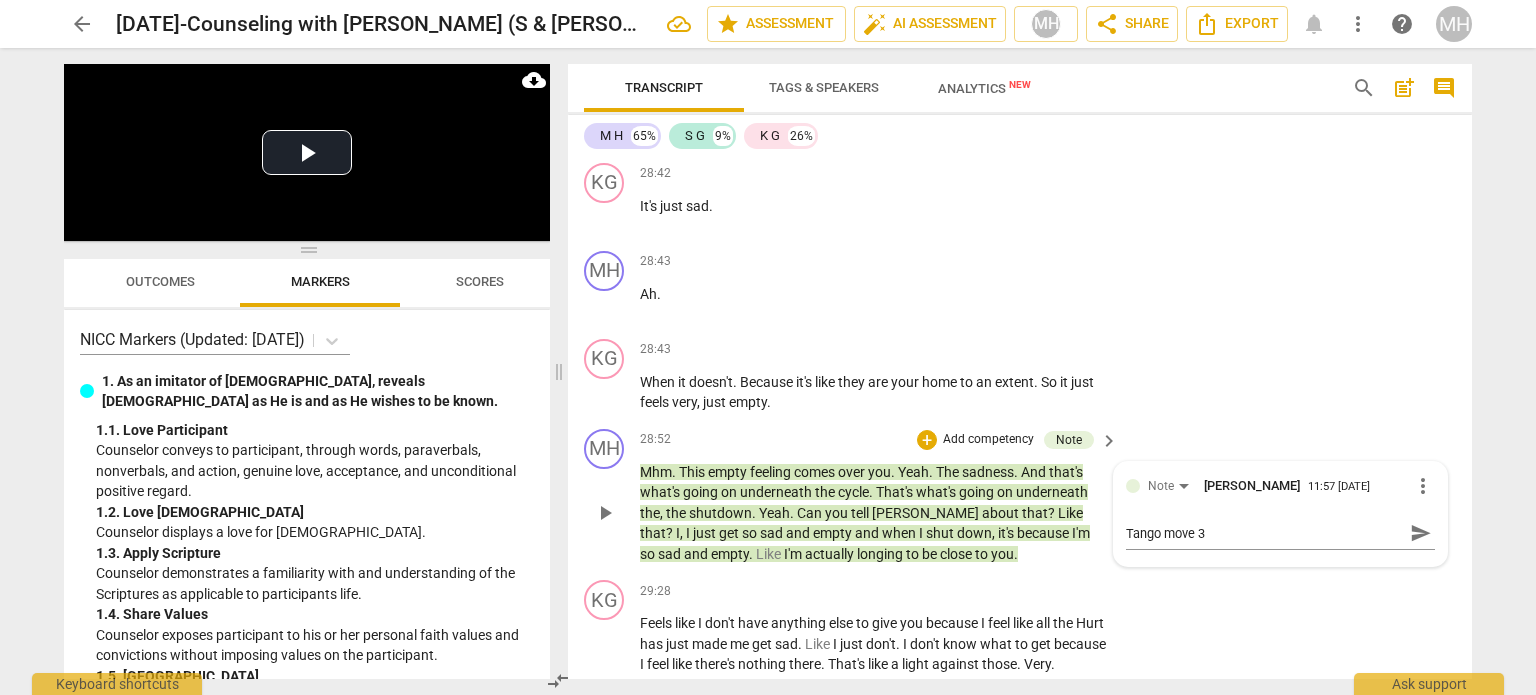 click on "MH play_arrow pause 28:52 + Add competency Note keyboard_arrow_right Mhm .   This   empty   feeling   comes   over   you .   Yeah .   The   sadness .   And   that's   what's   going   on   underneath   the   cycle .   That's   what's   going   on   underneath   the ,   the   shutdown .   Yeah .   Can   you   tell   [PERSON_NAME]   about   that ?   Like   that ?   I ,   I   just   get   so   sad   and   empty   and   when   I   shut   down ,   it's   because   I'm   so   sad   and   empty .   Like   I'm   actually   longing   to   be   close   to   you . Note [PERSON_NAME] 11:57 [DATE] more_vert Tango move 3 Tango move 3 send" at bounding box center [1020, 497] 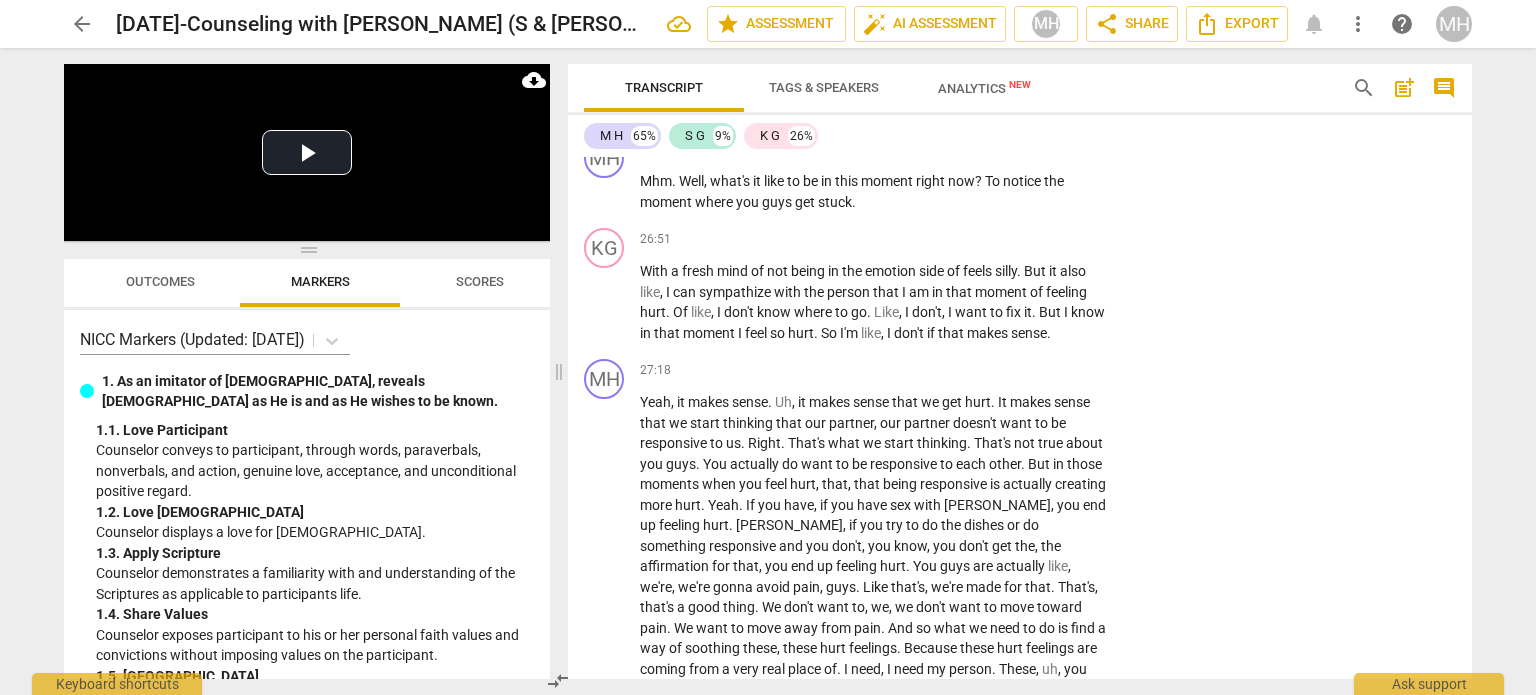 scroll, scrollTop: 14521, scrollLeft: 0, axis: vertical 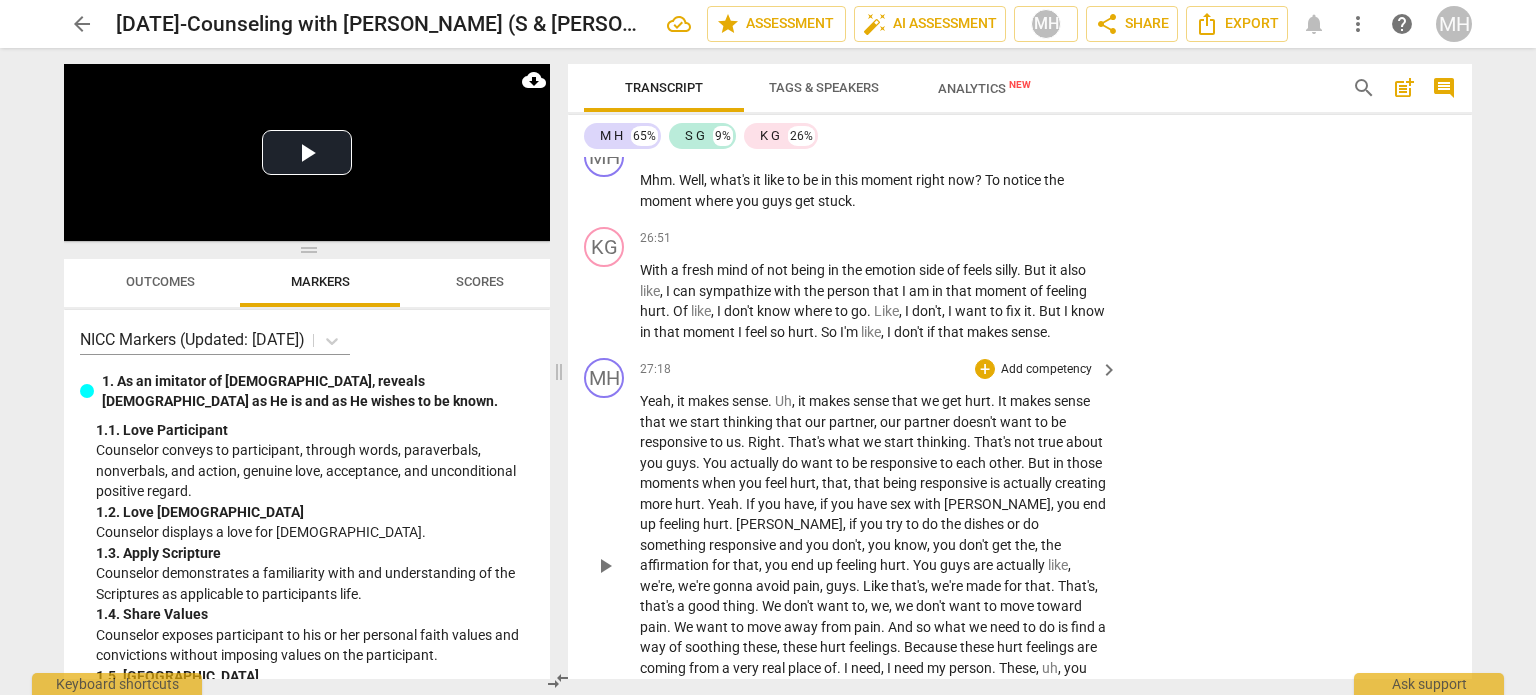 click on "Add competency" at bounding box center [1046, 370] 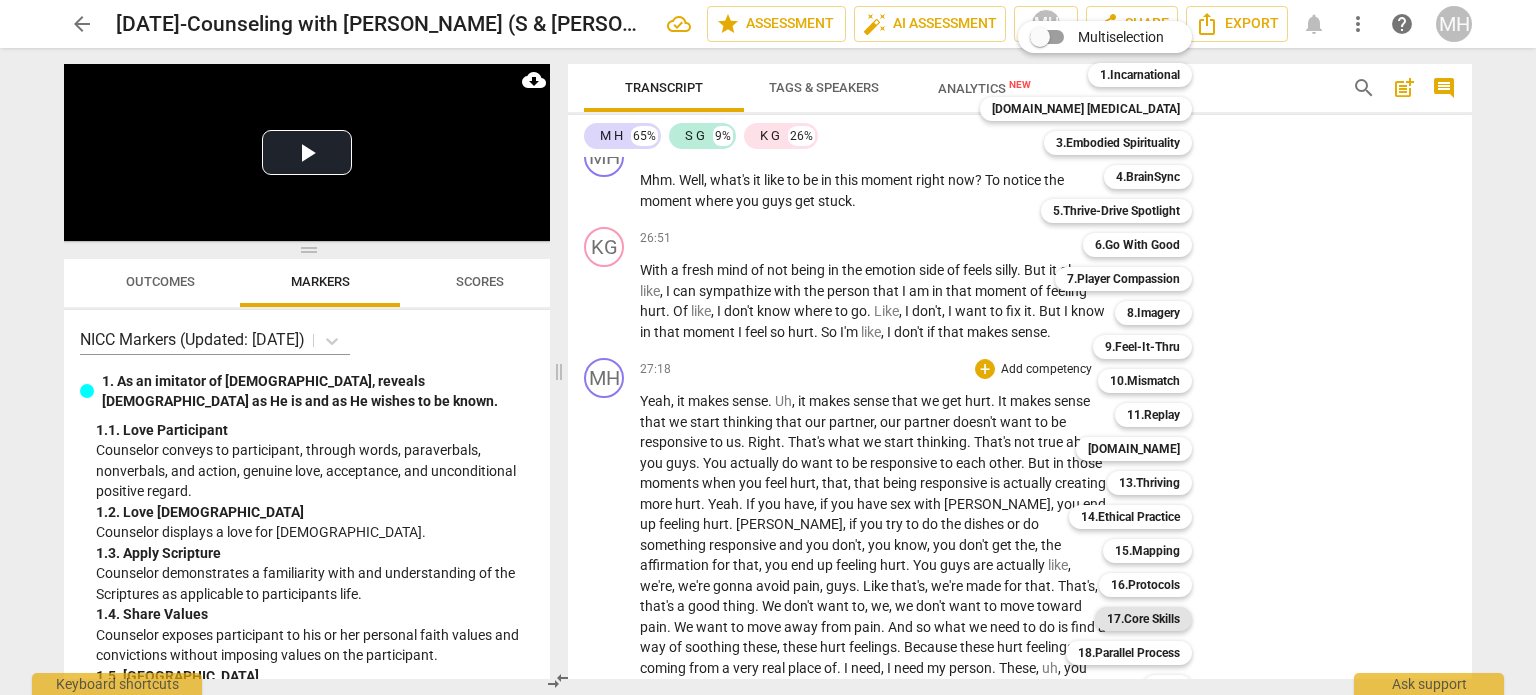 scroll, scrollTop: 59, scrollLeft: 0, axis: vertical 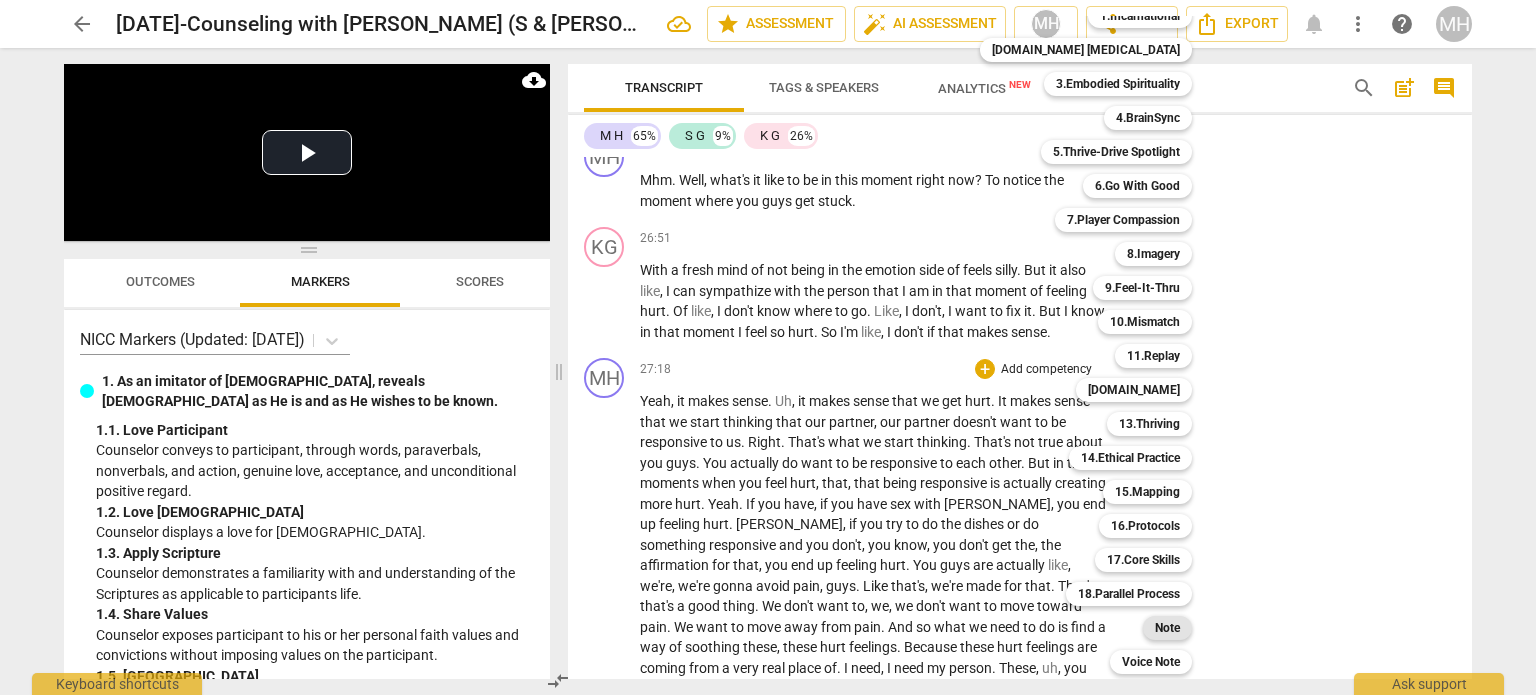 click on "Note" at bounding box center [1167, 628] 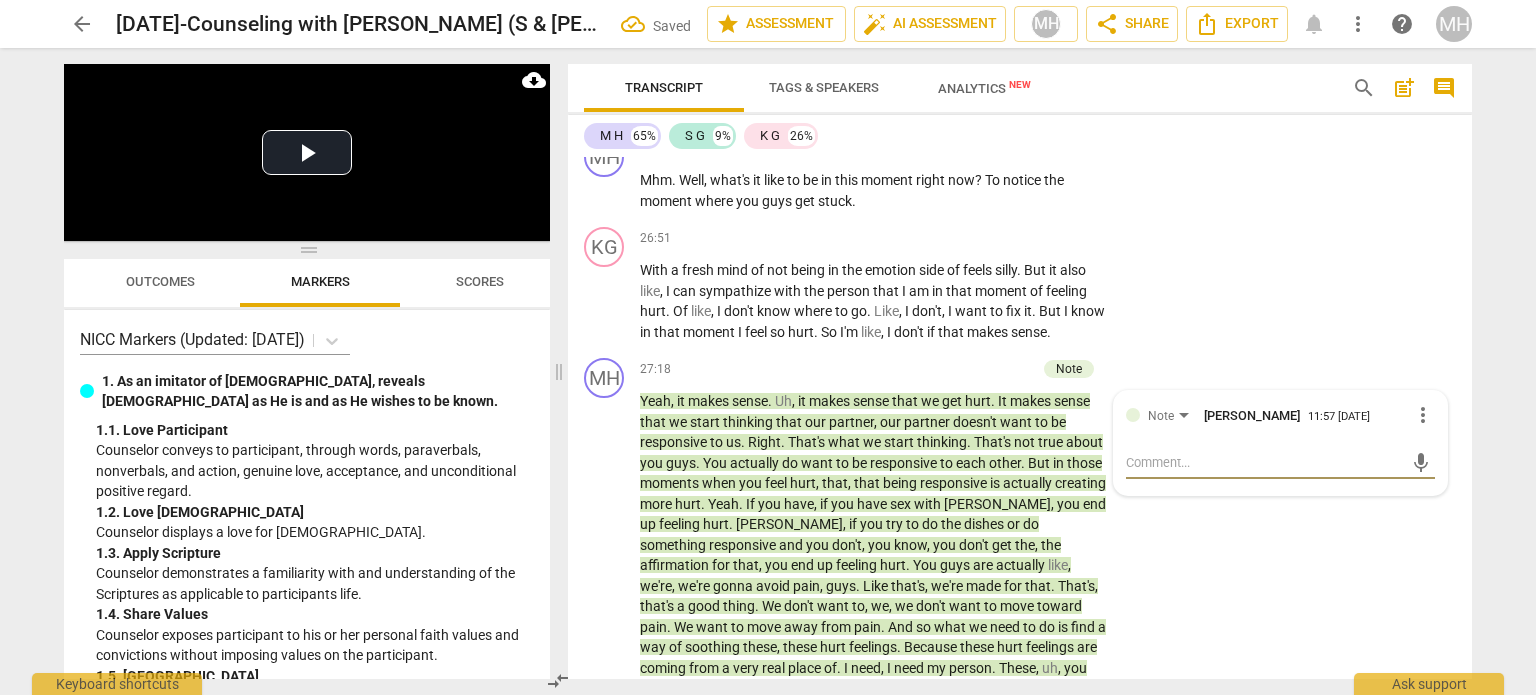type on "T" 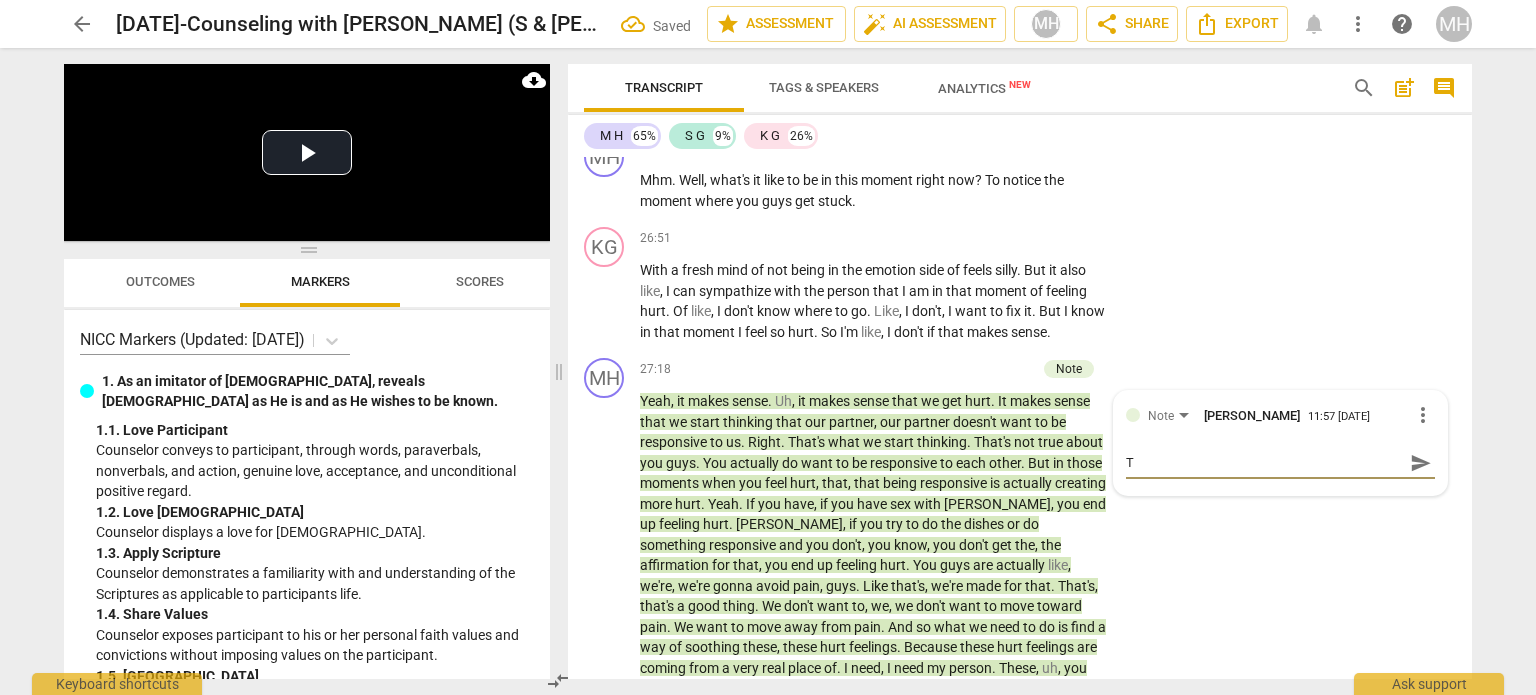 type on "TN" 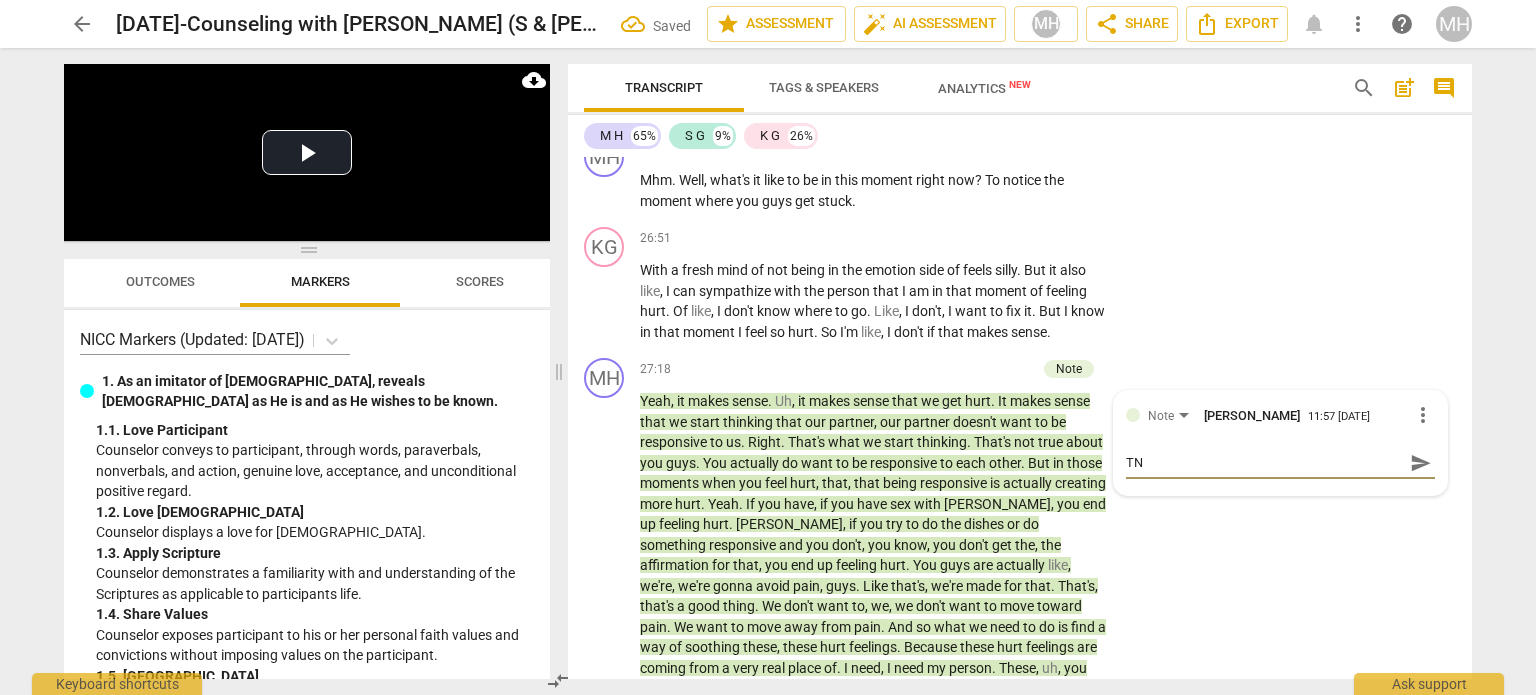 type on "TNa" 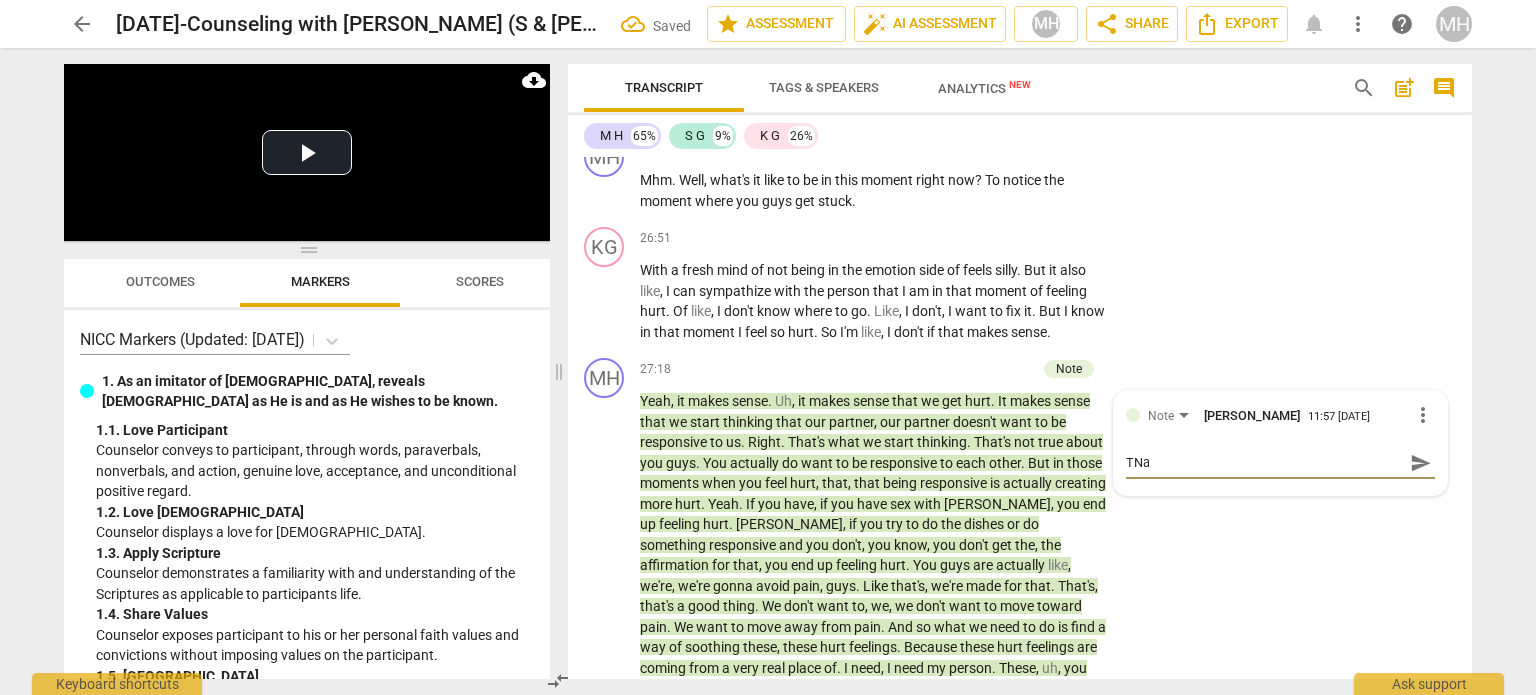 type on "TN" 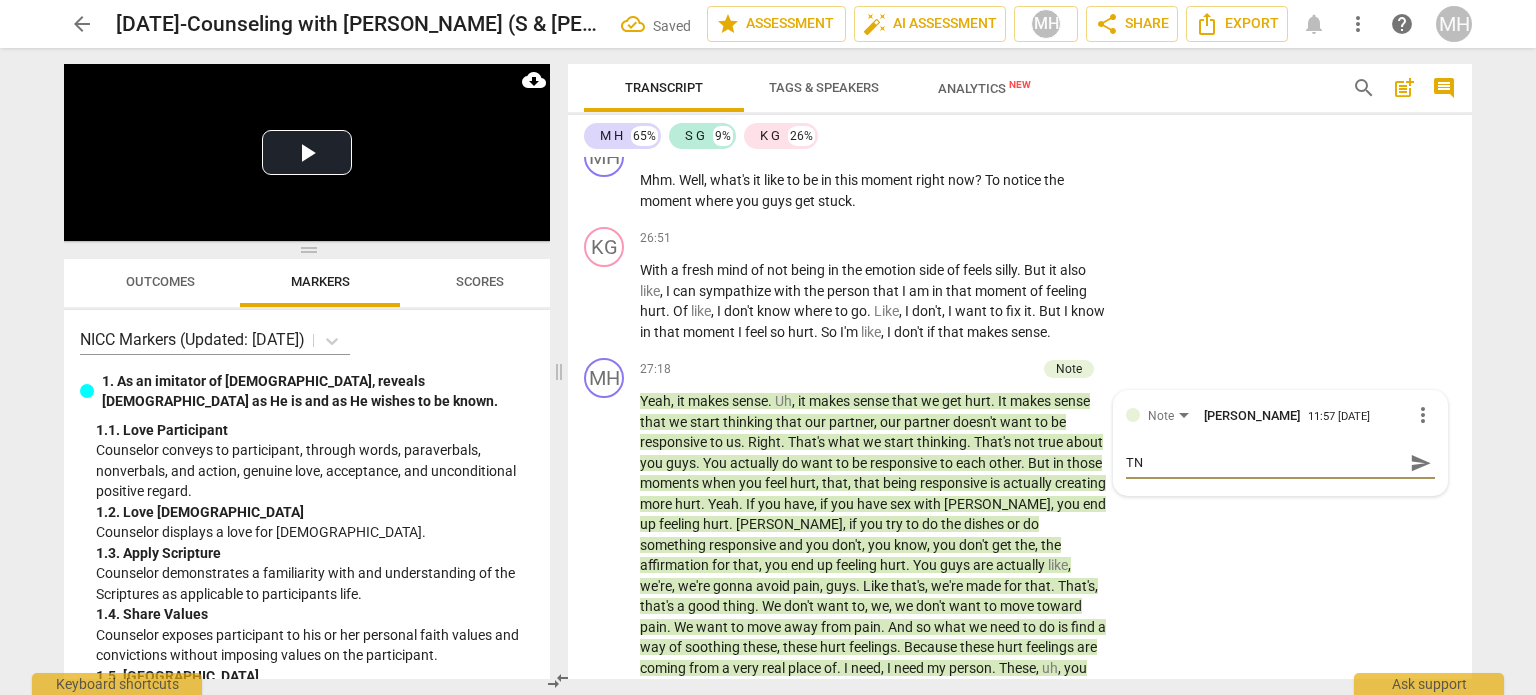 type on "T" 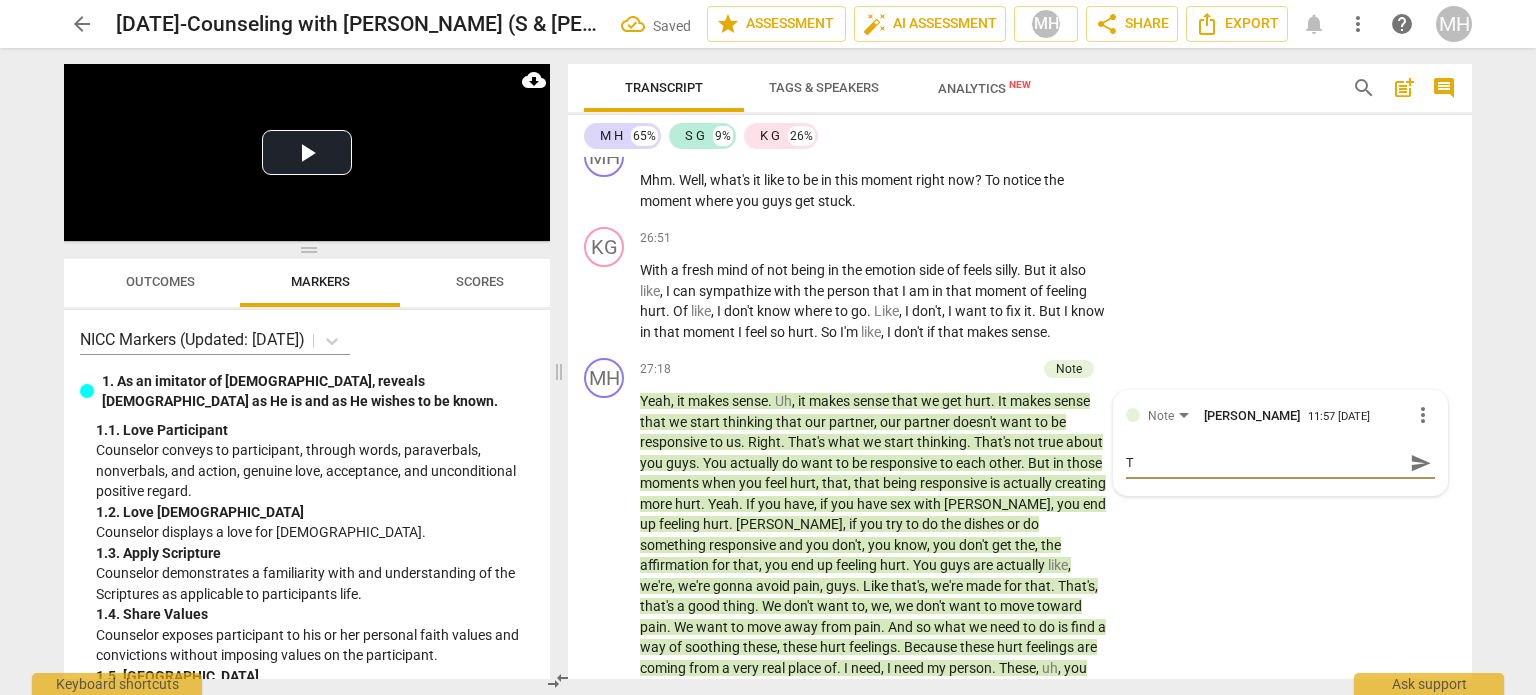 type on "Ta" 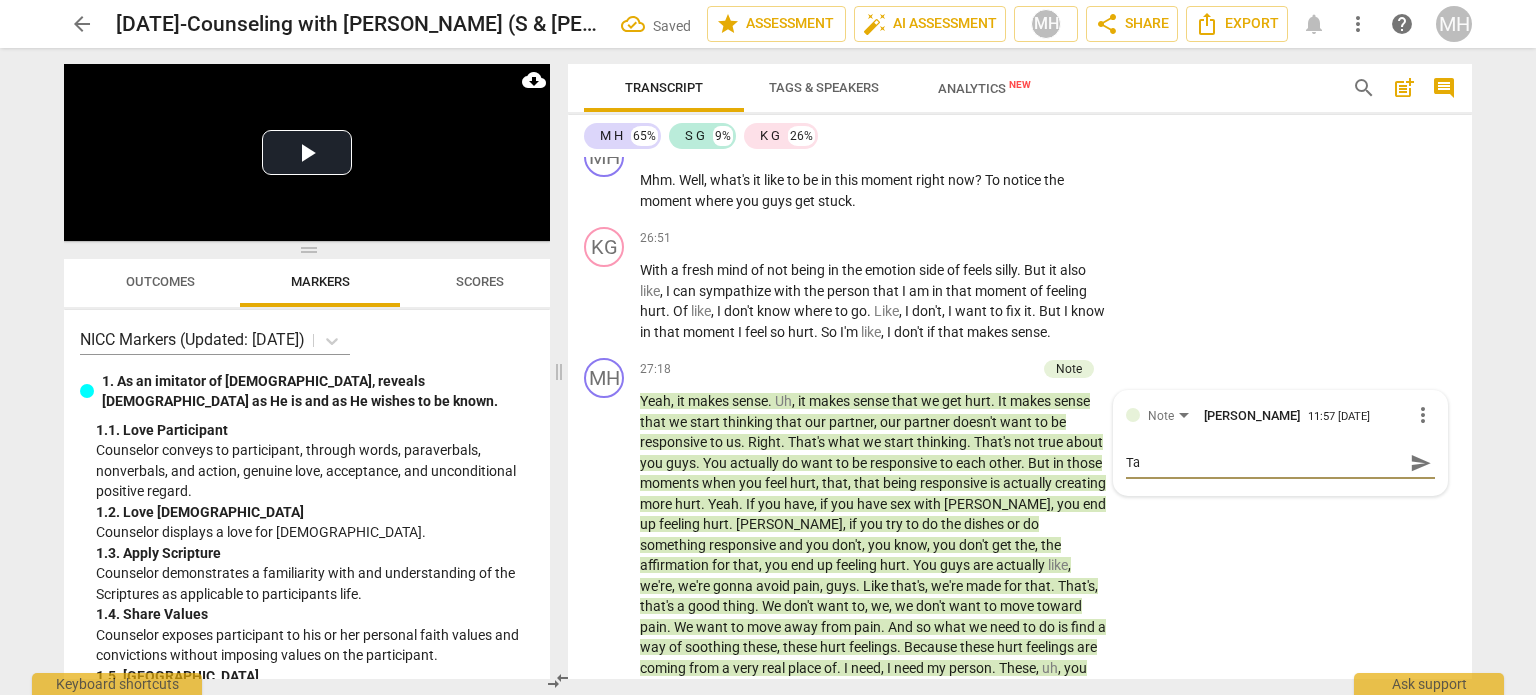 type on "Tan" 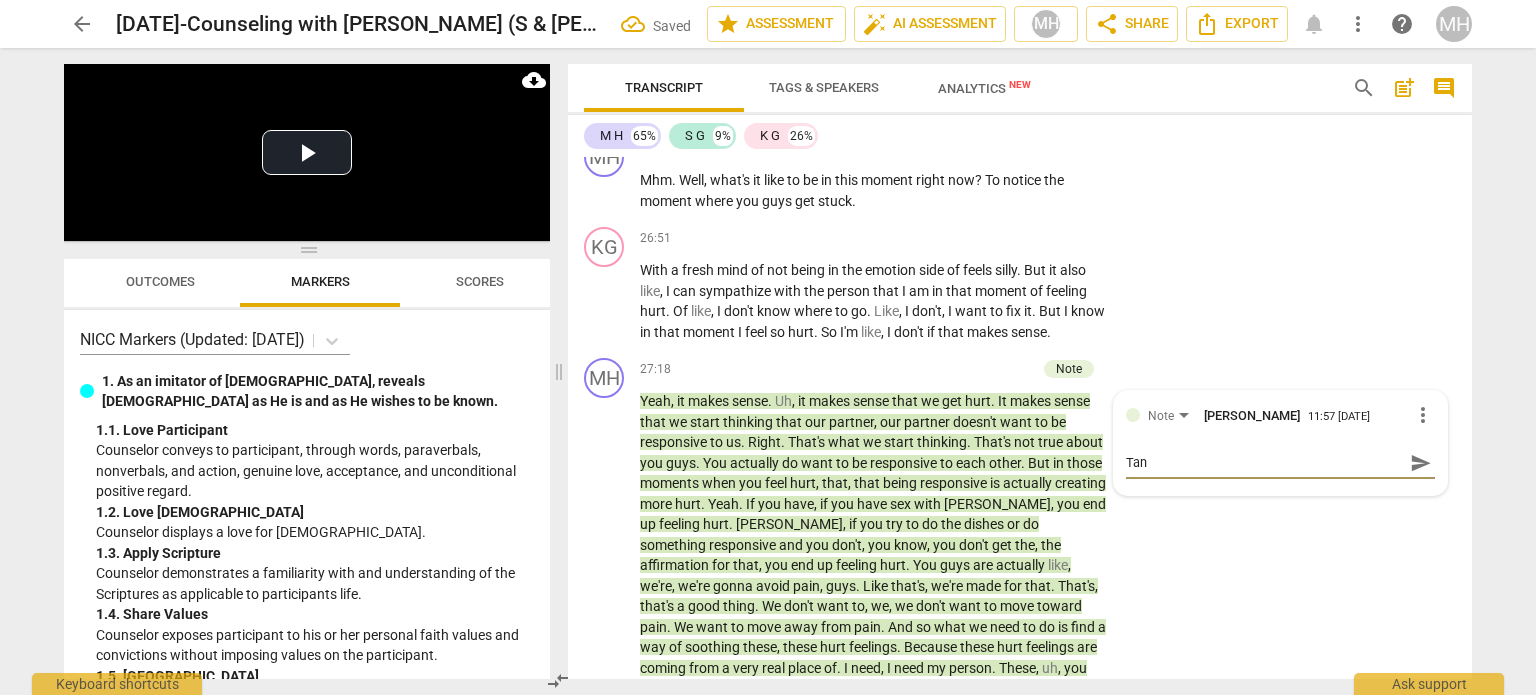 type on "Tang" 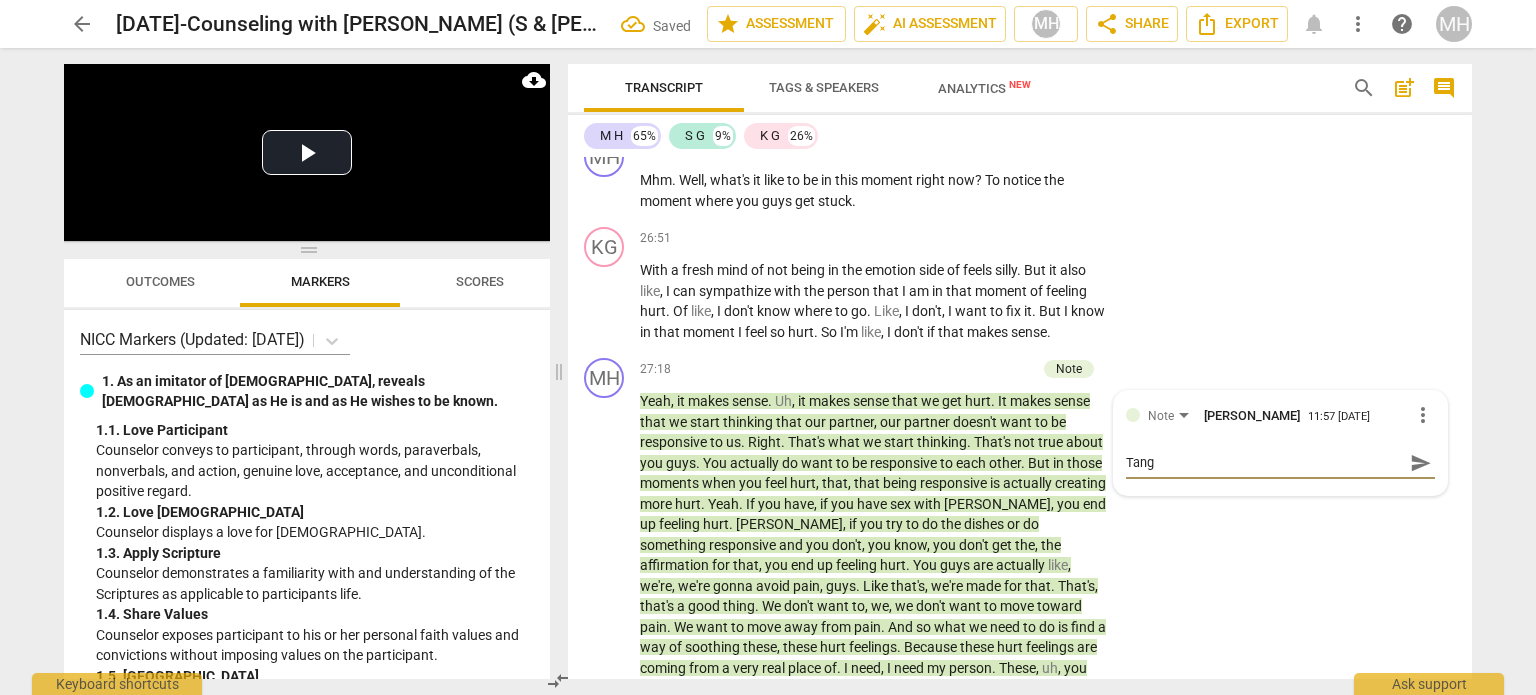 type on "Tango" 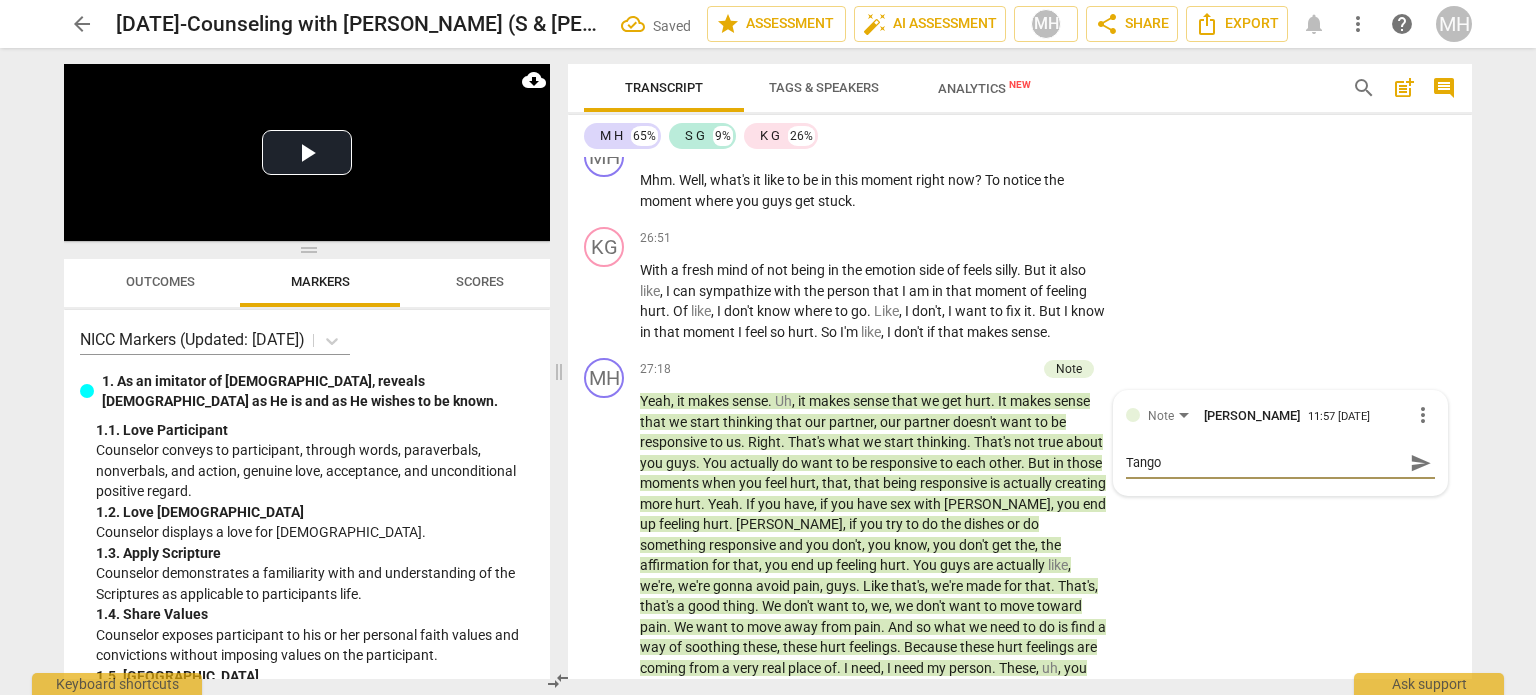 type on "Tango" 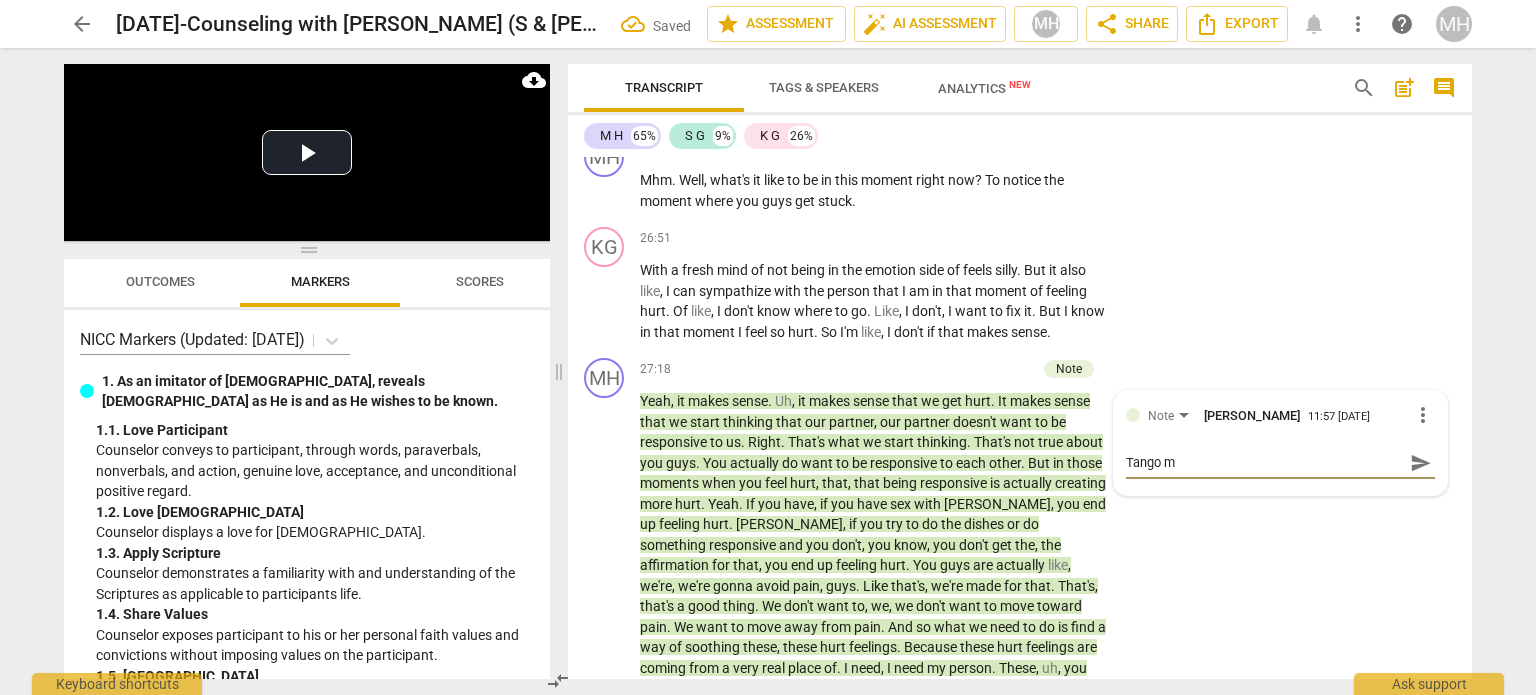 type on "Tango mo" 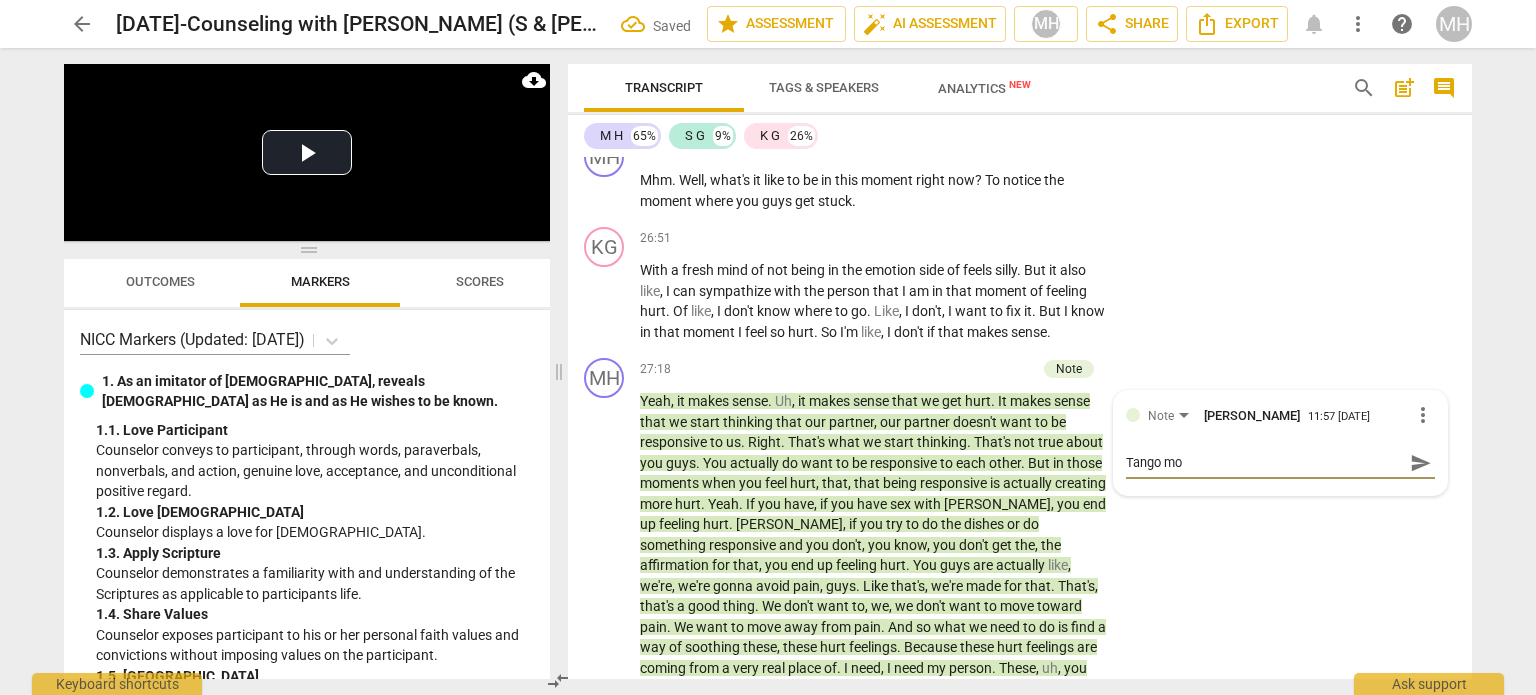 type on "Tango mov" 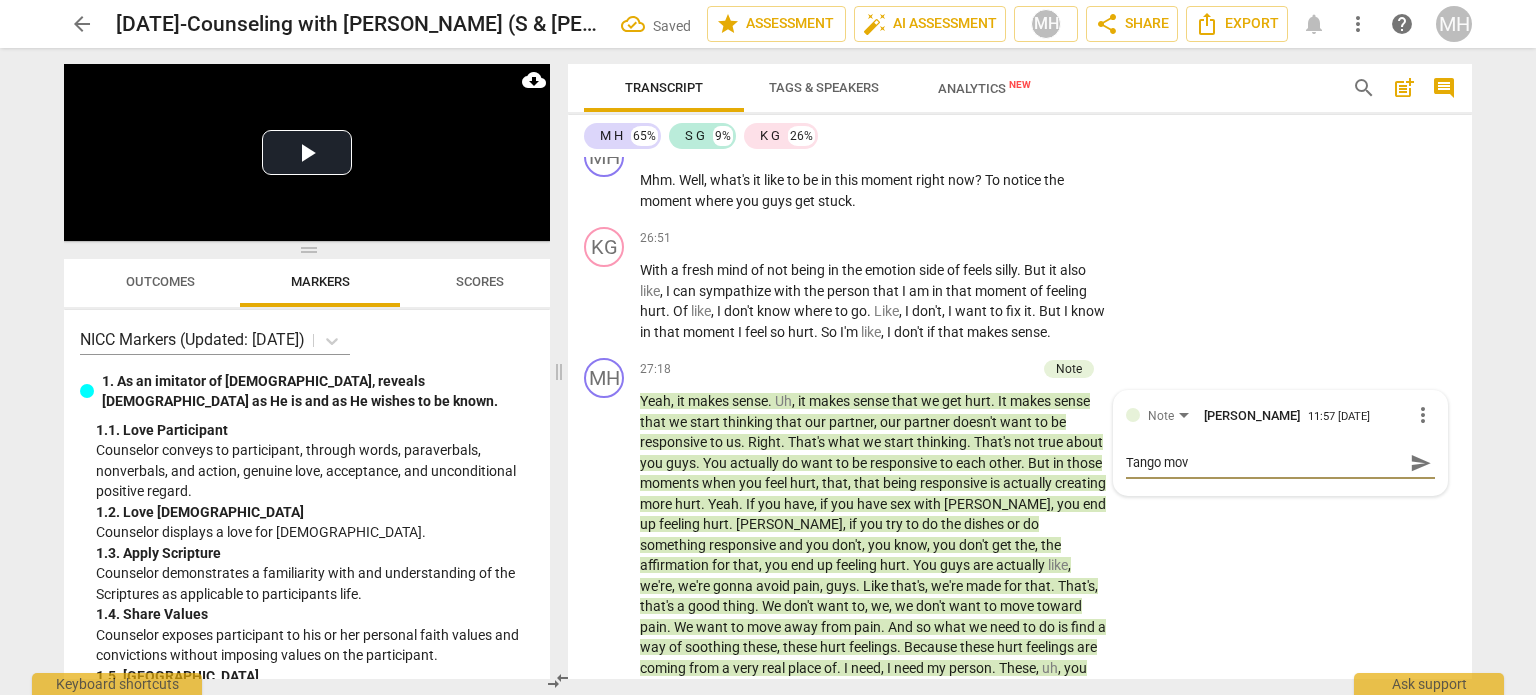 type on "Tango move" 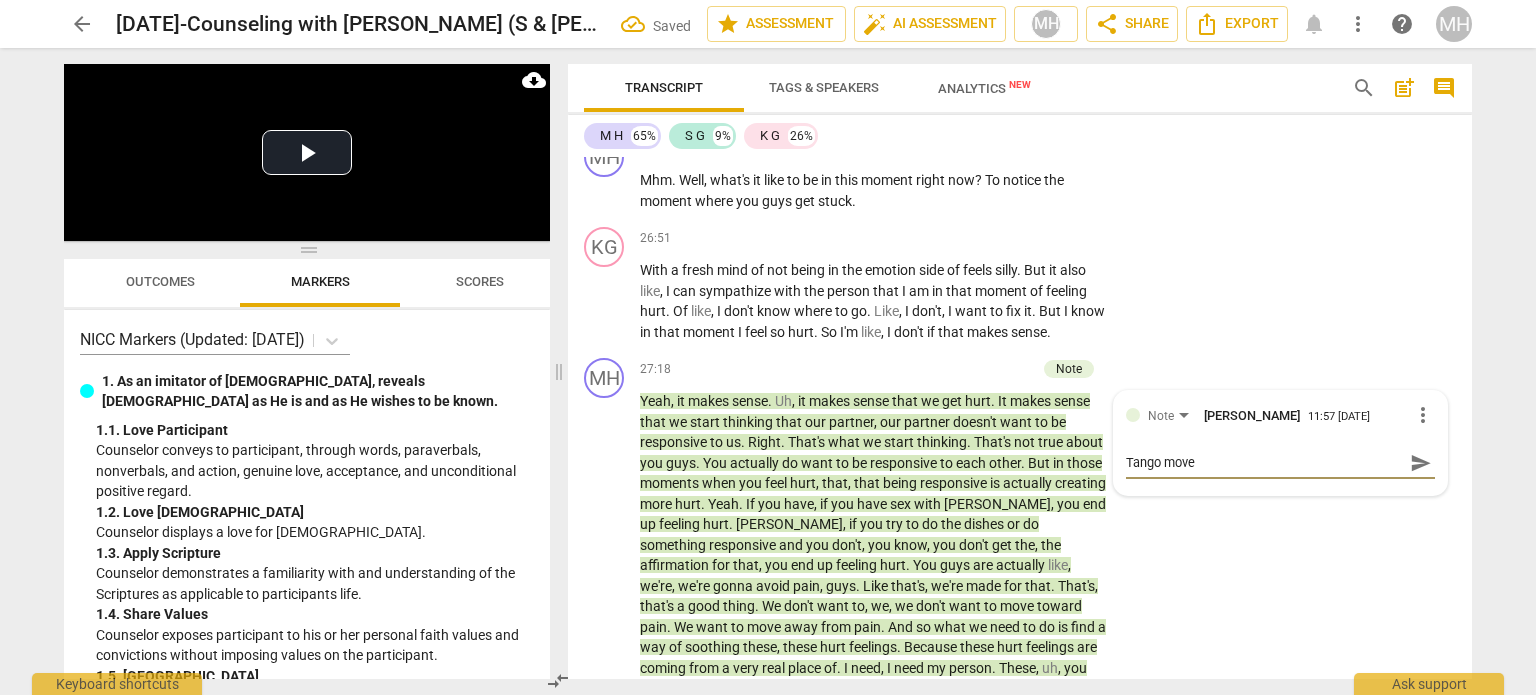 type on "Tango move" 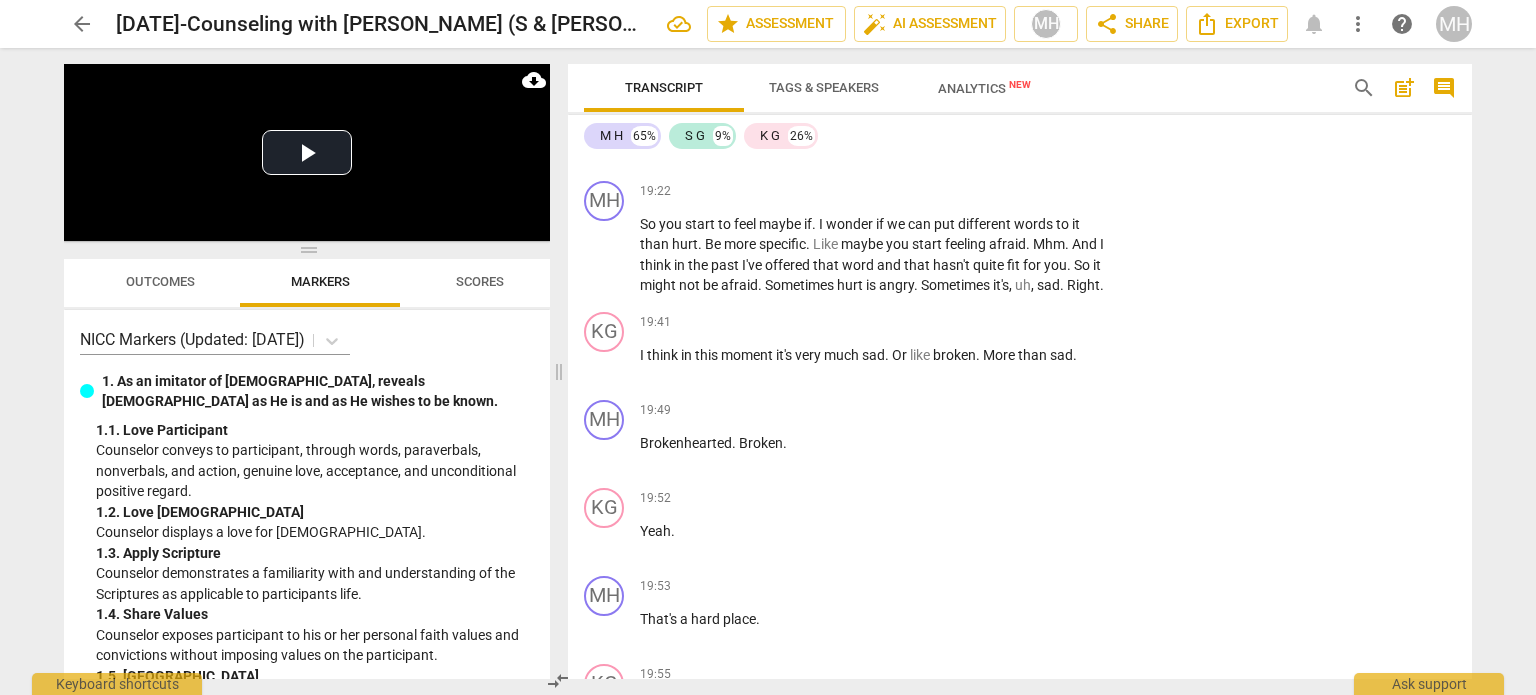 scroll, scrollTop: 10632, scrollLeft: 0, axis: vertical 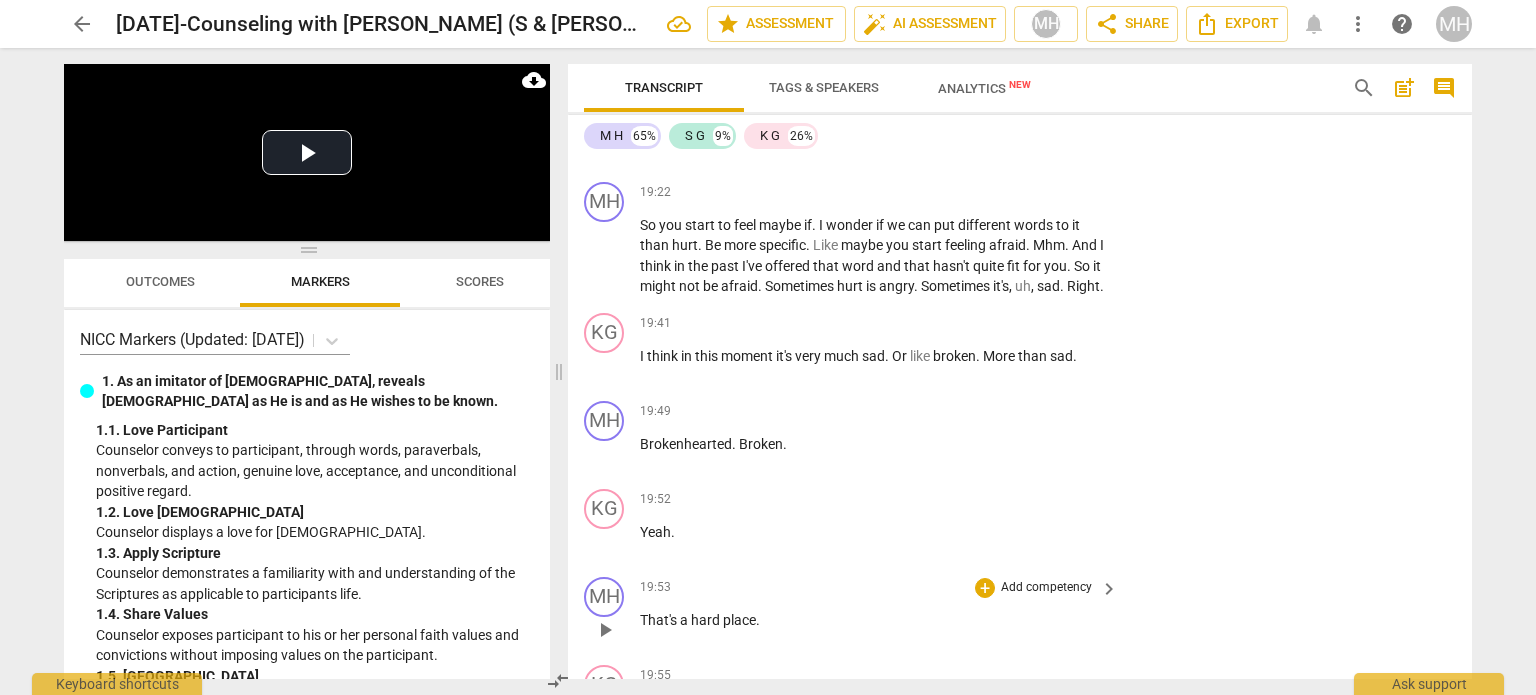 type on "Tango move 2" 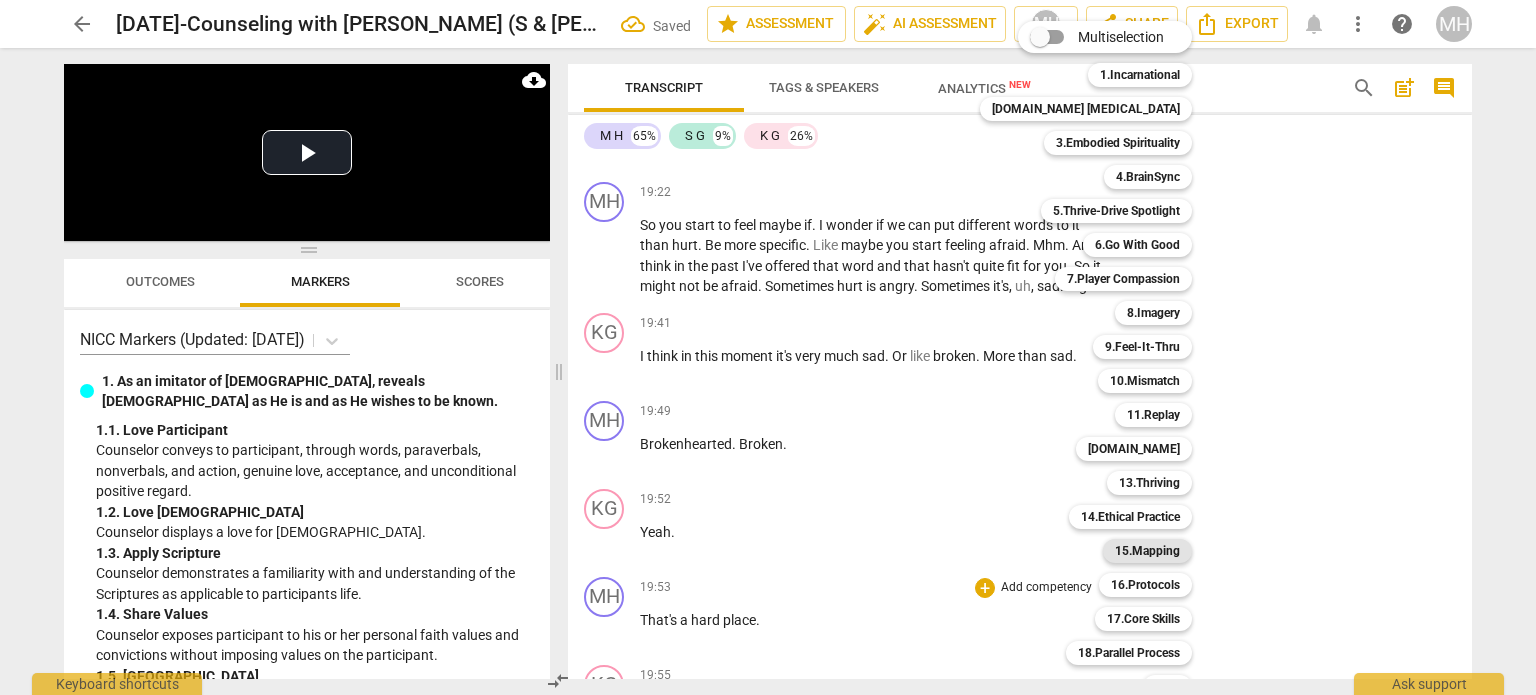 scroll, scrollTop: 59, scrollLeft: 0, axis: vertical 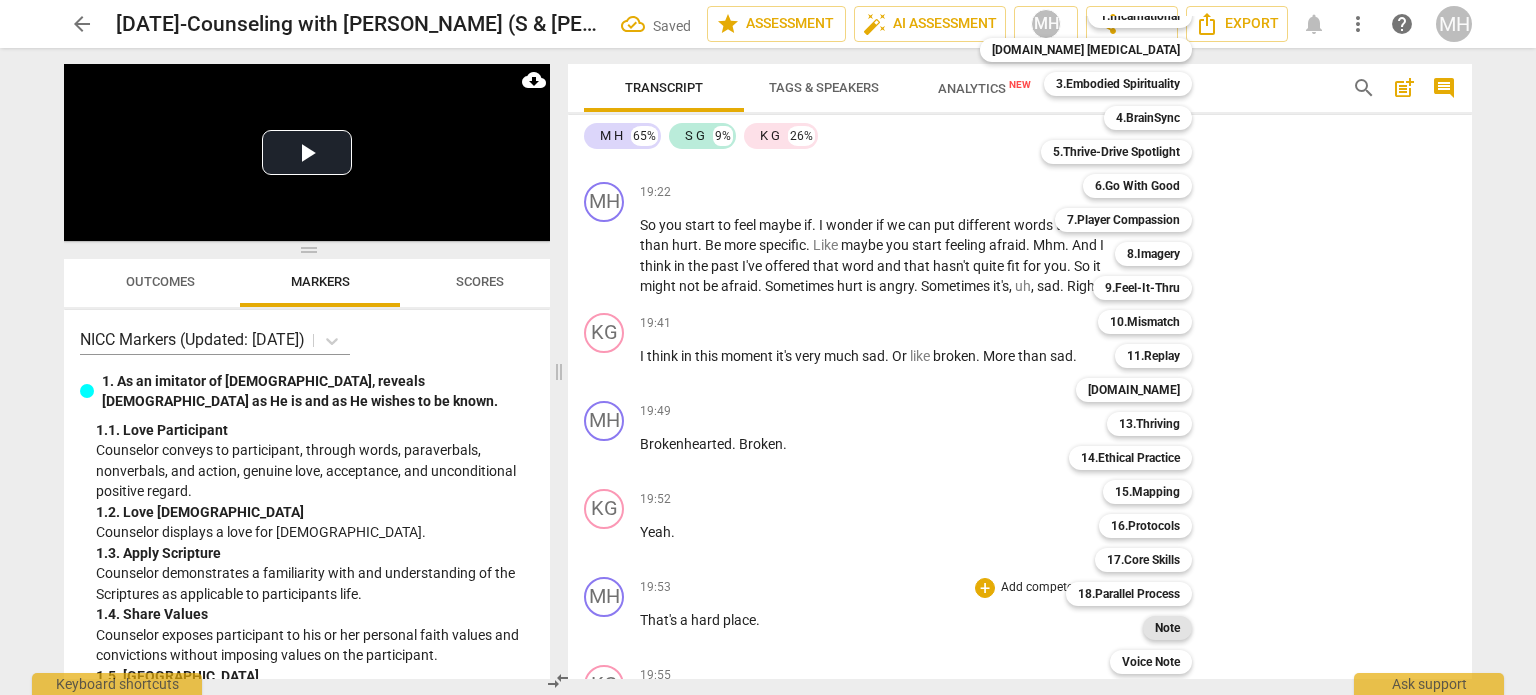 click on "Note" at bounding box center [1167, 628] 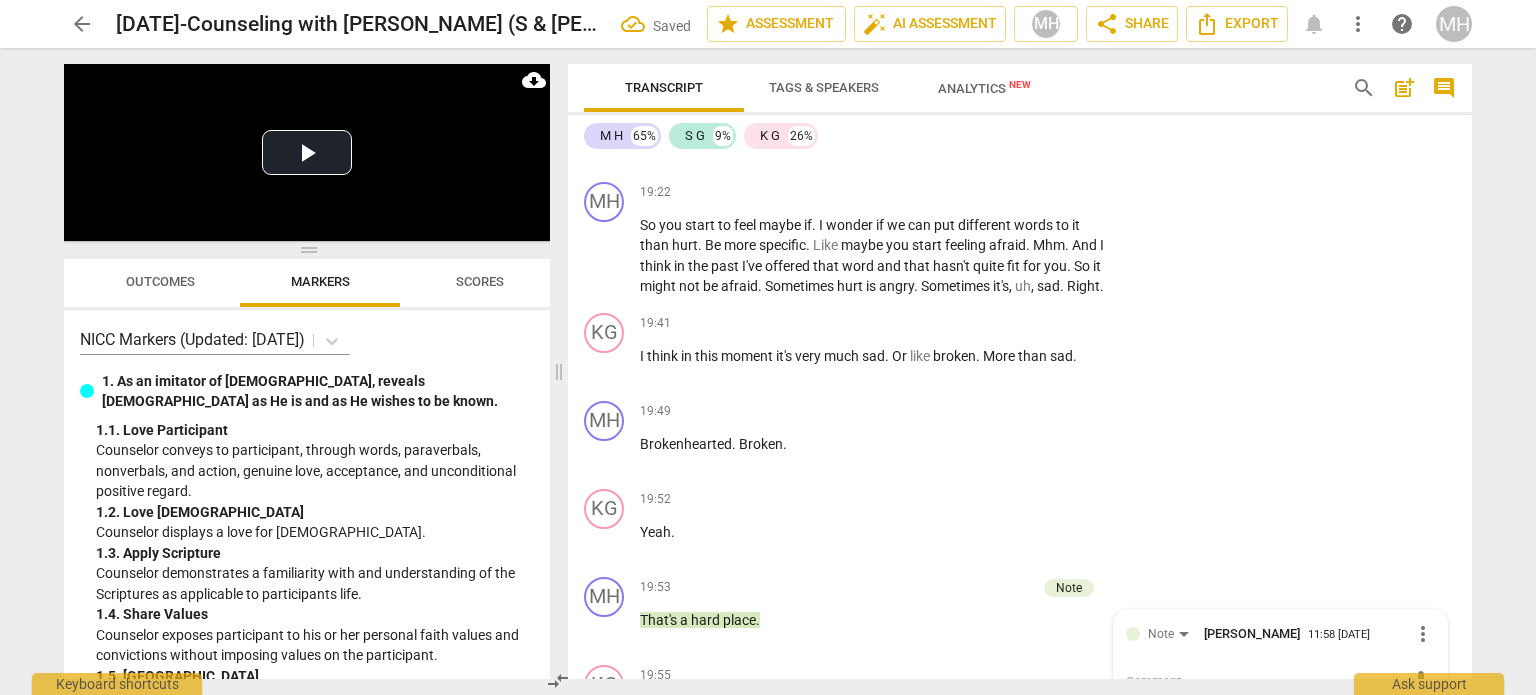 type on "T" 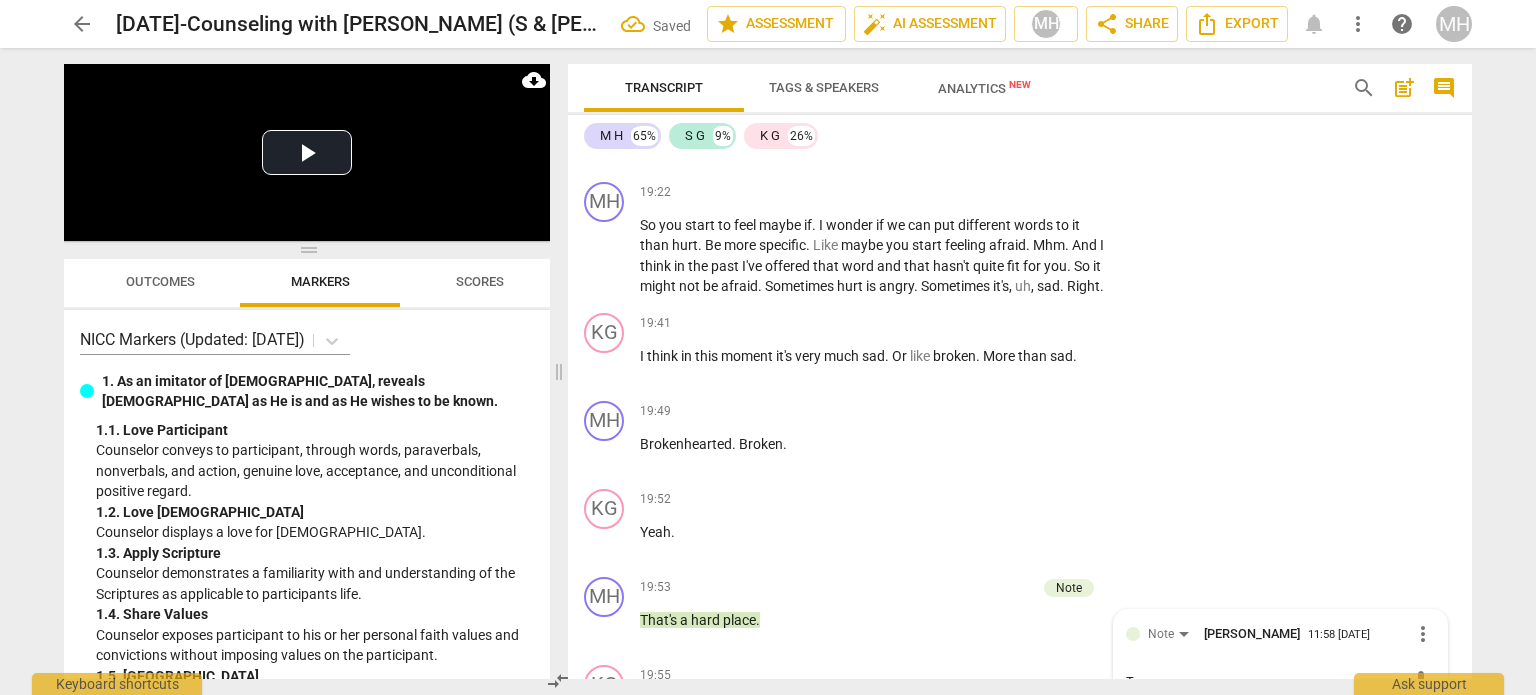type on "Tn" 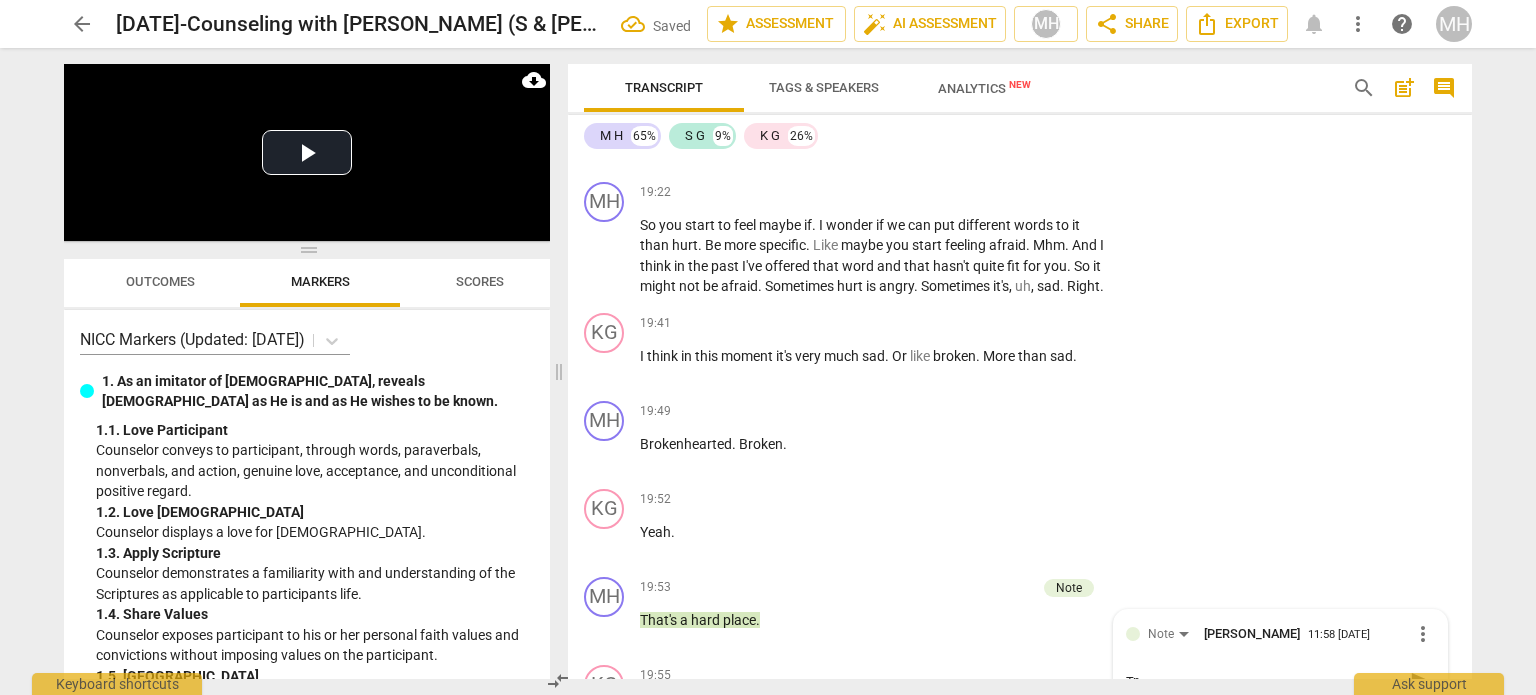 type on "Tna" 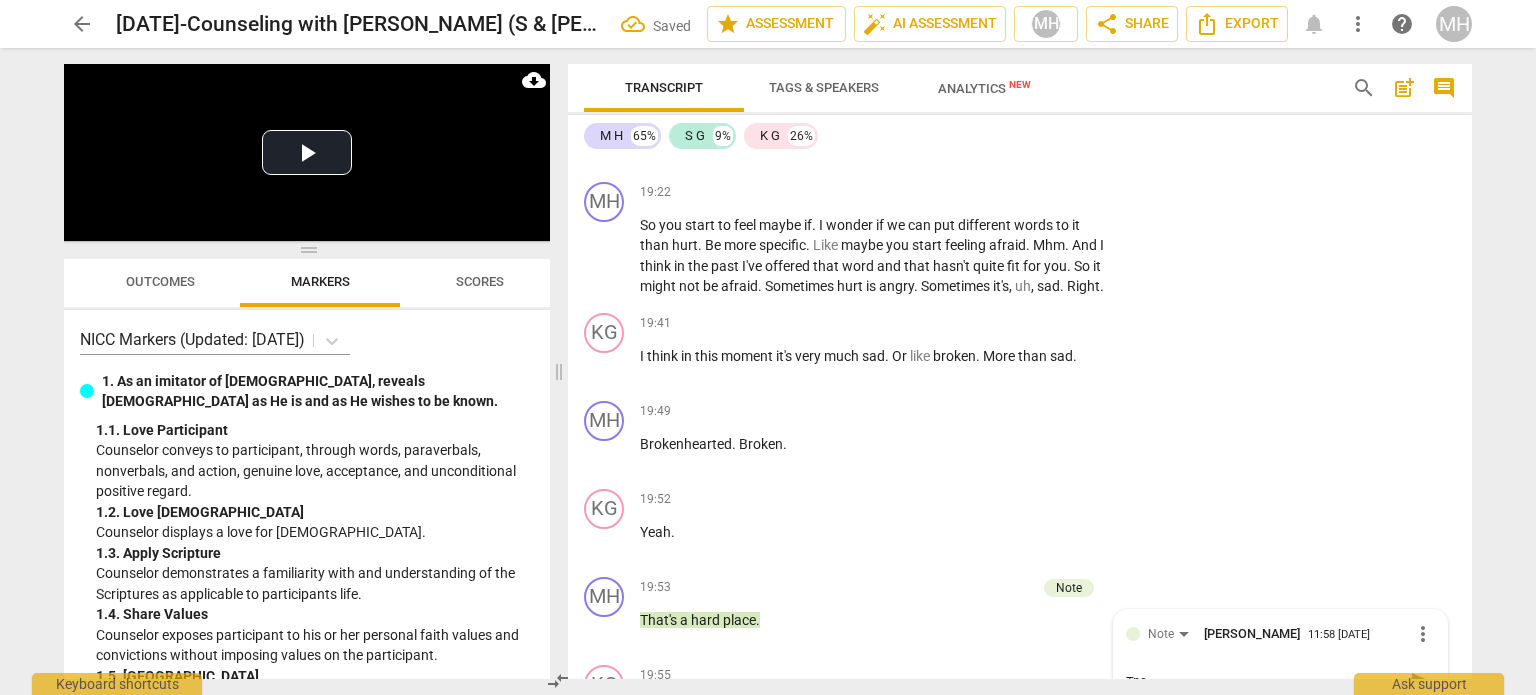 type on "Tnag" 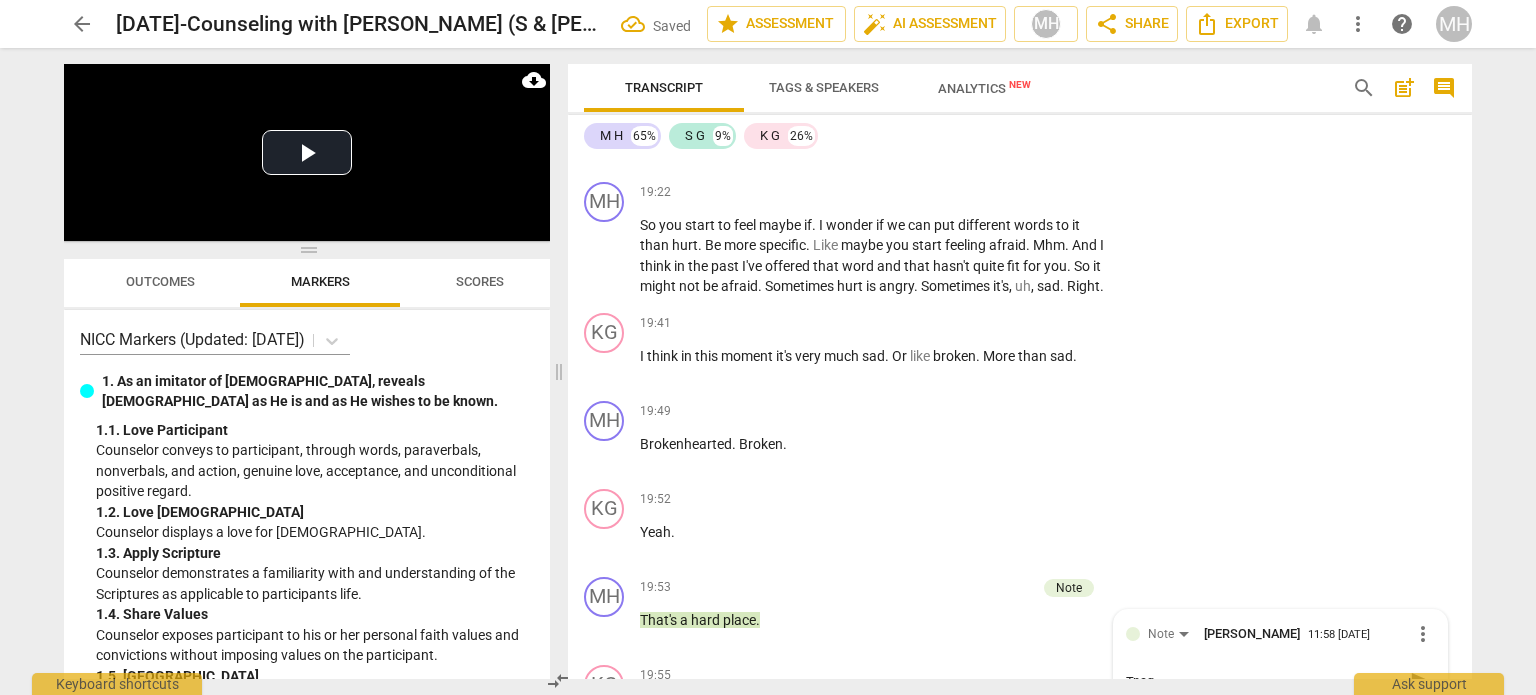 type on "Tnago" 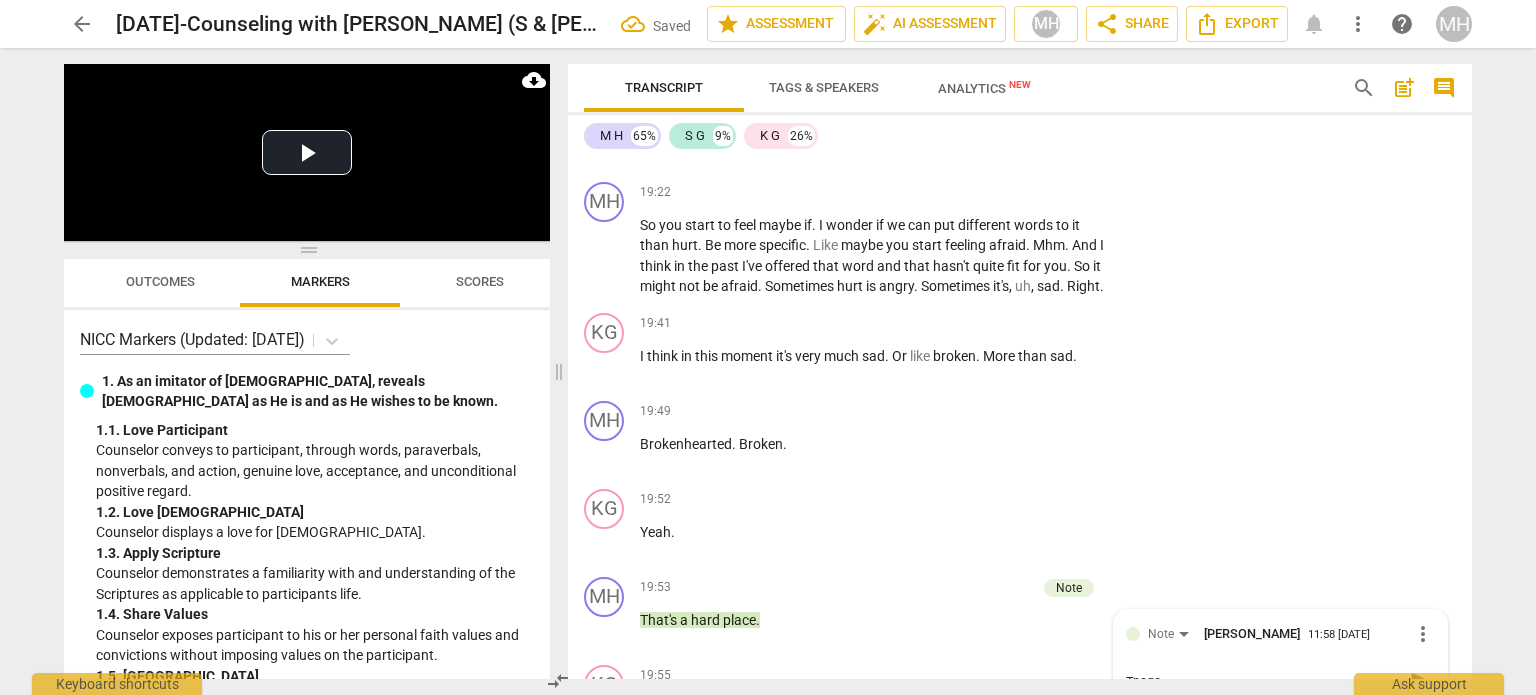 type on "Tnago" 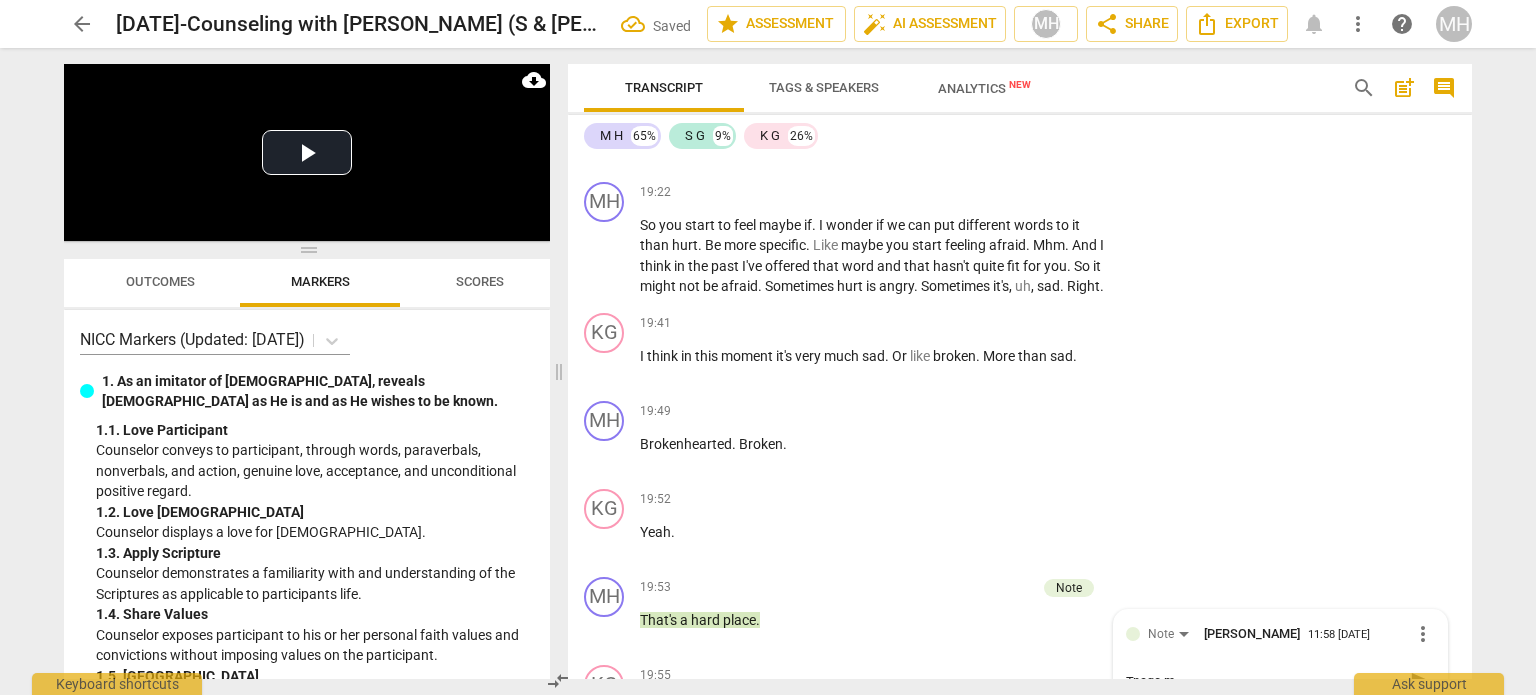 type on "Tnago mo" 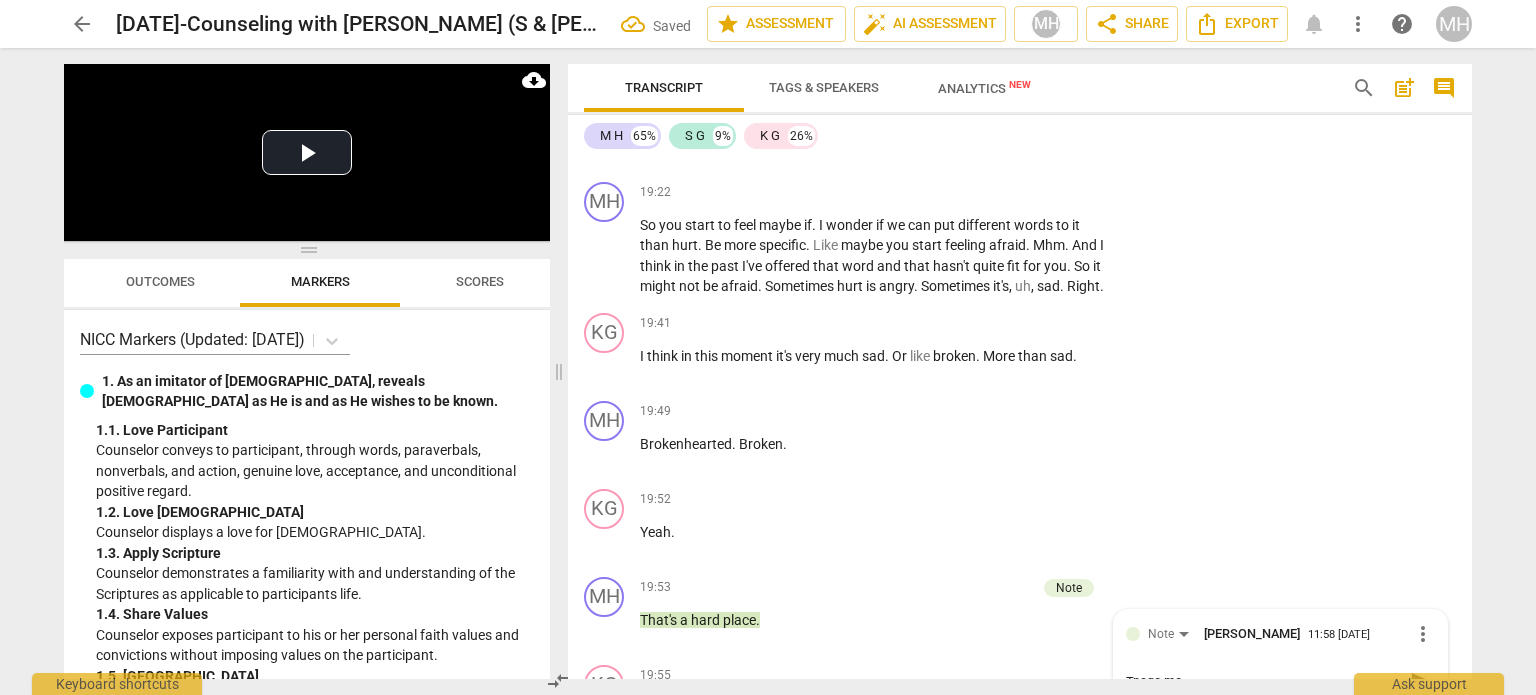 type on "Tnago mov" 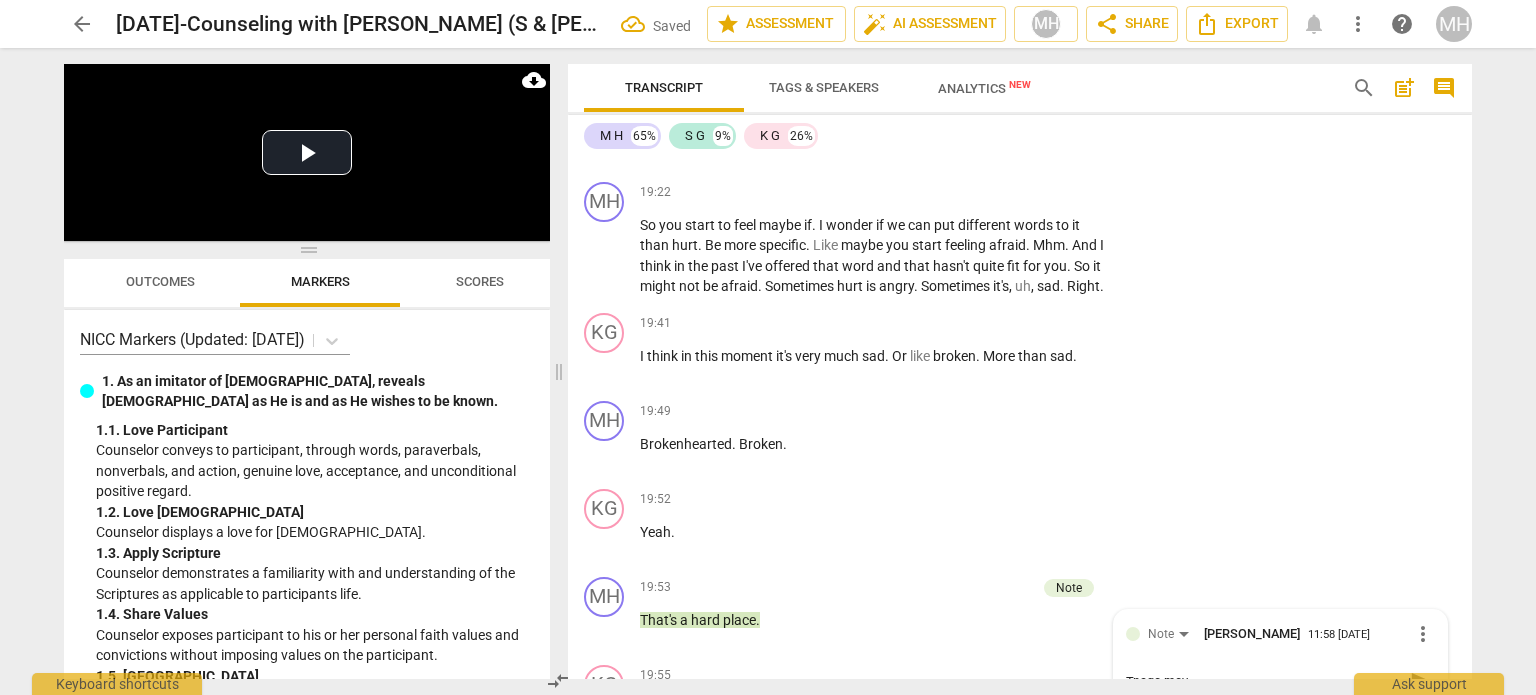type on "Tnago move" 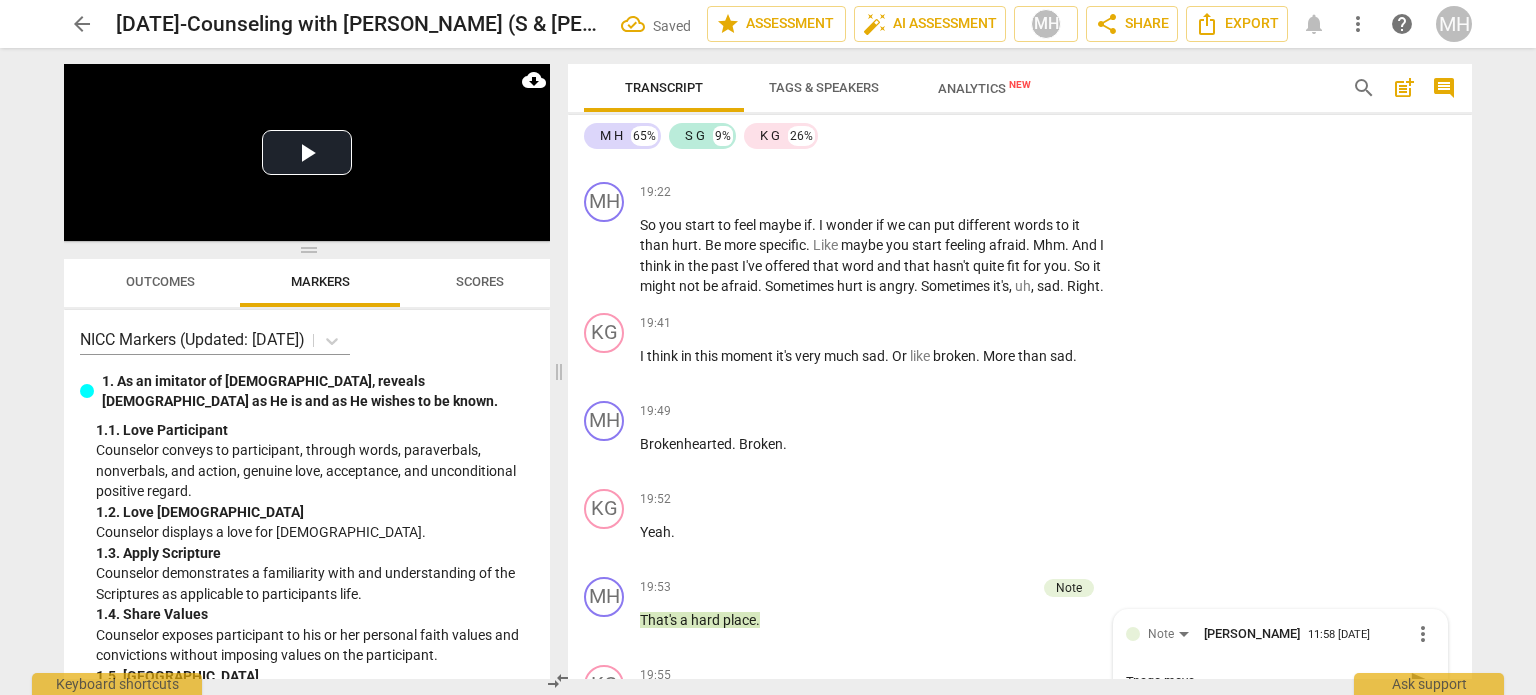 type on "Tnago move" 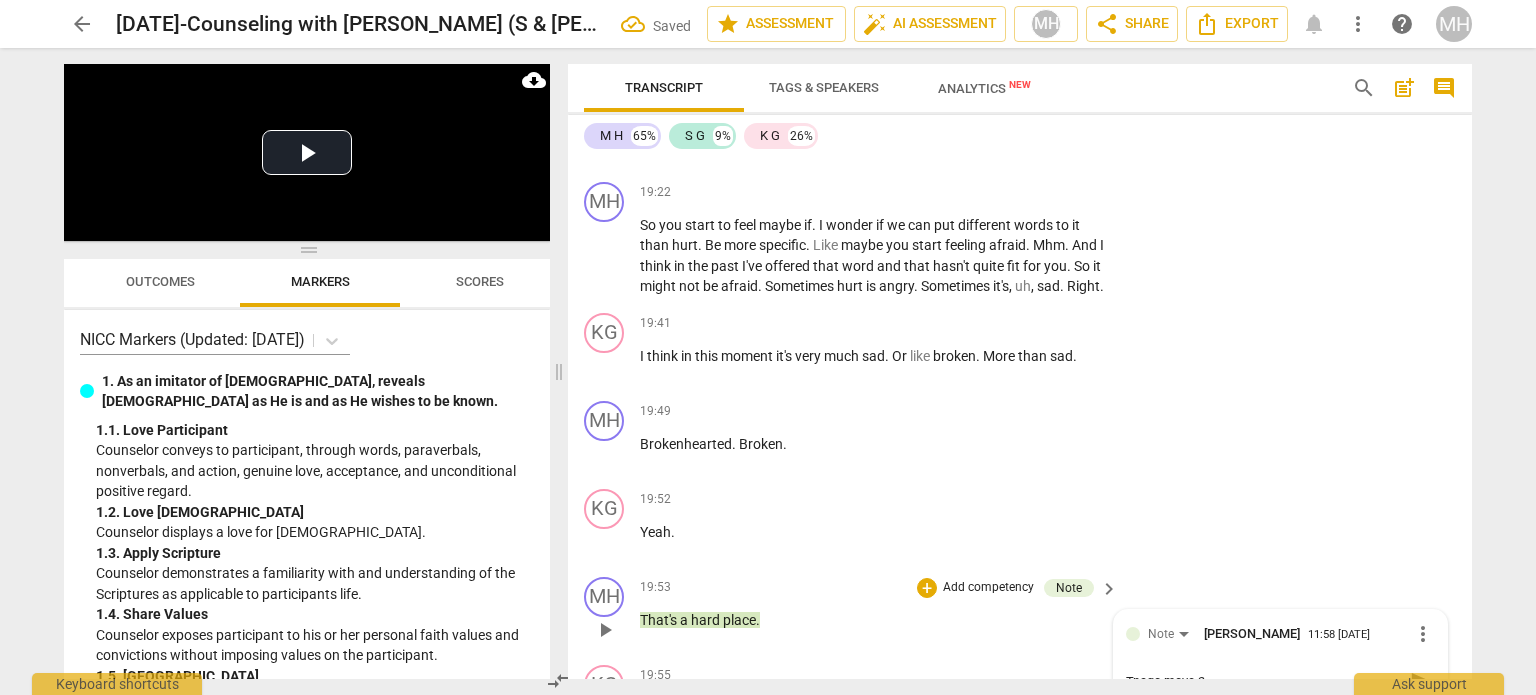 click on "Tnago move 2" at bounding box center (1264, 681) 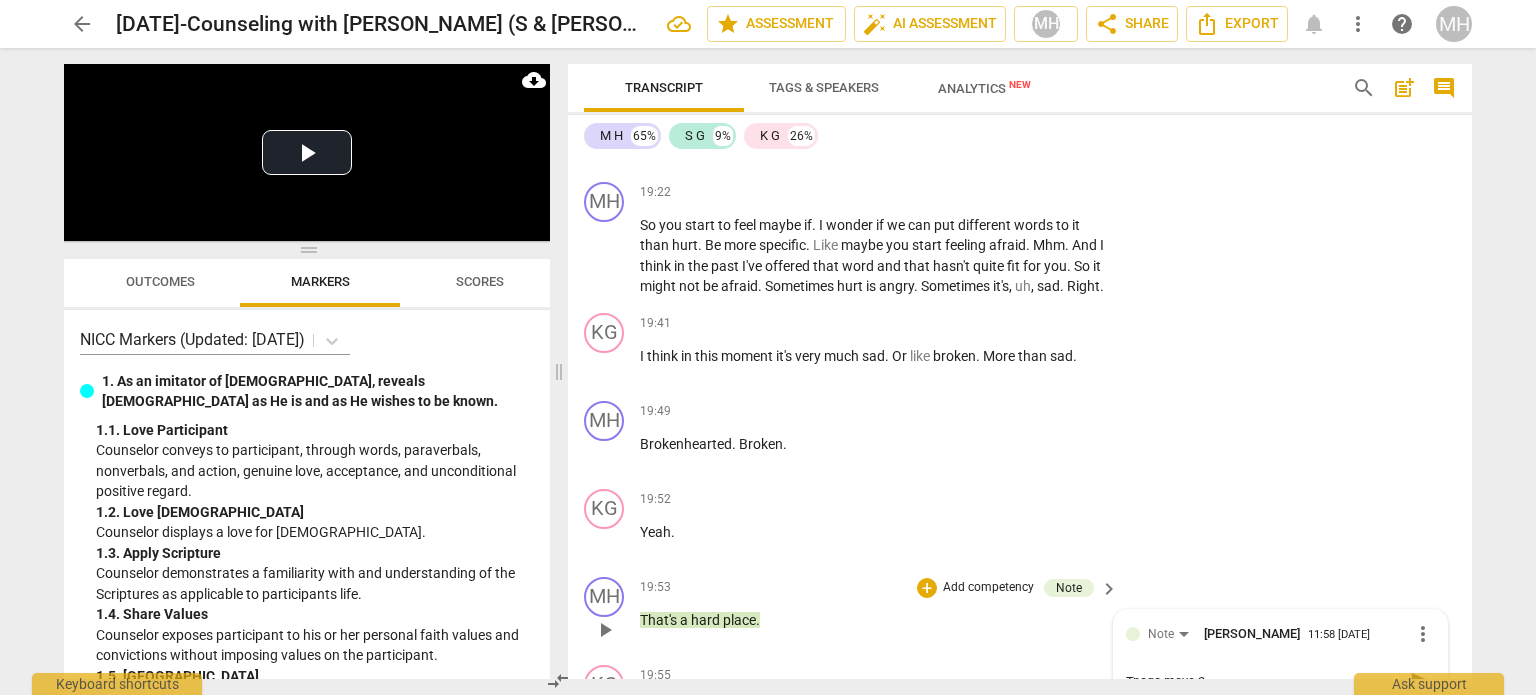 type on "Tngo move 2" 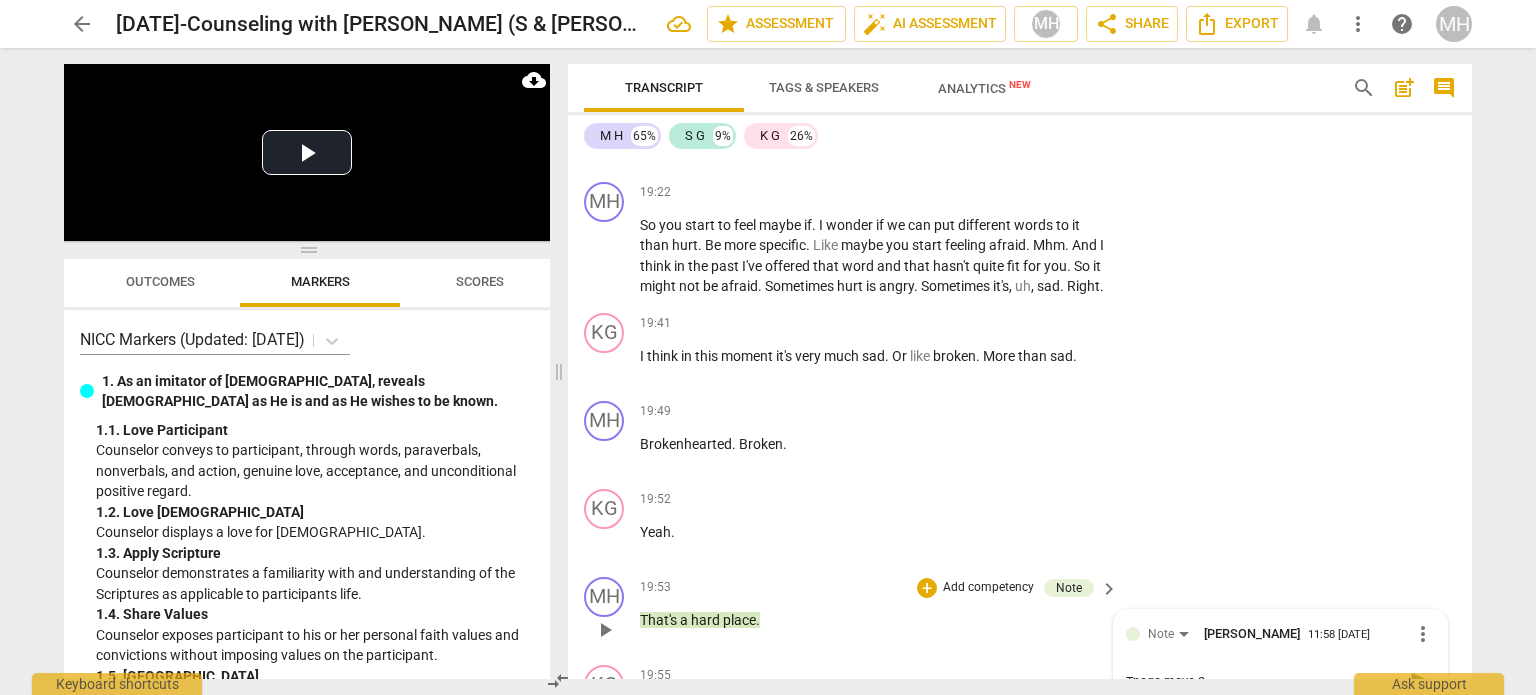 type on "Tngo move 2" 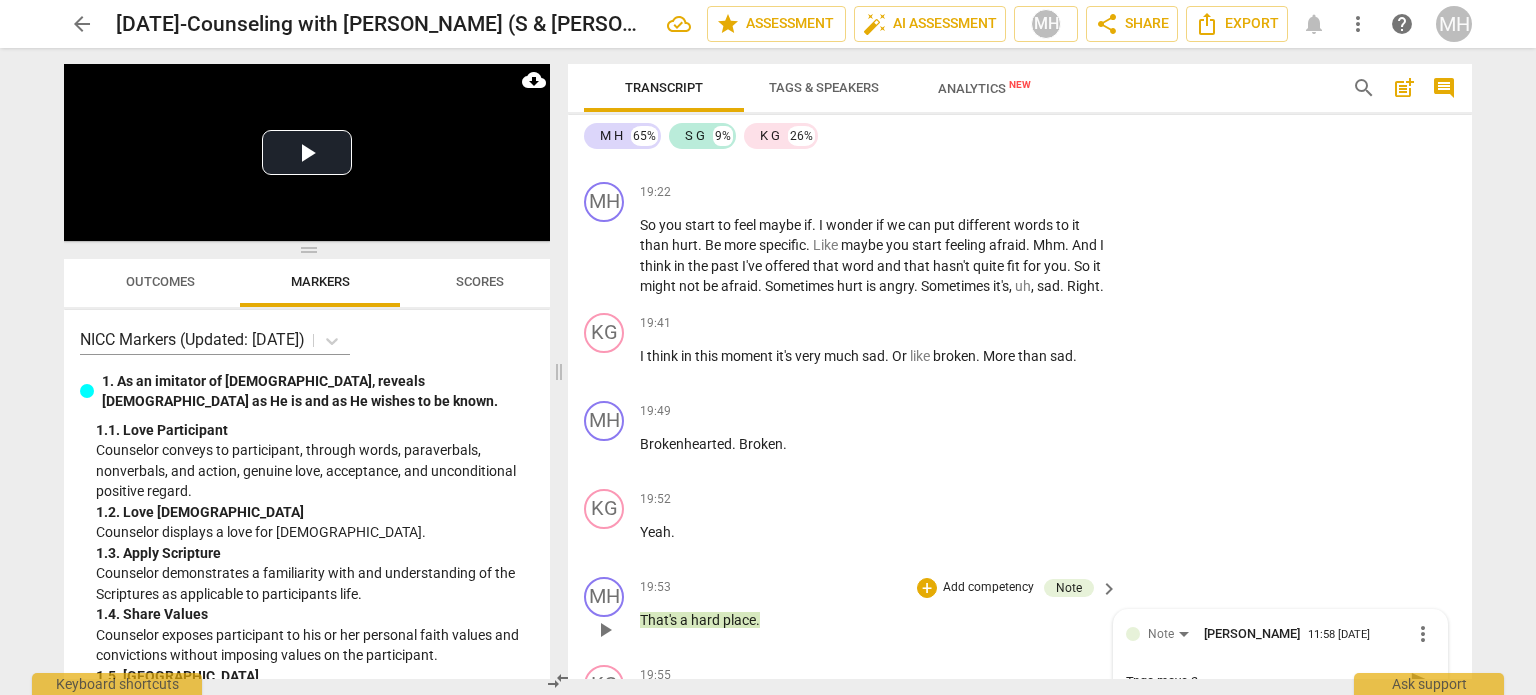 type on "Tnago move 2" 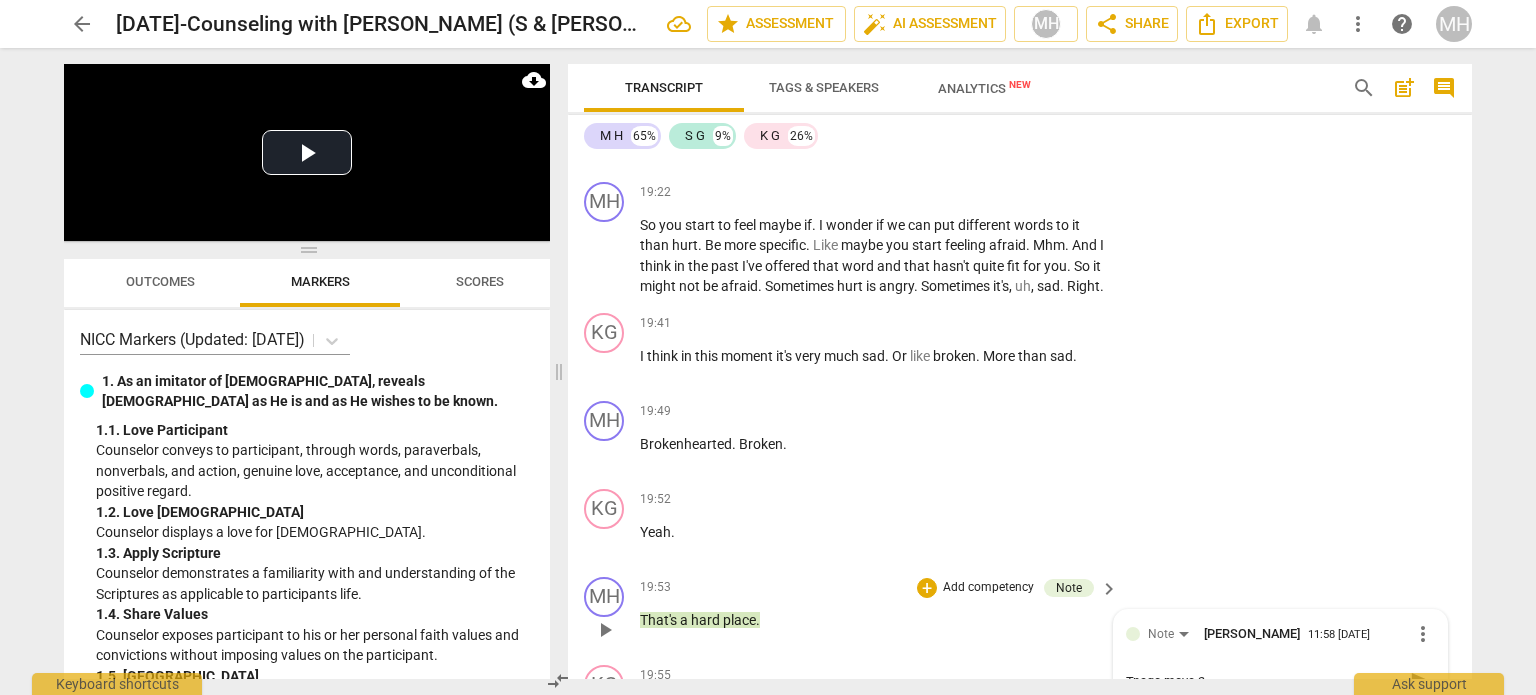 type on "Tnango move 2" 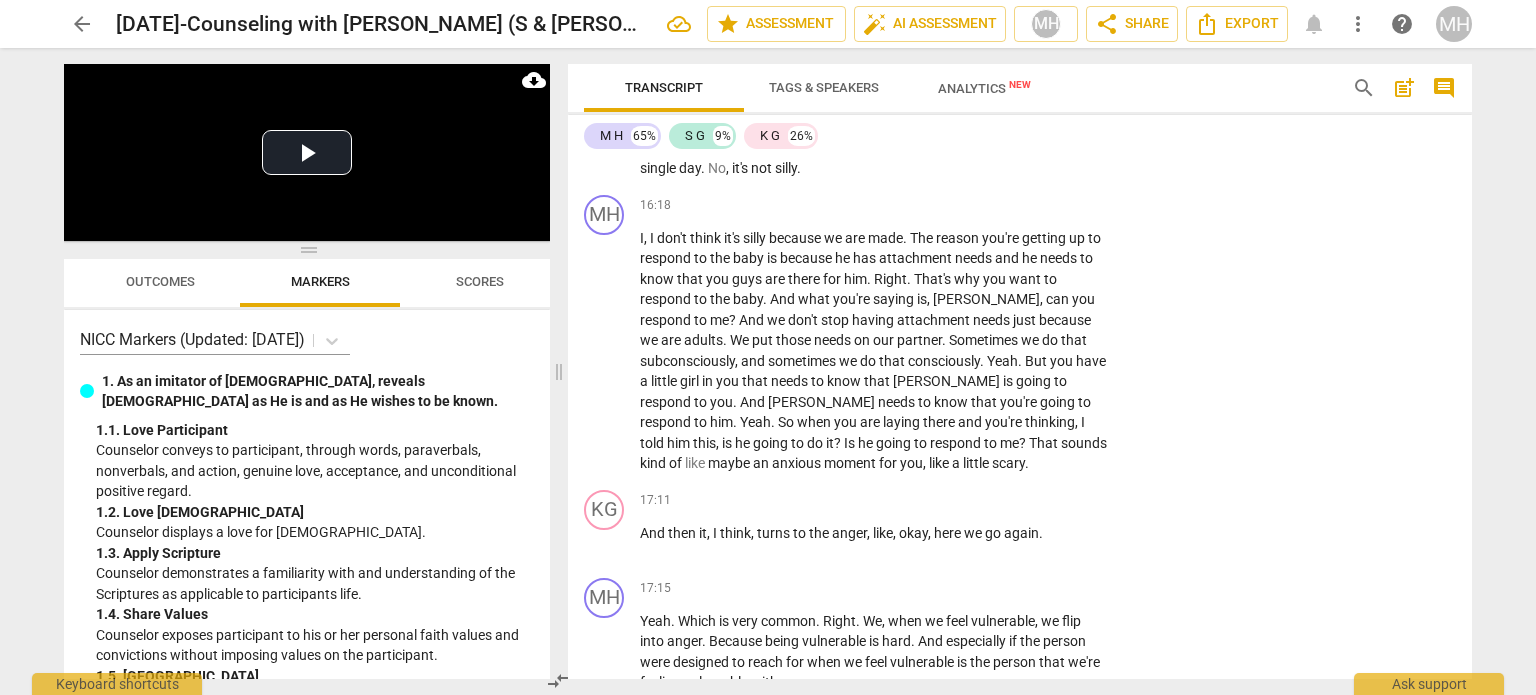 scroll, scrollTop: 9056, scrollLeft: 0, axis: vertical 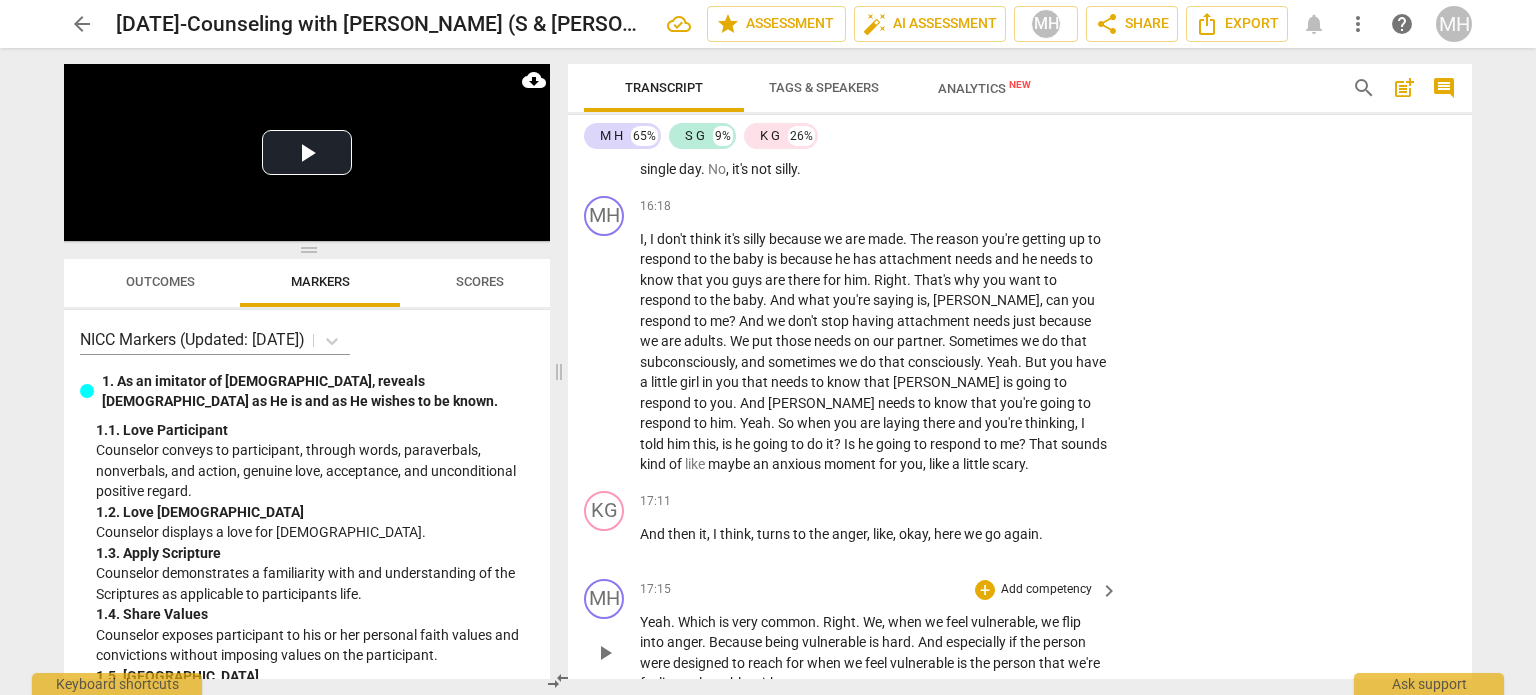 type on "Tnango move 2" 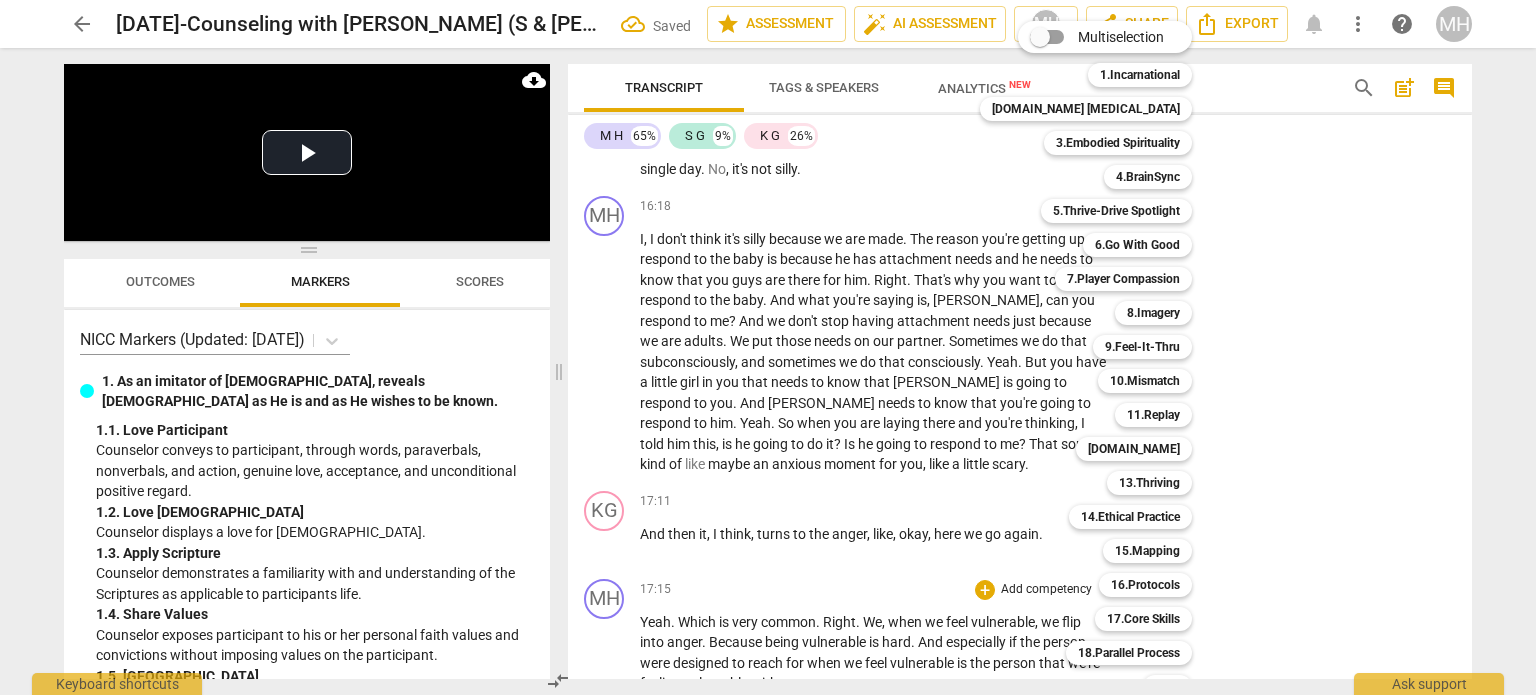 click at bounding box center (768, 347) 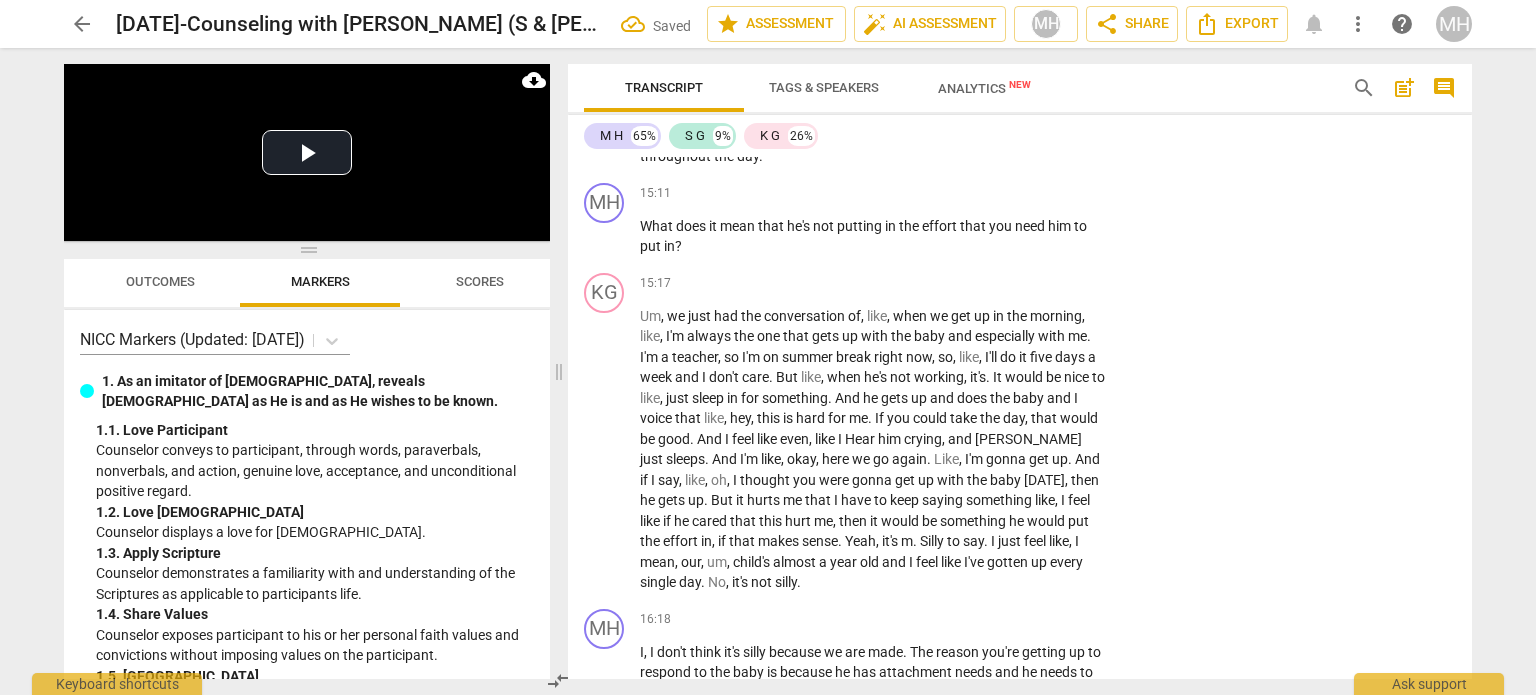 scroll, scrollTop: 8642, scrollLeft: 0, axis: vertical 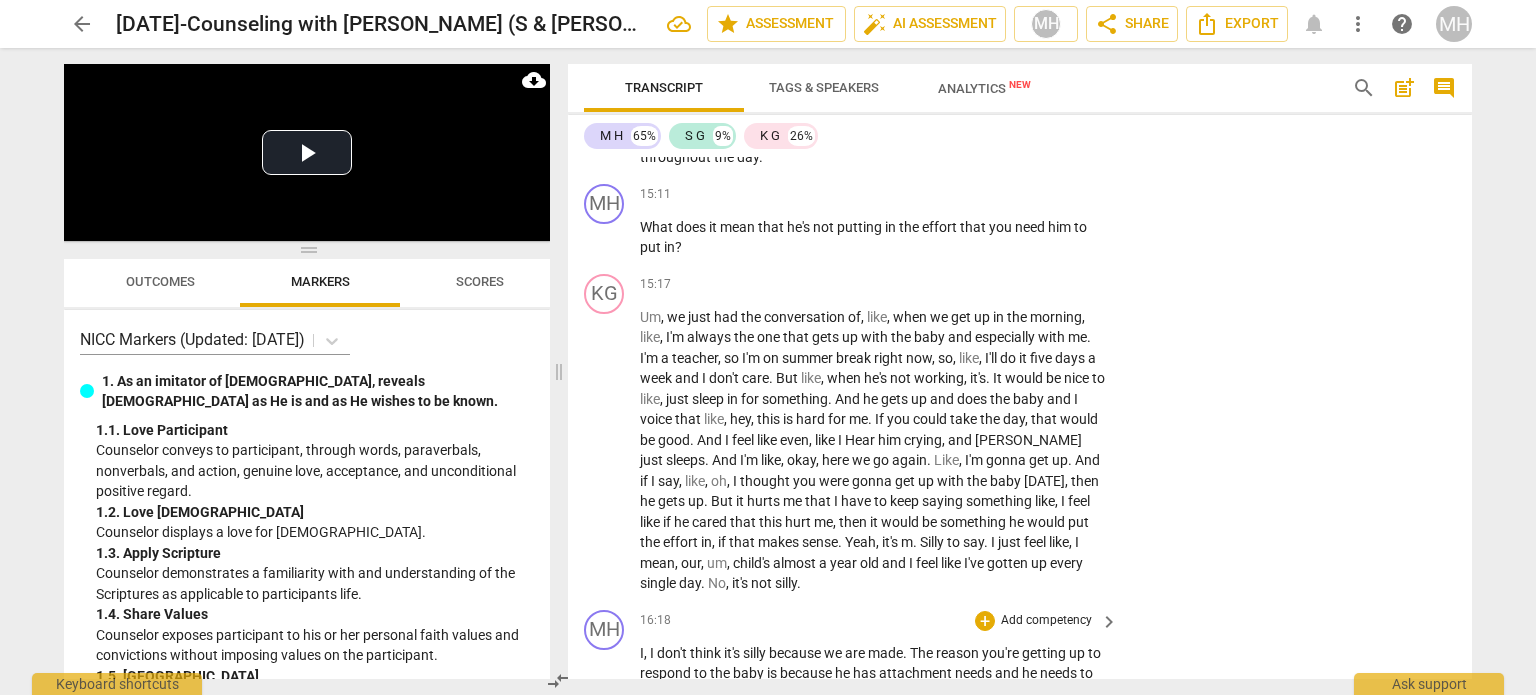 click on "Add competency" at bounding box center (1046, 621) 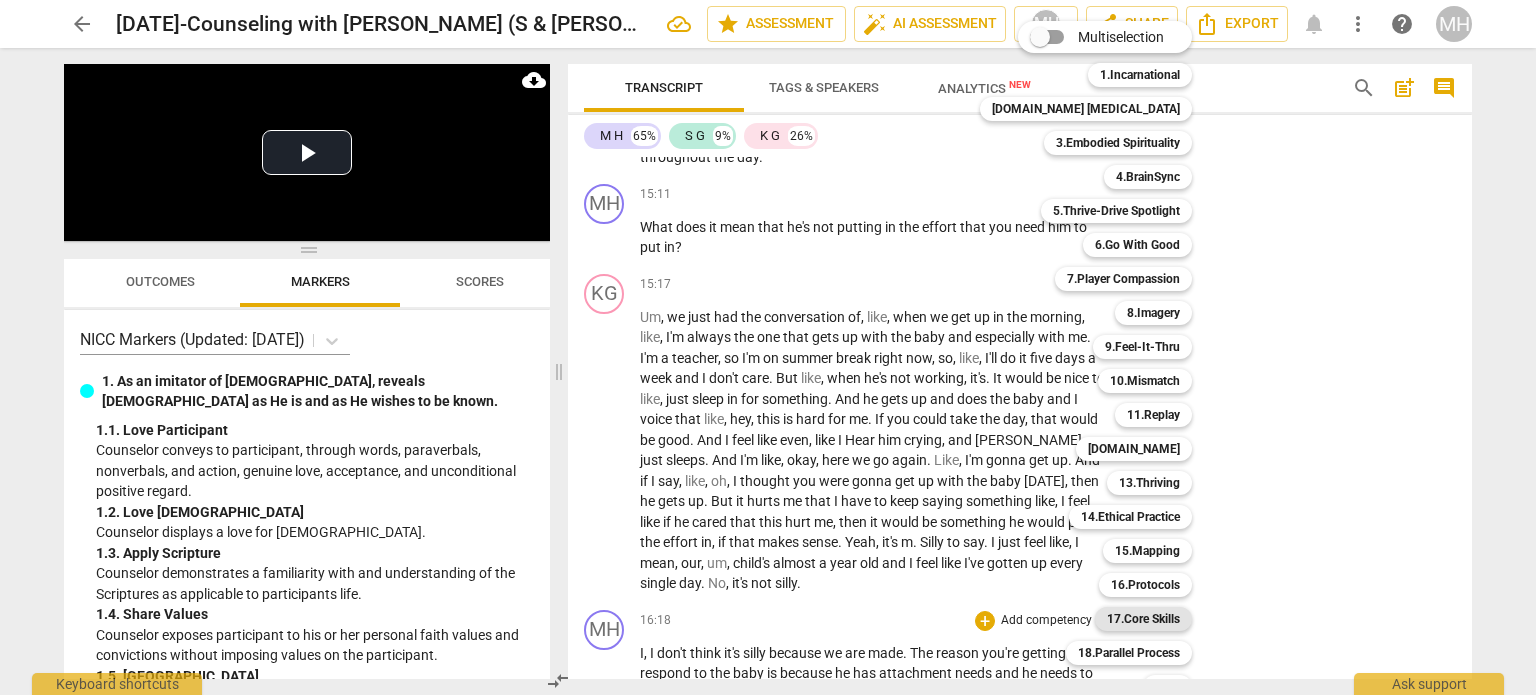scroll, scrollTop: 59, scrollLeft: 0, axis: vertical 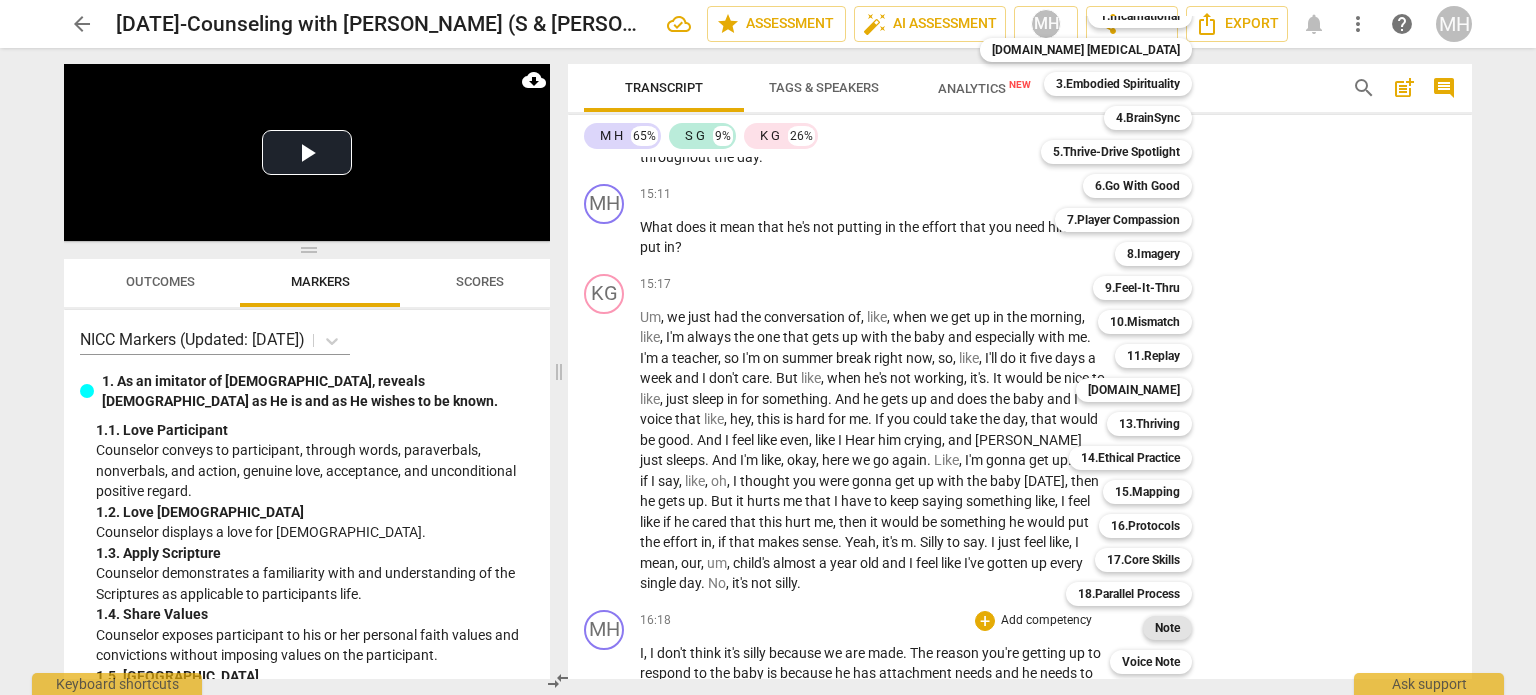click on "Note" at bounding box center (1167, 628) 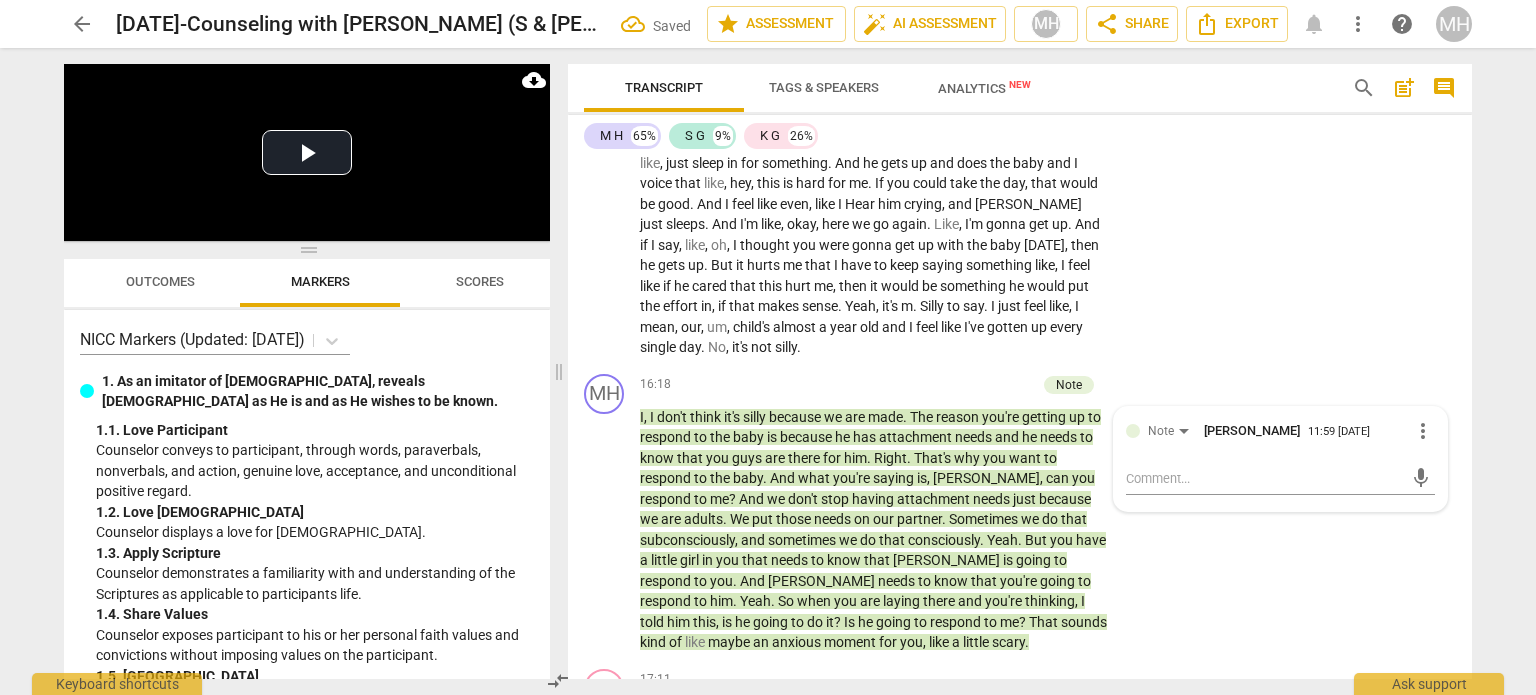 scroll, scrollTop: 8907, scrollLeft: 0, axis: vertical 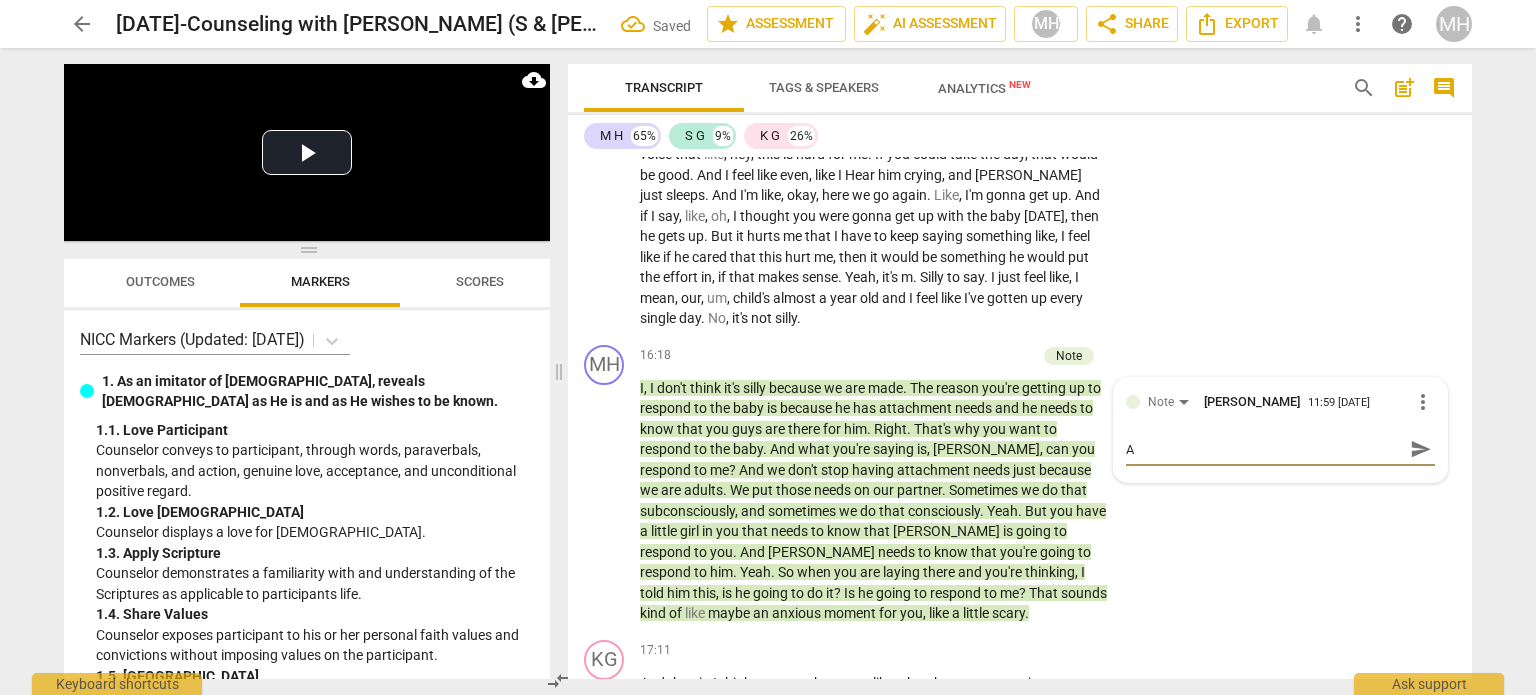 type on "A" 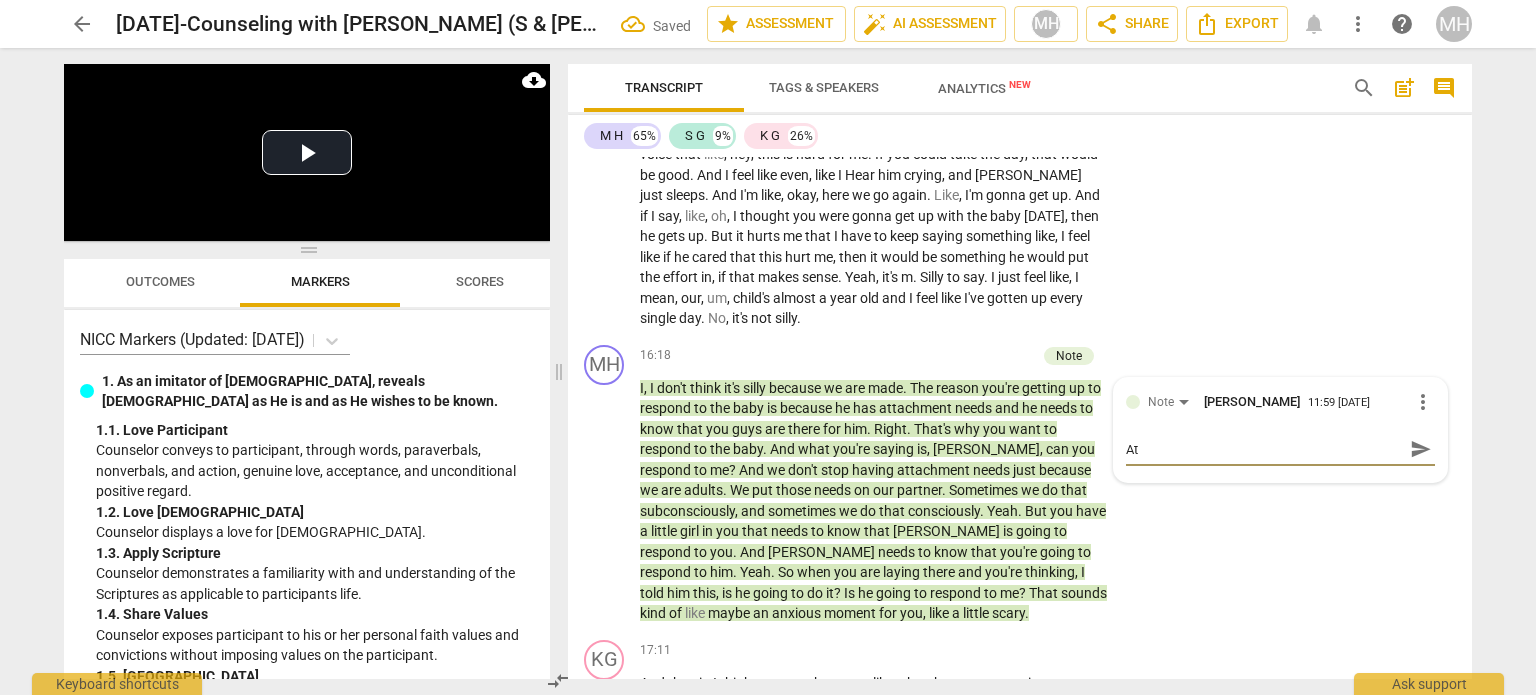 type on "Att" 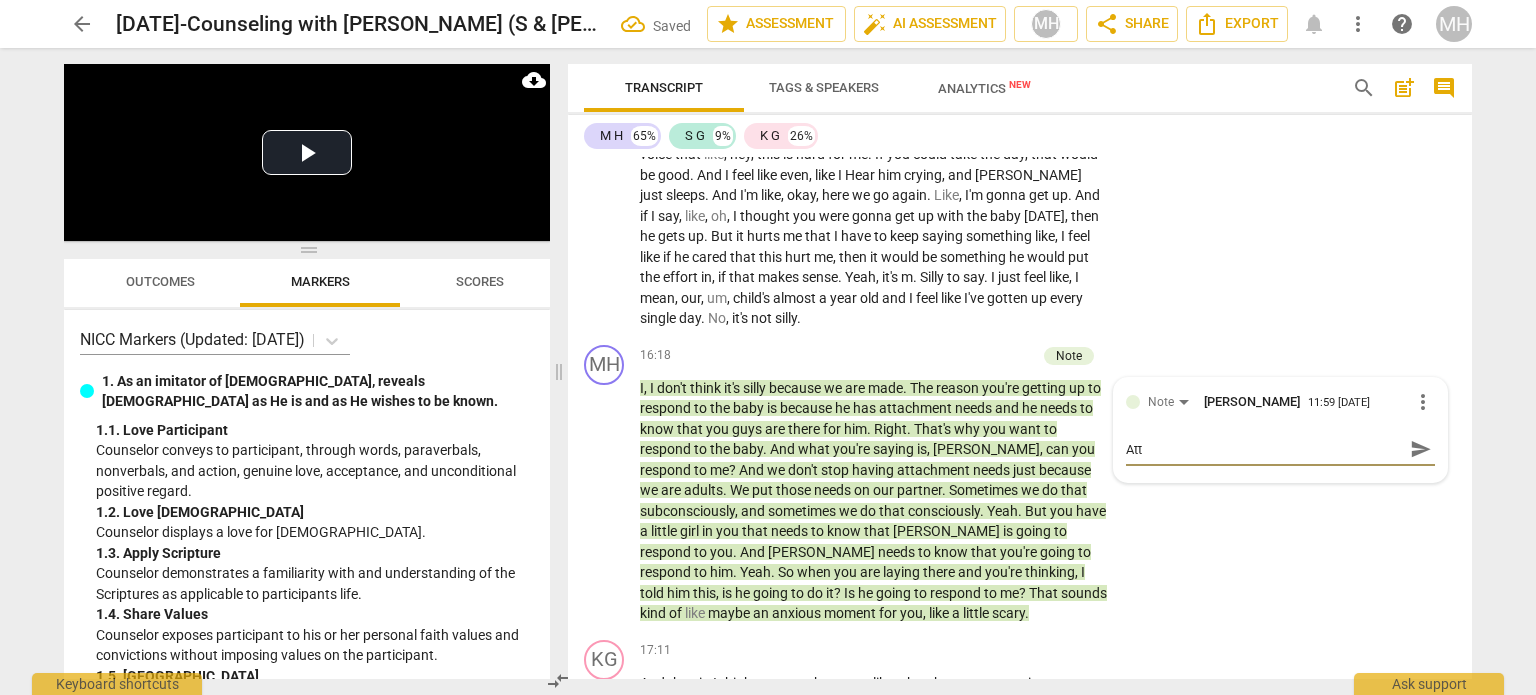 type on "Atta" 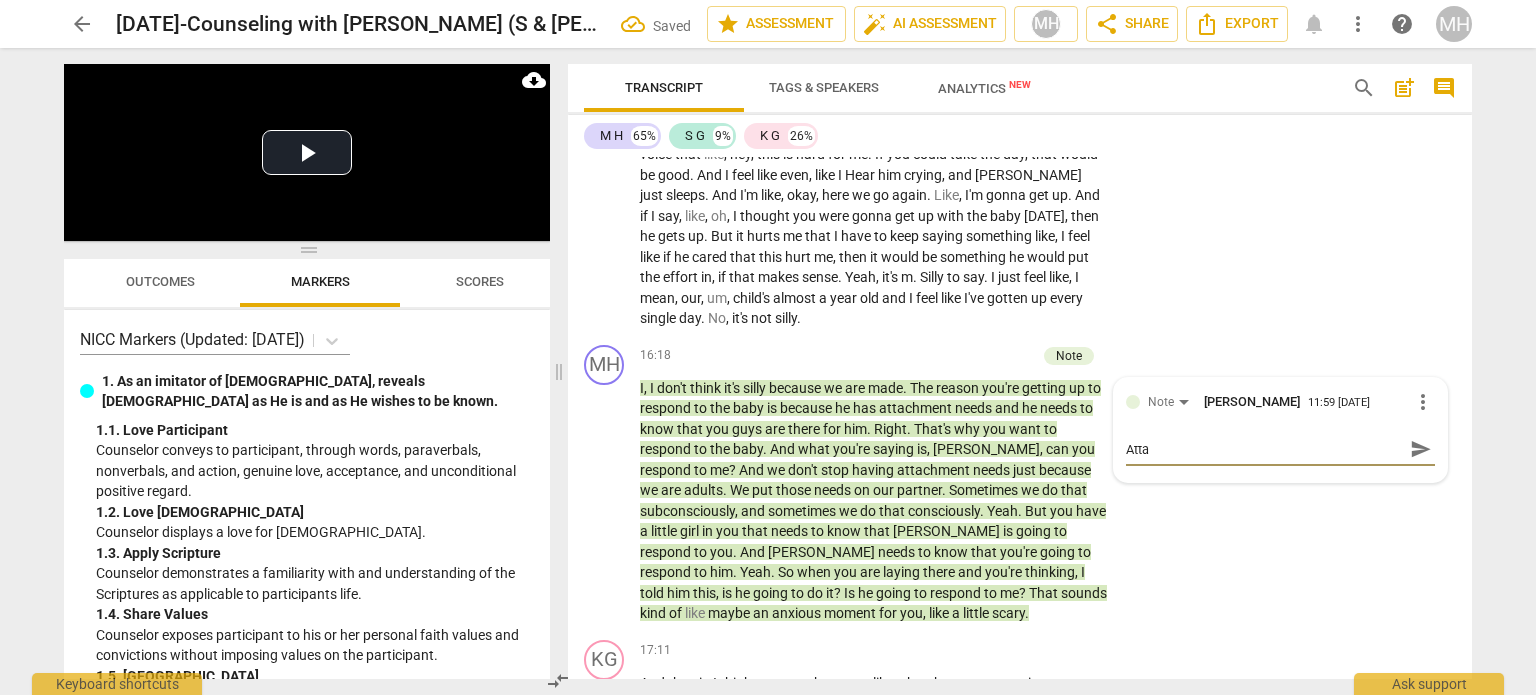 type on "Attac" 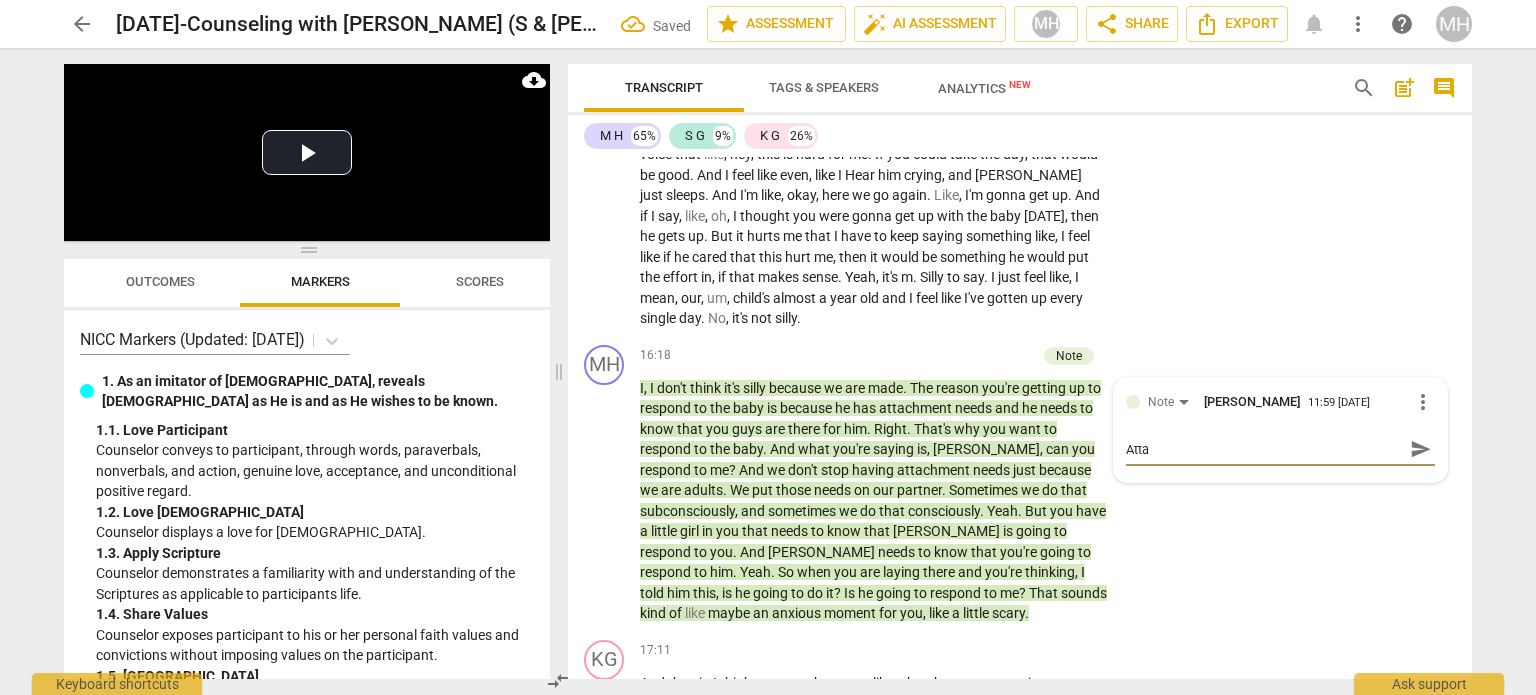 type on "Attac" 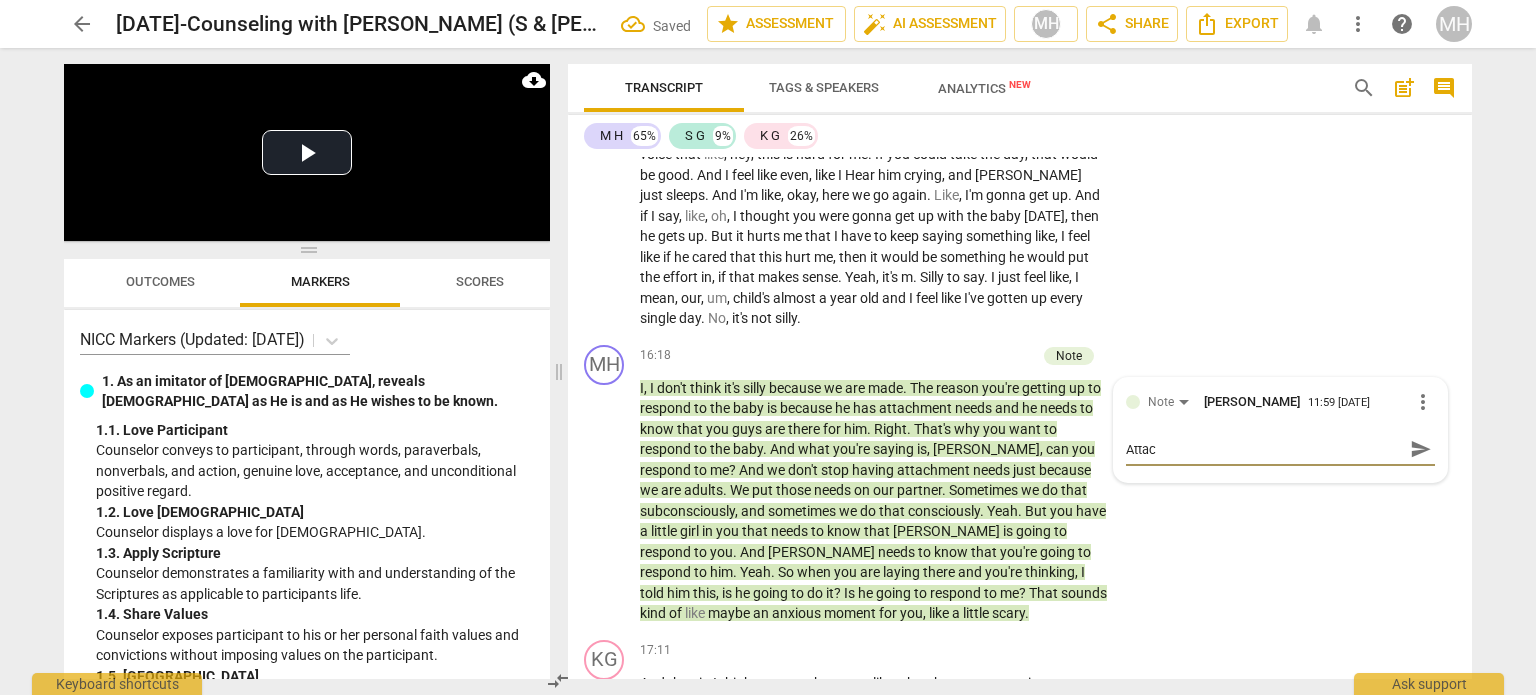 type on "Attach" 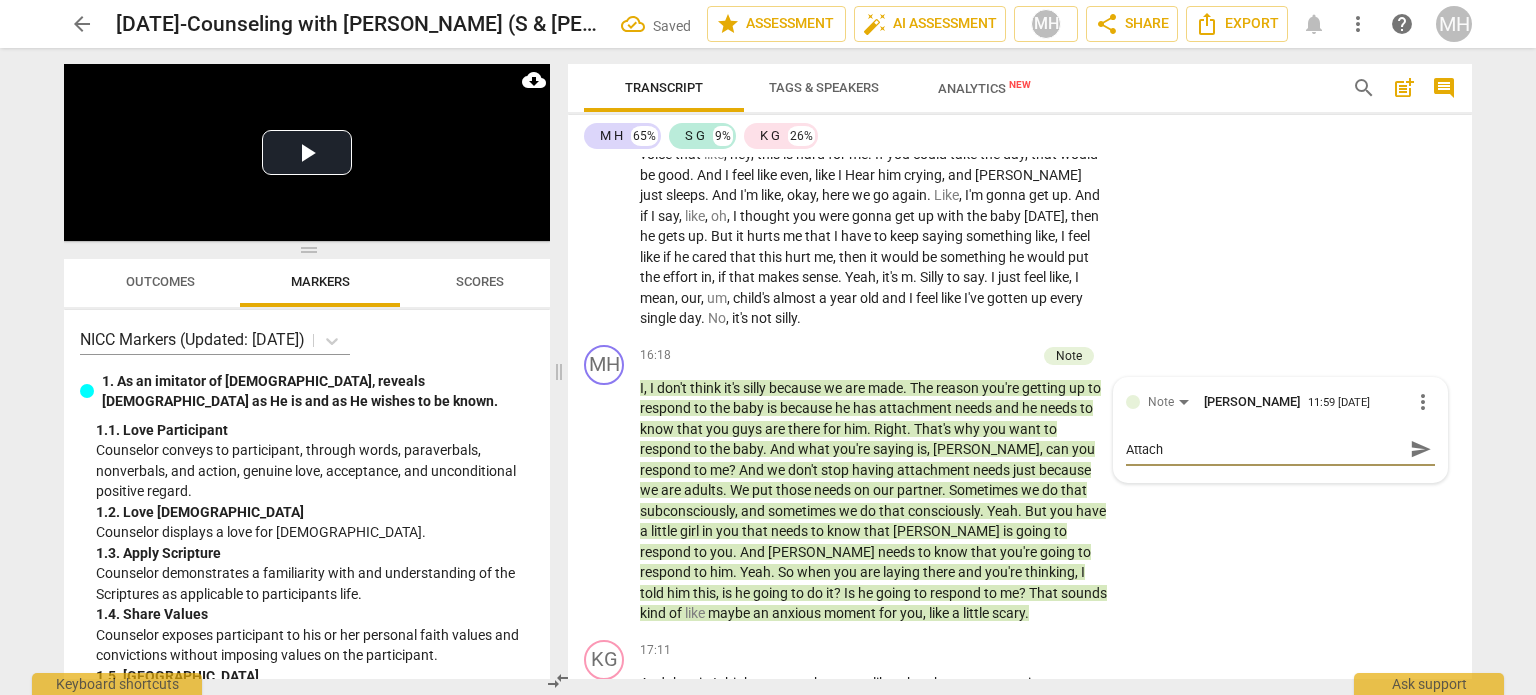 type on "Attachm" 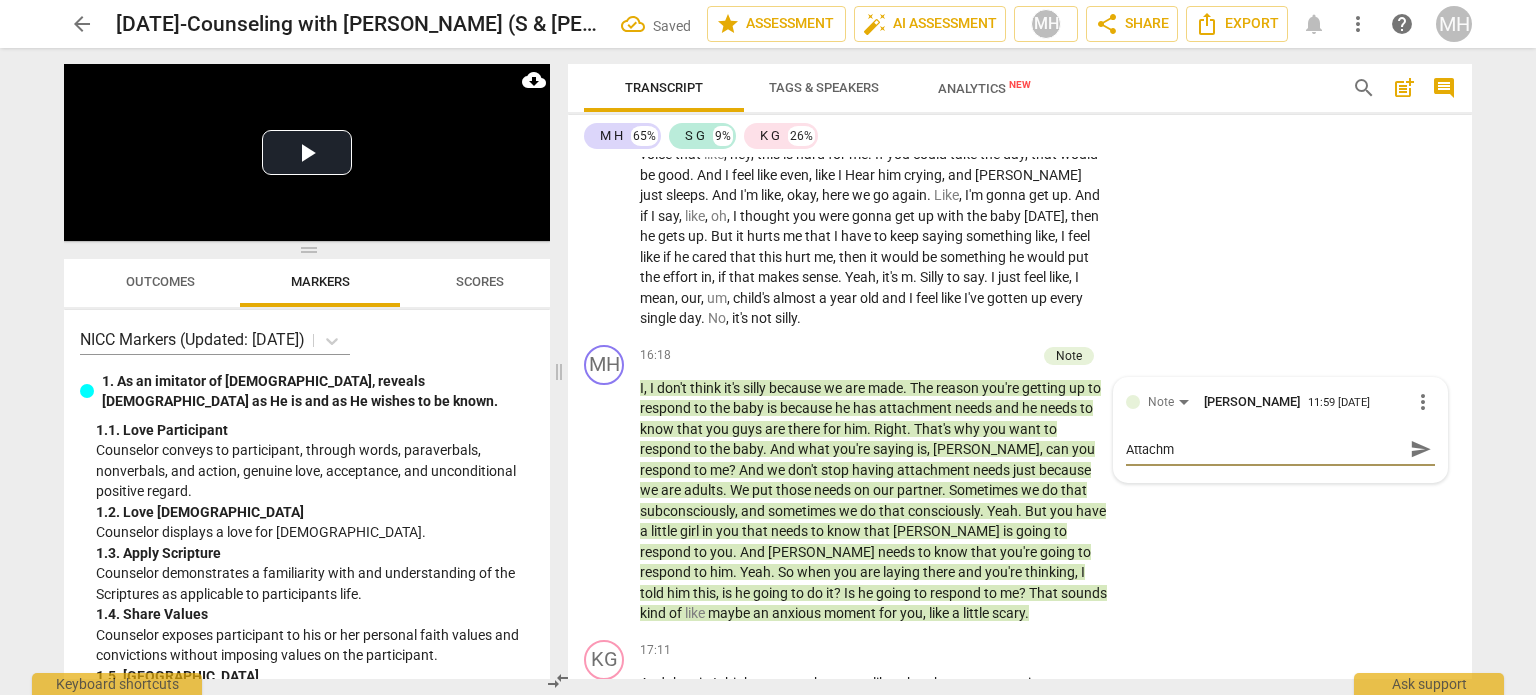 type on "Attachme" 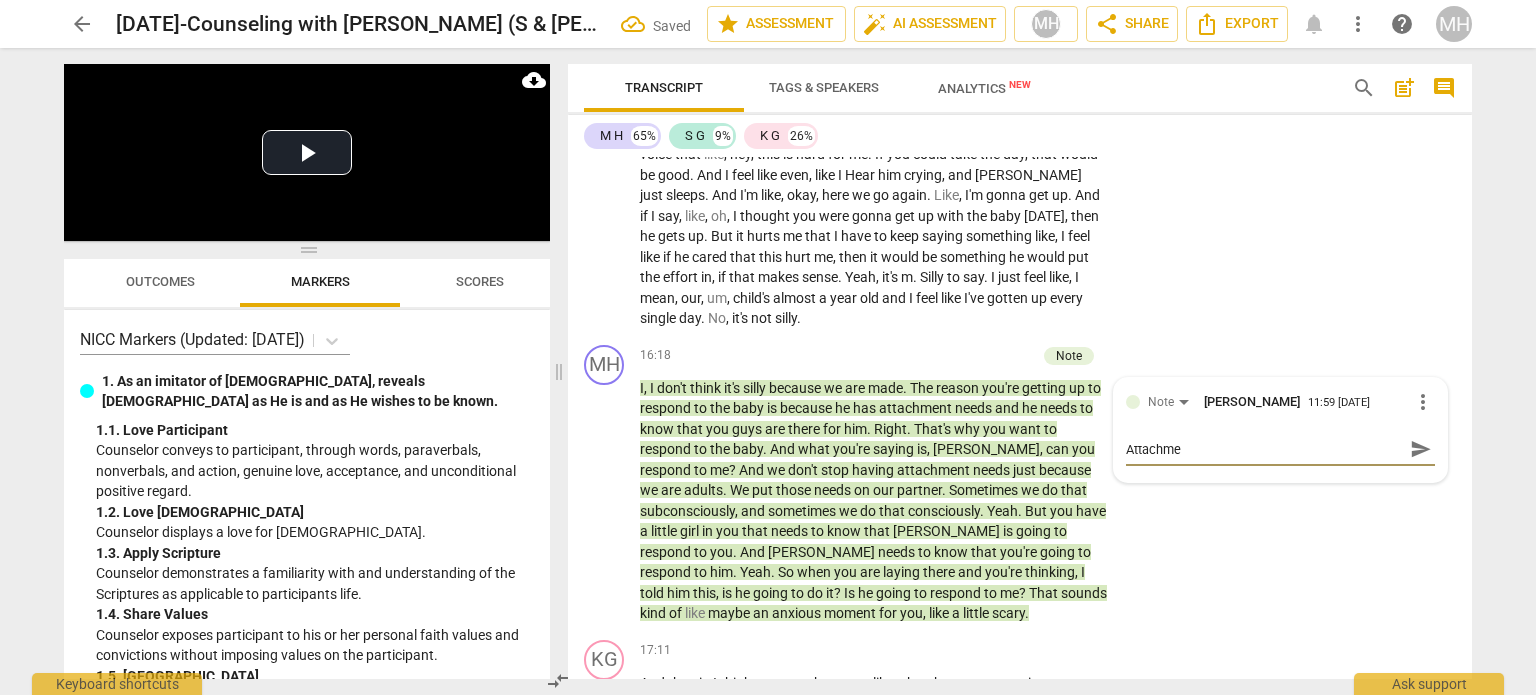 type on "Attachmen" 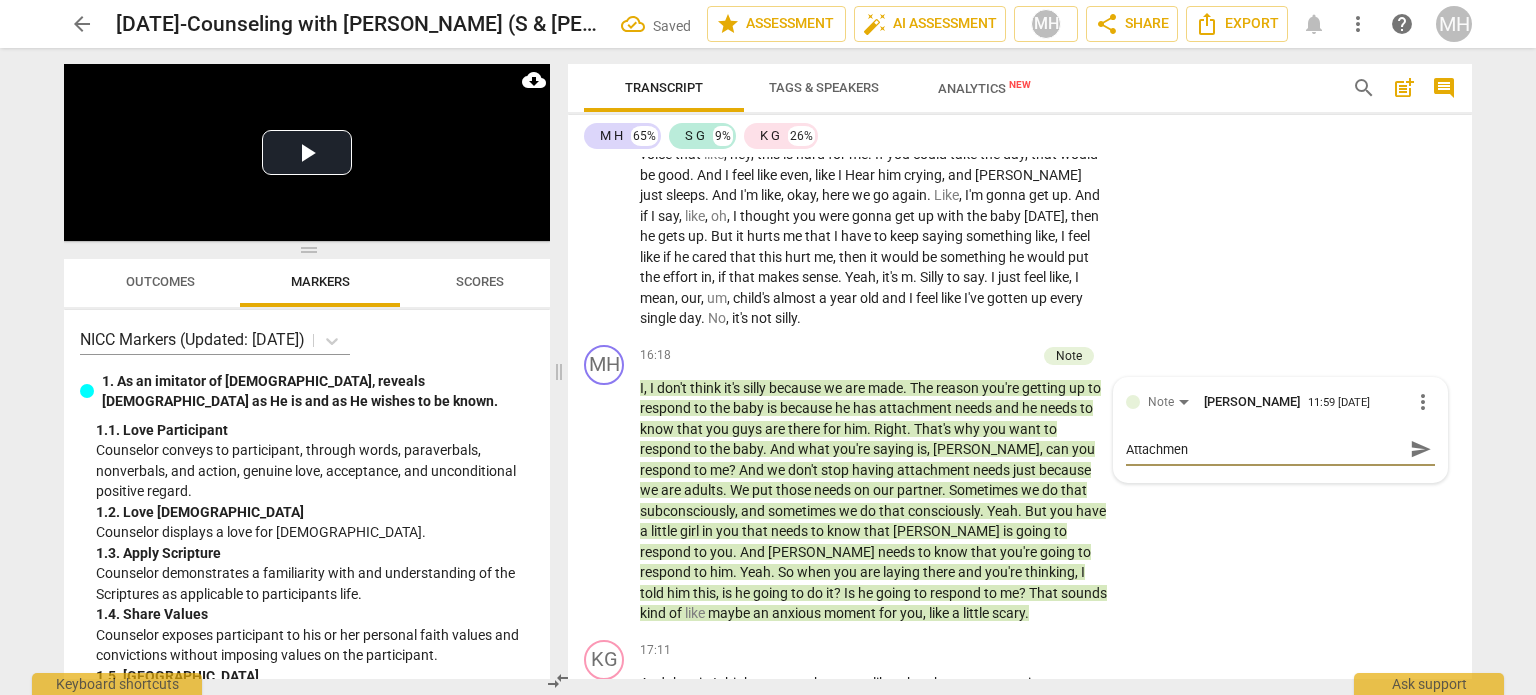 type on "Attachment" 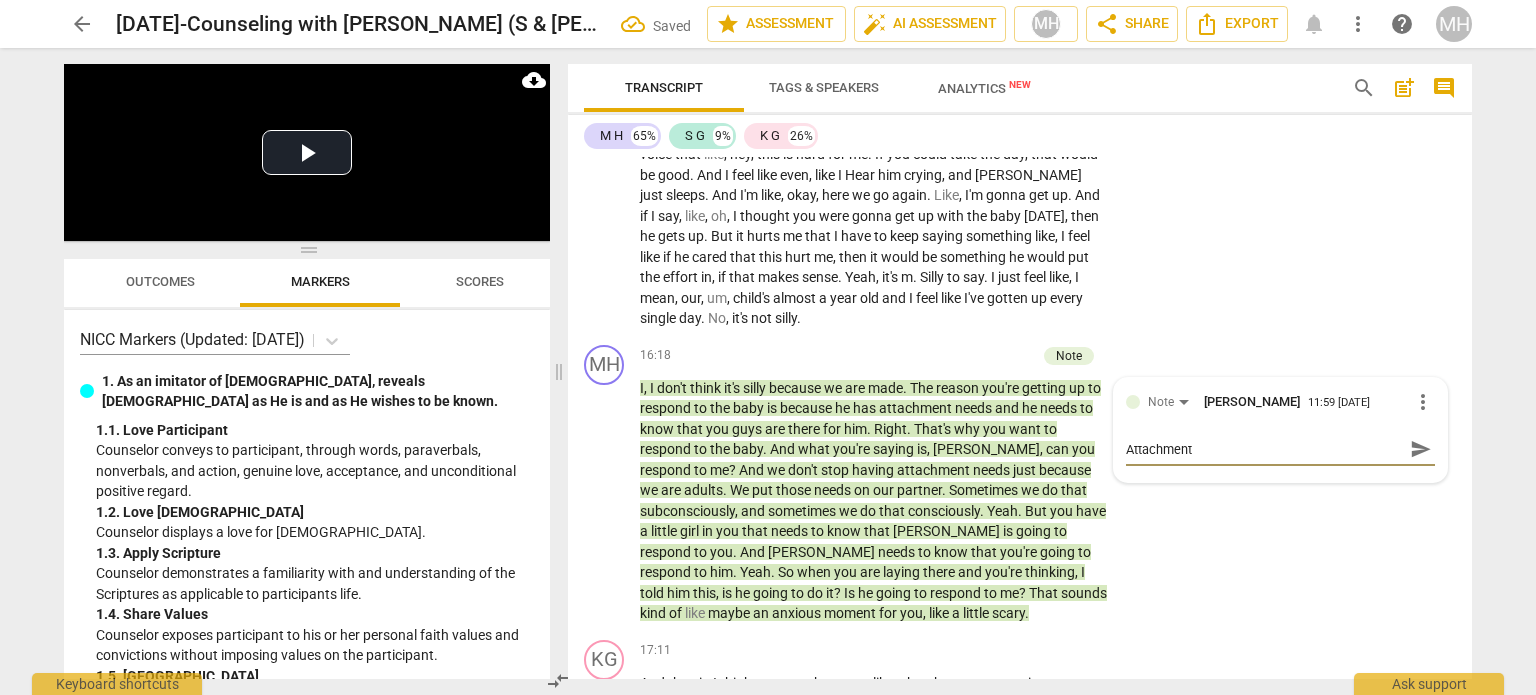 type on "Attachment" 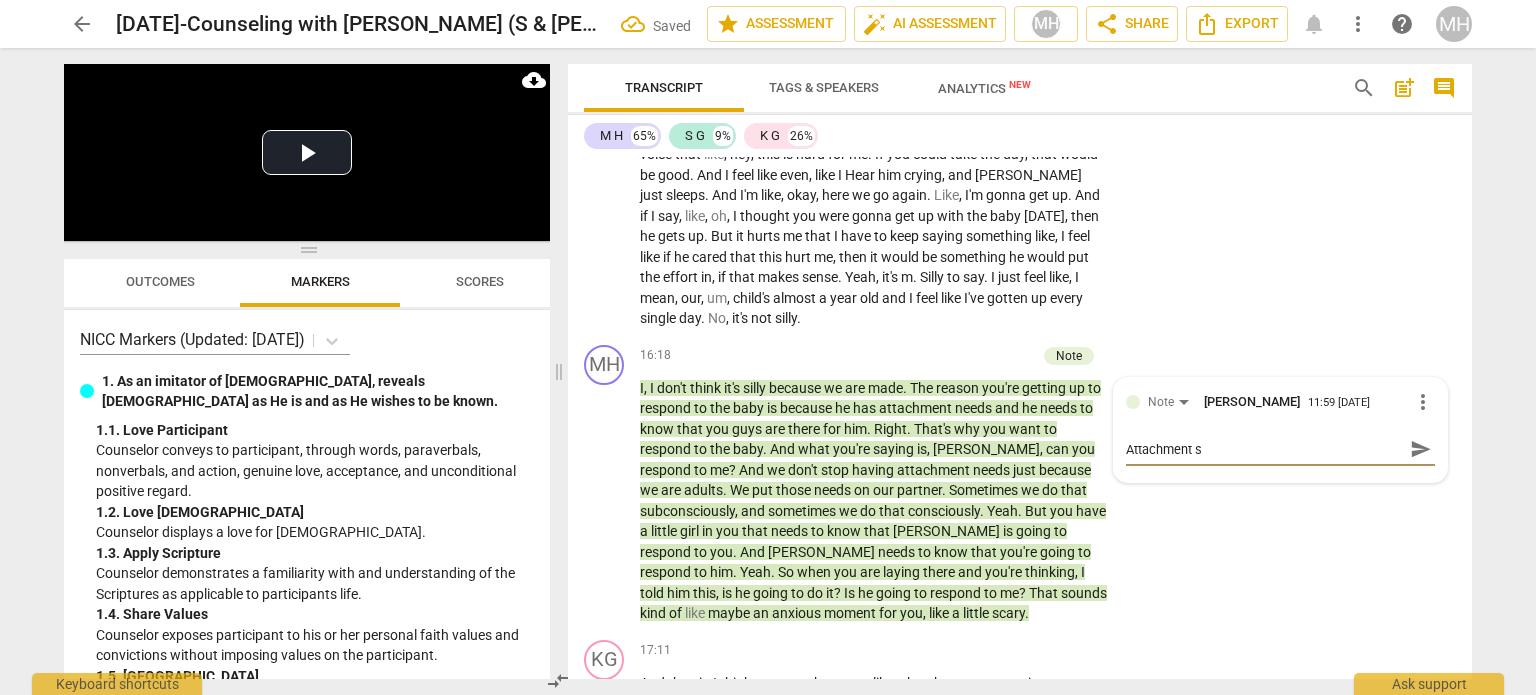 type on "Attachment se" 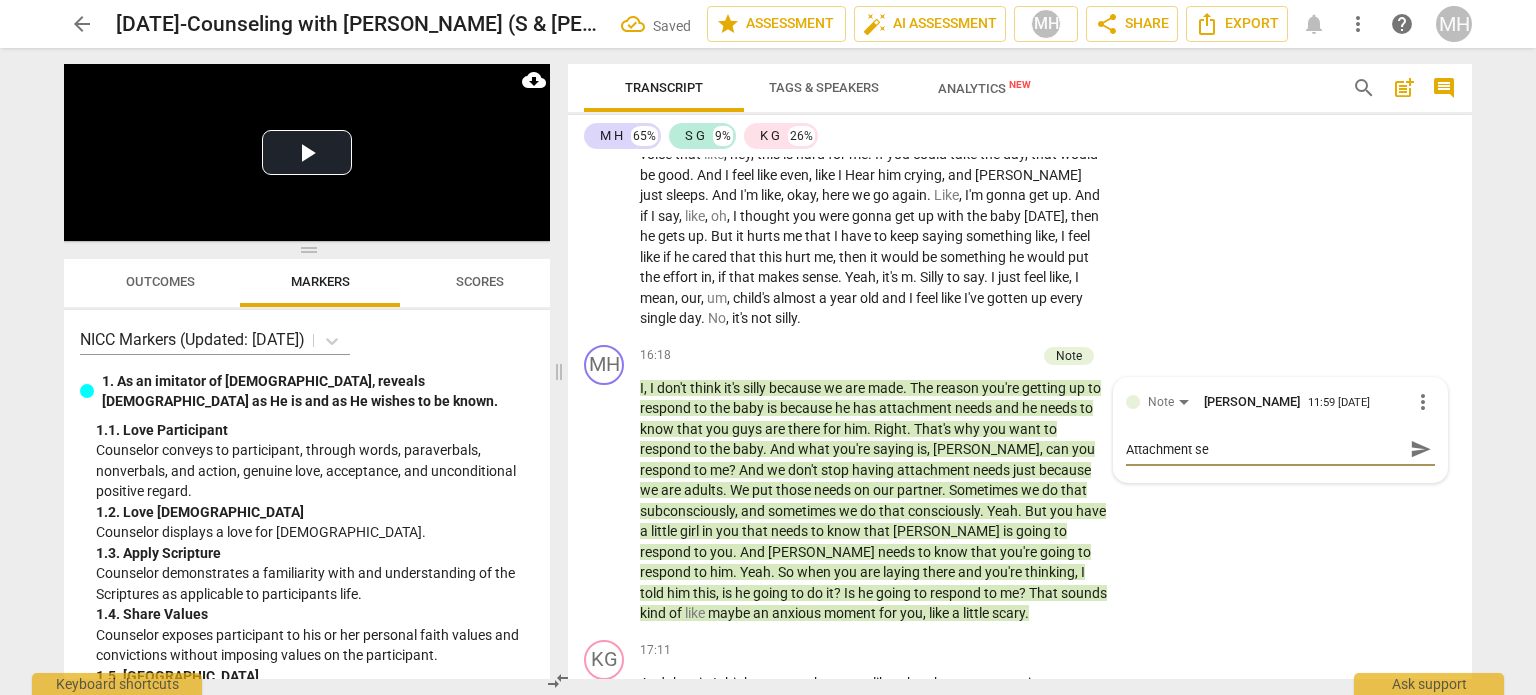 type on "Attachment see" 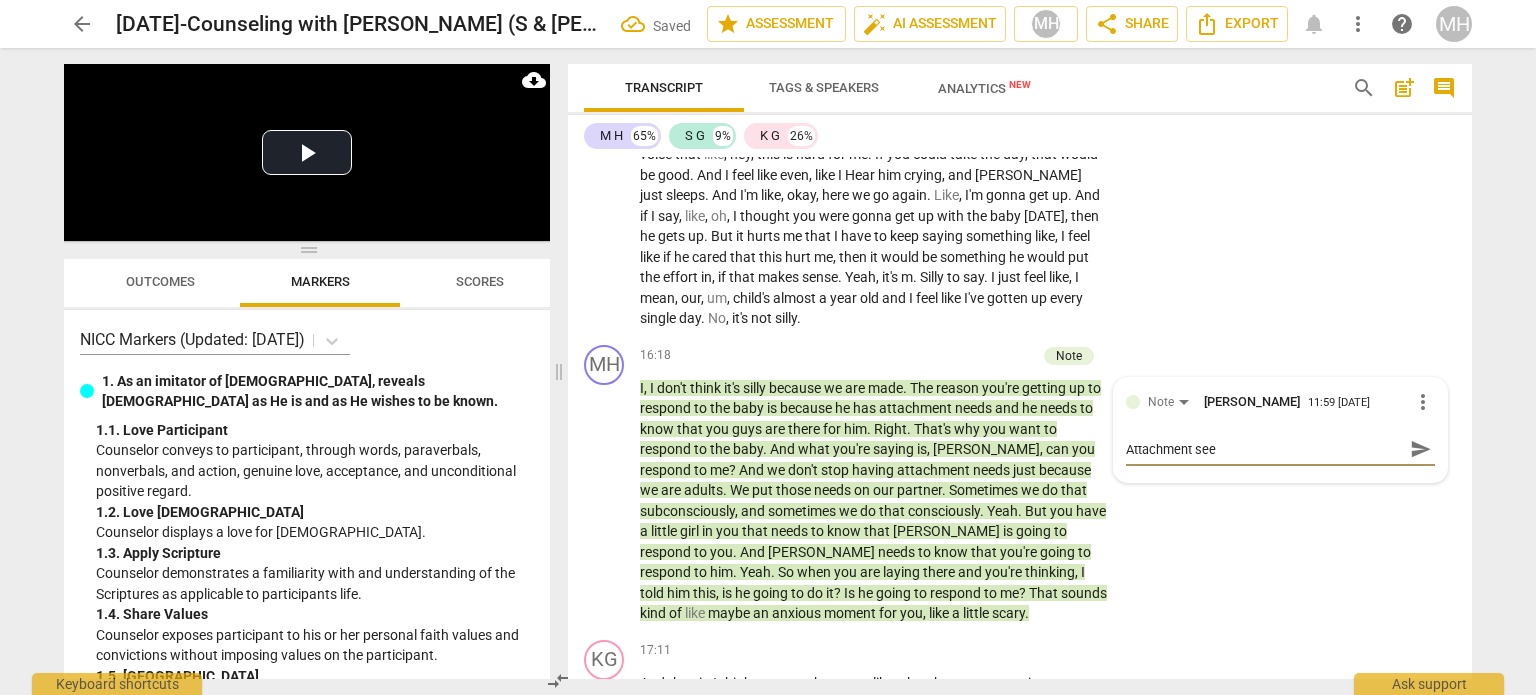type on "Attachment seed" 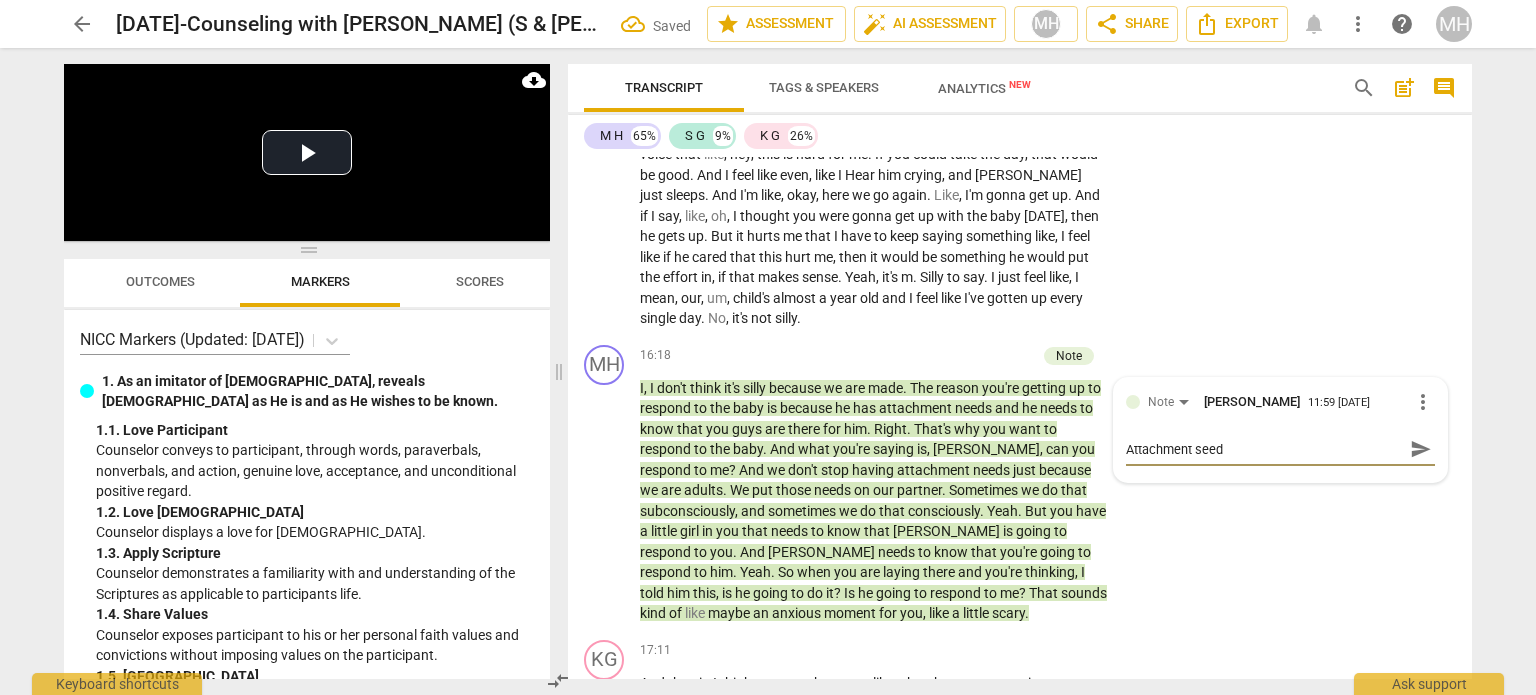 type on "Attachment seedi" 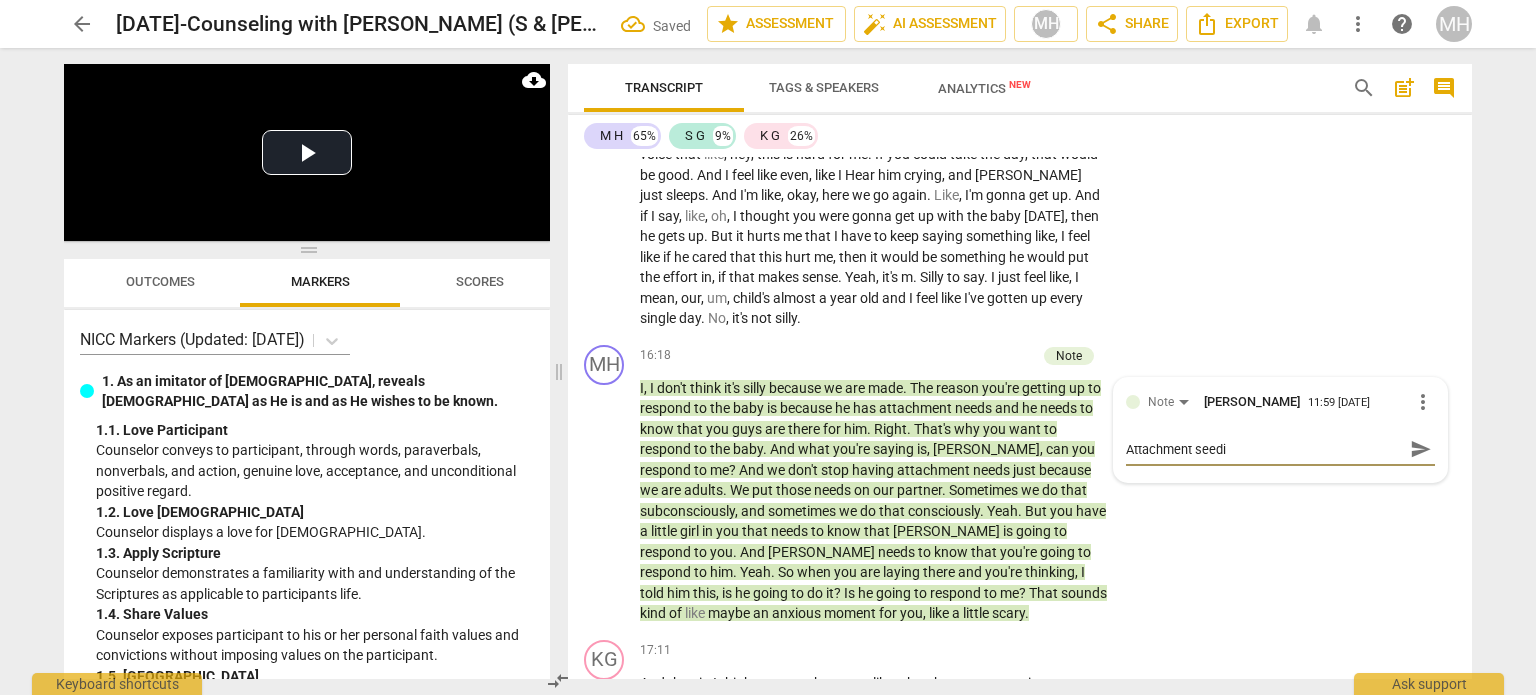 type on "Attachment seedig" 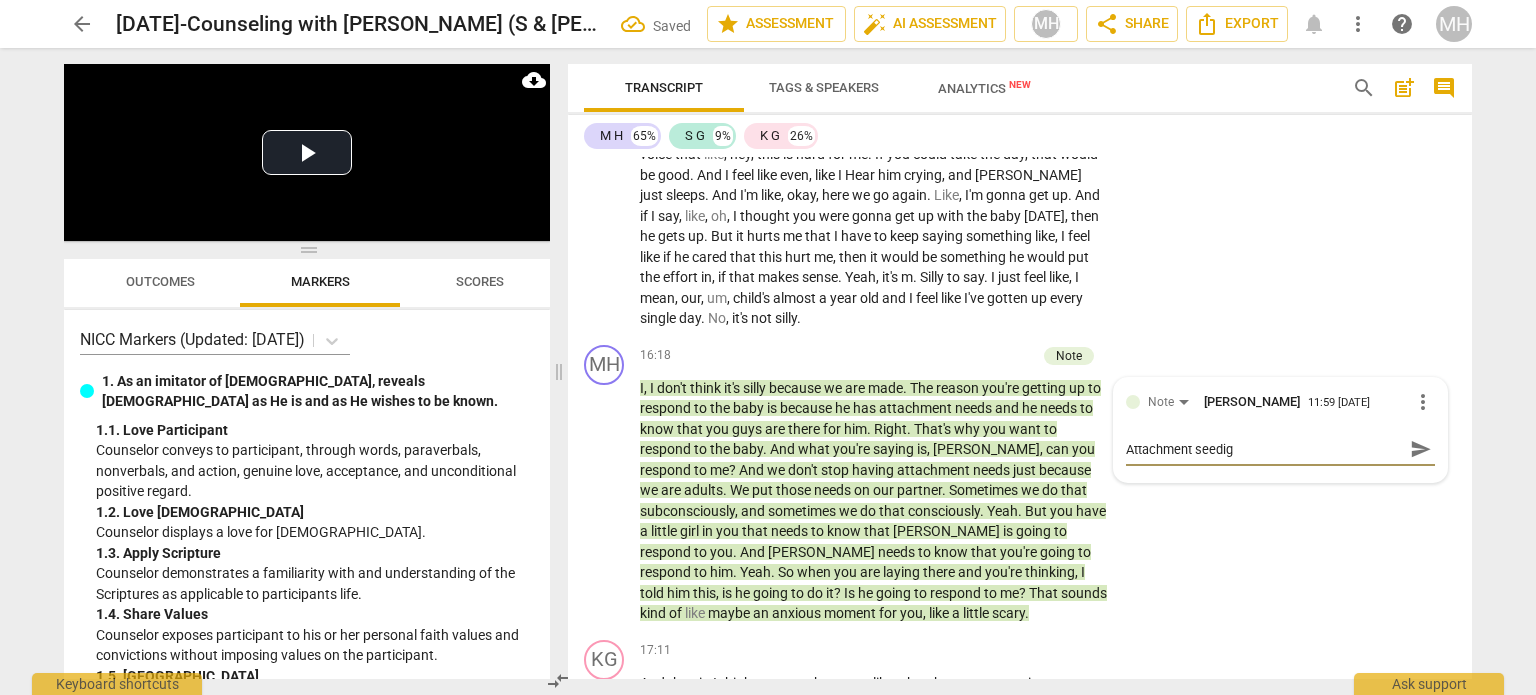 type on "Attachment seedi" 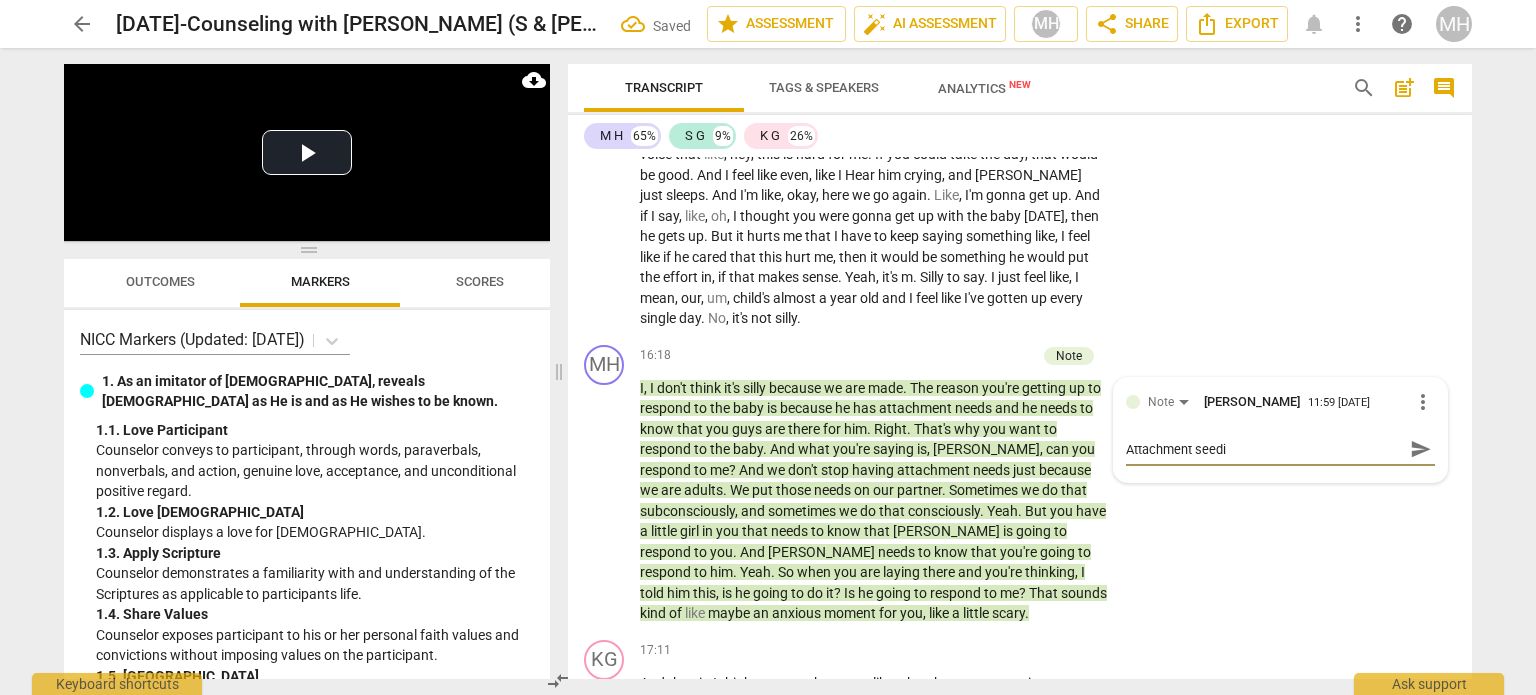 type on "Attachment seedin" 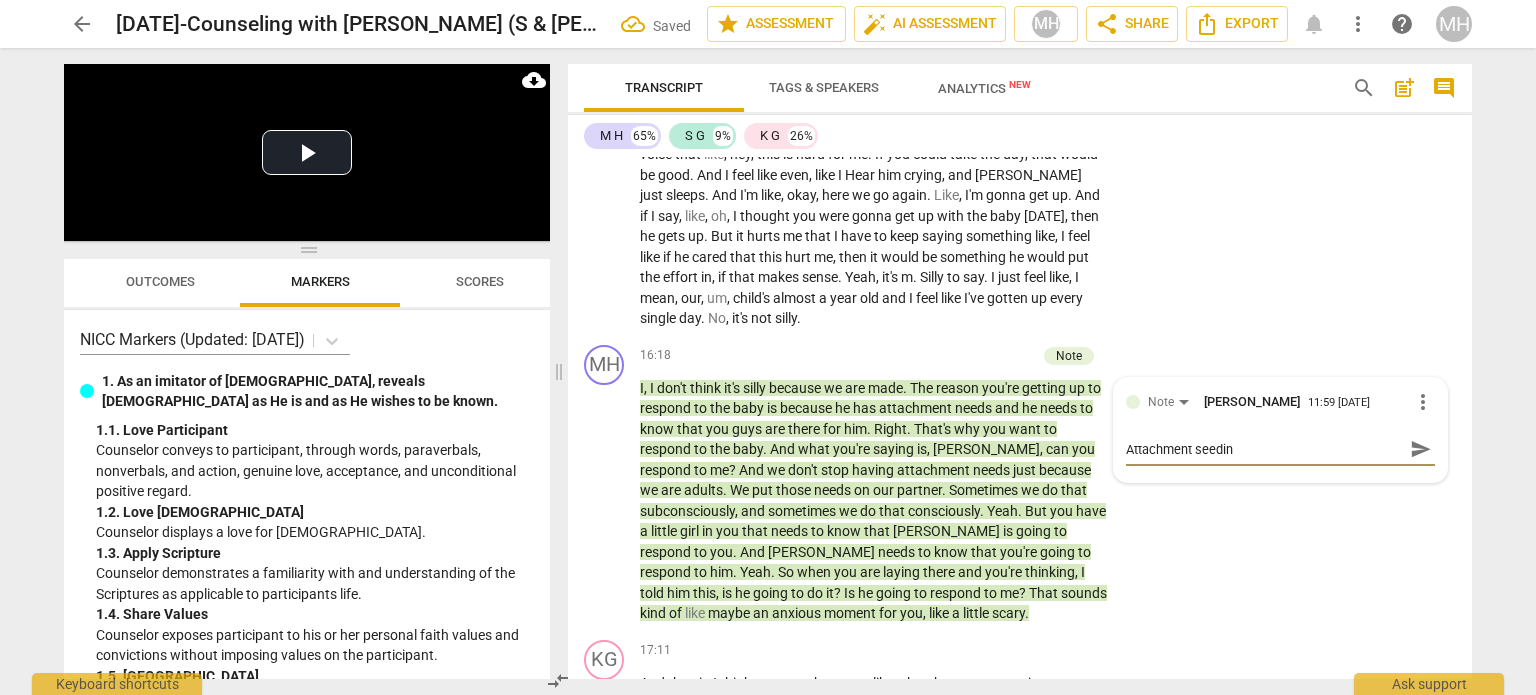 type on "Attachment seeding" 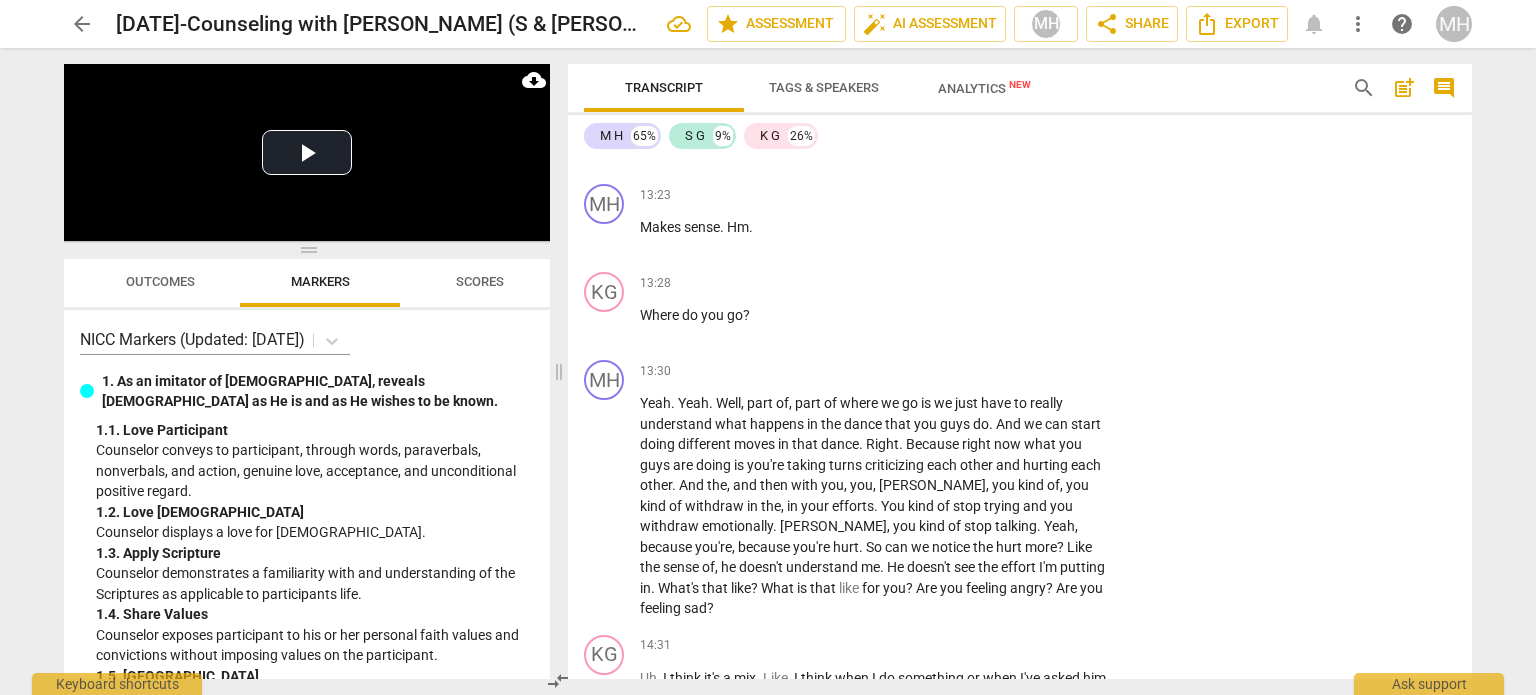 scroll, scrollTop: 7946, scrollLeft: 0, axis: vertical 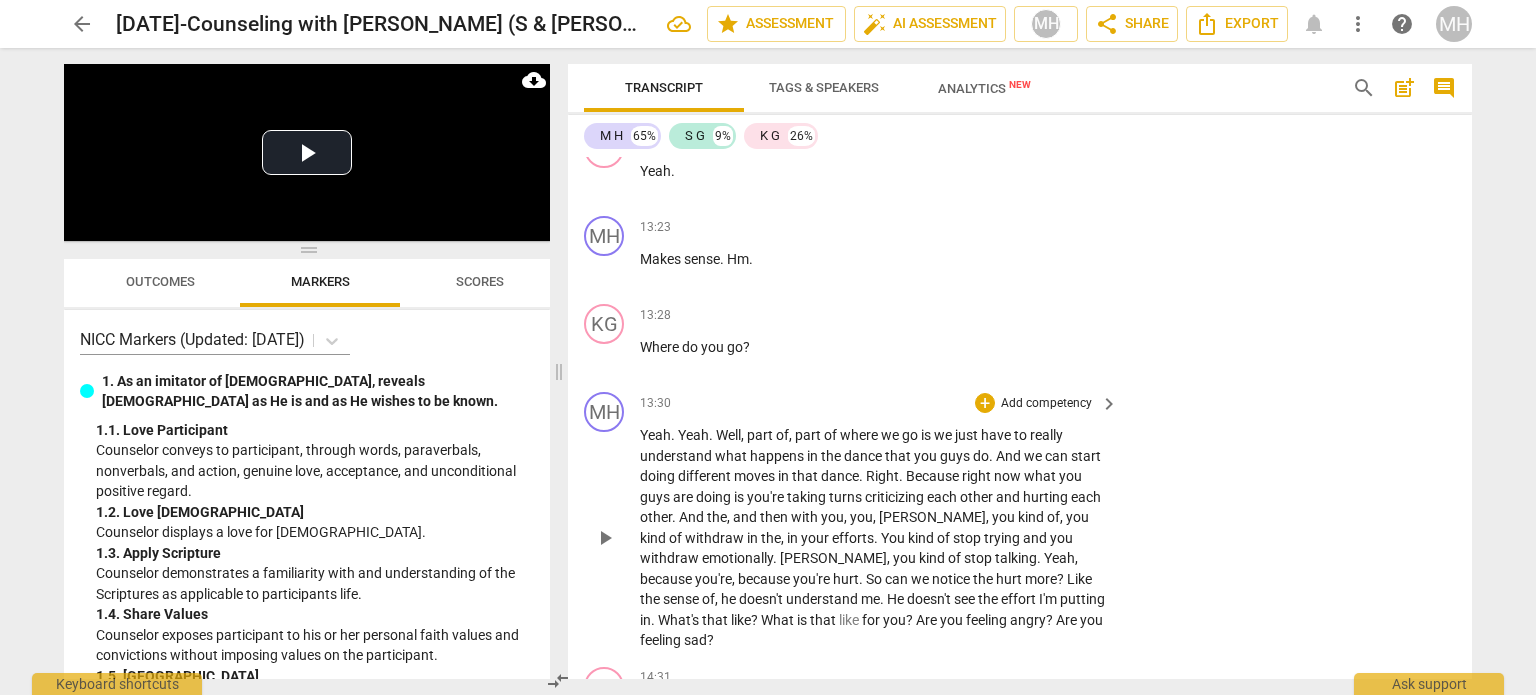type on "Attachment seeding" 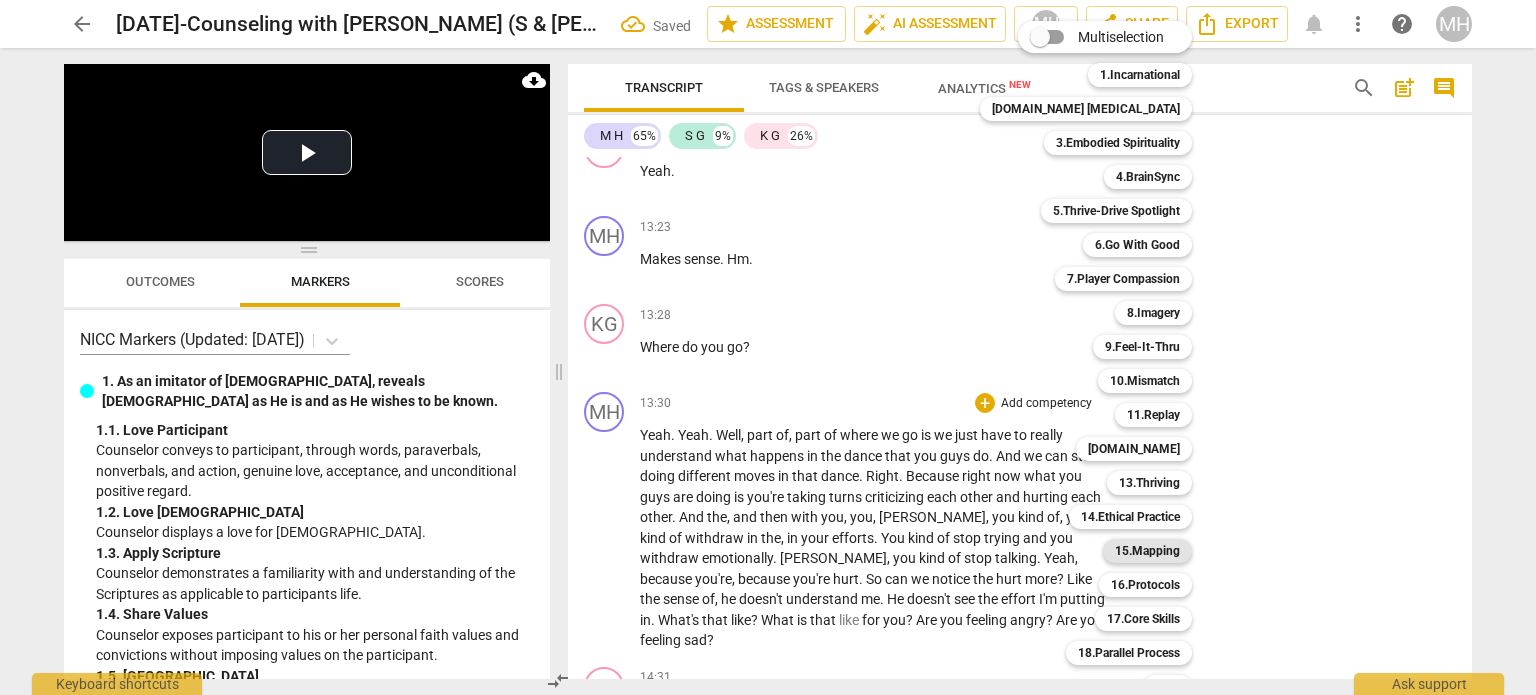 scroll, scrollTop: 59, scrollLeft: 0, axis: vertical 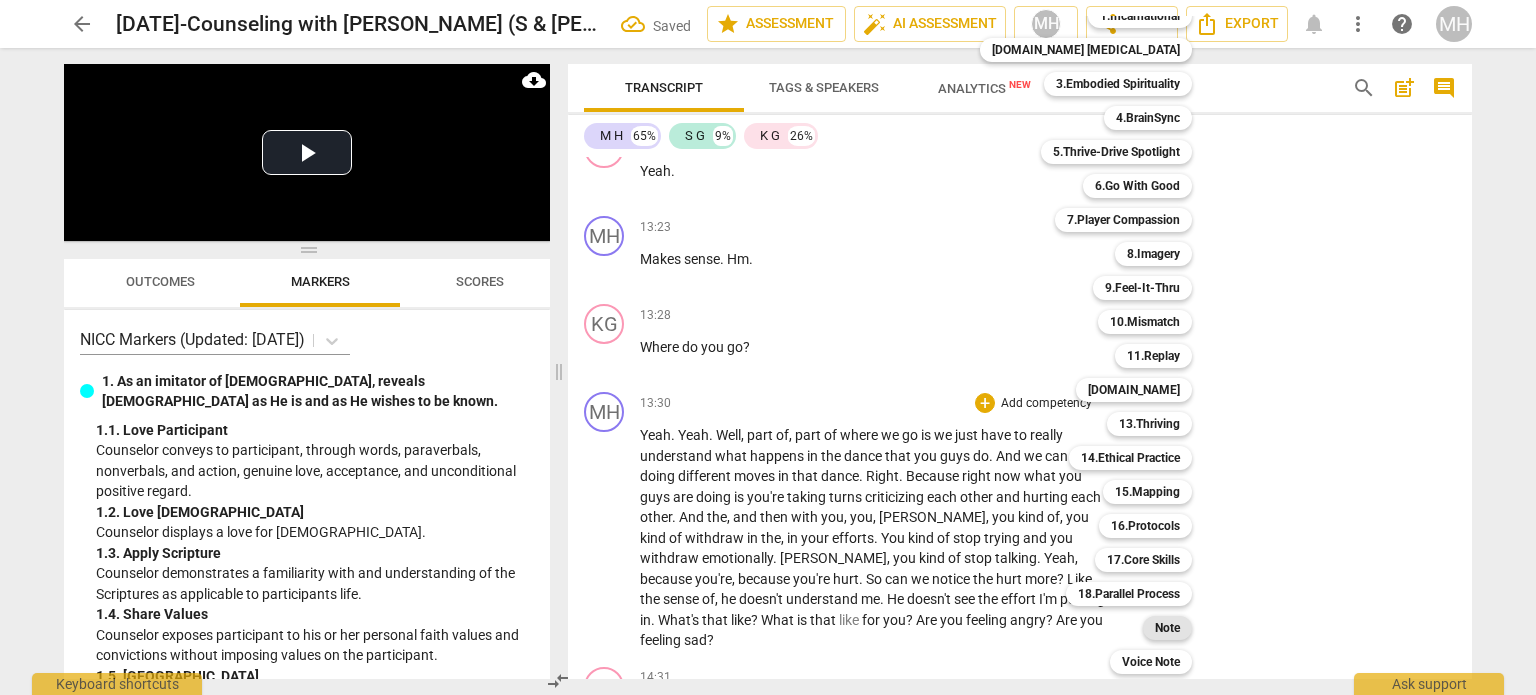 click on "Note" at bounding box center [1167, 628] 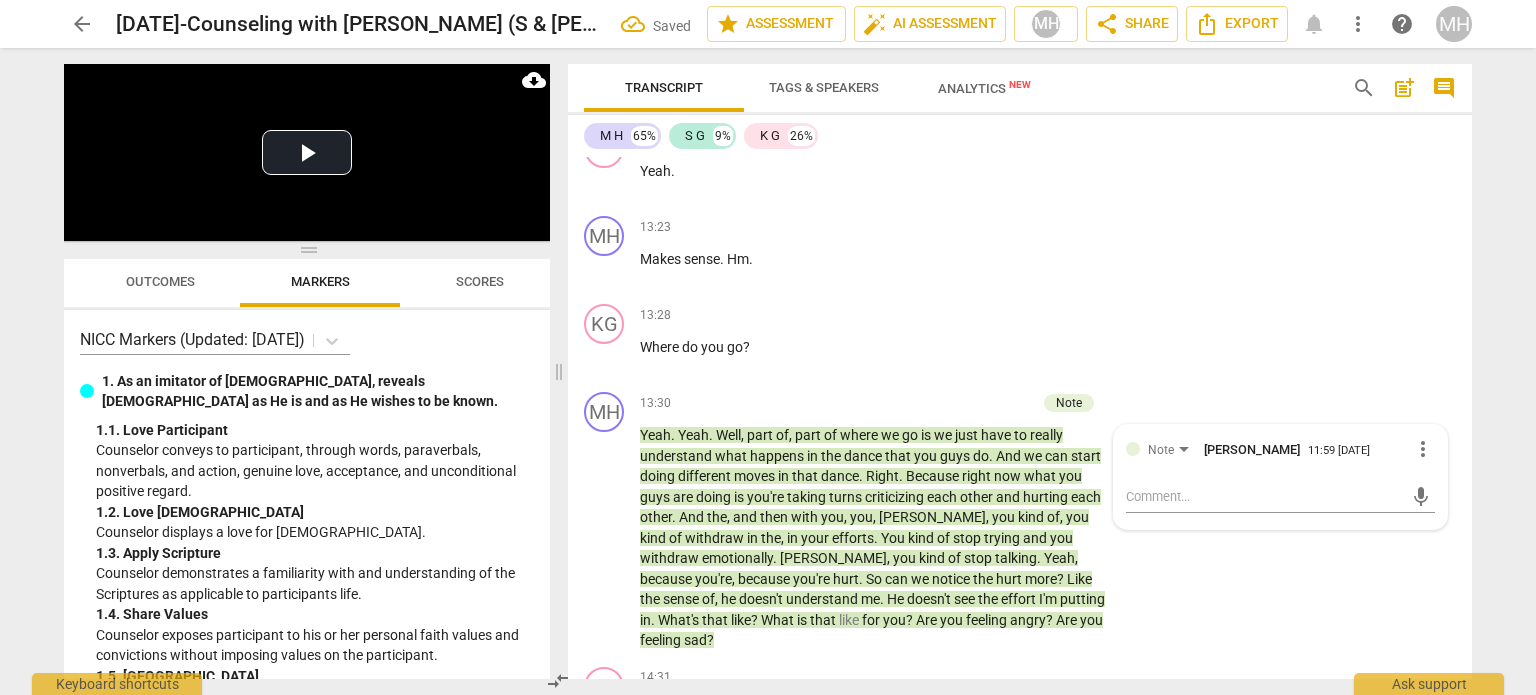 type on "T" 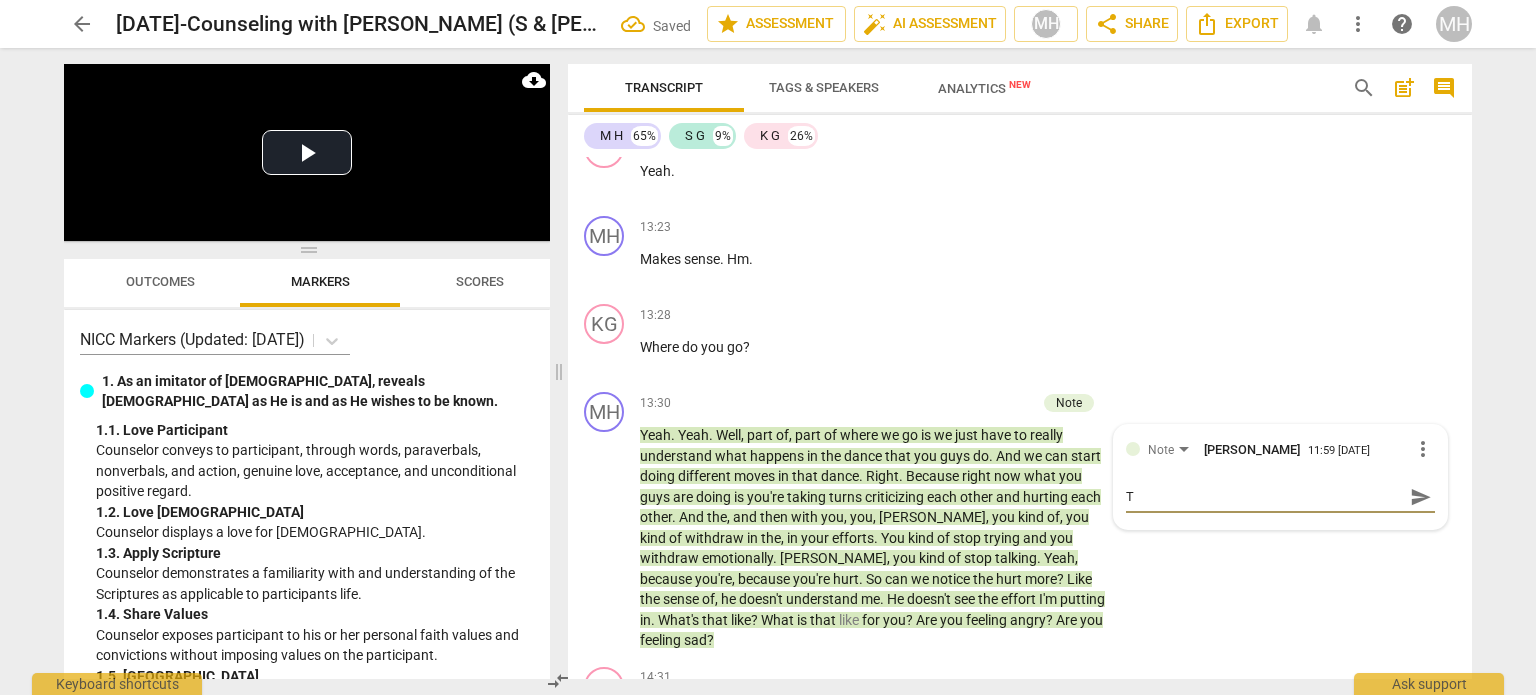 type on "Th" 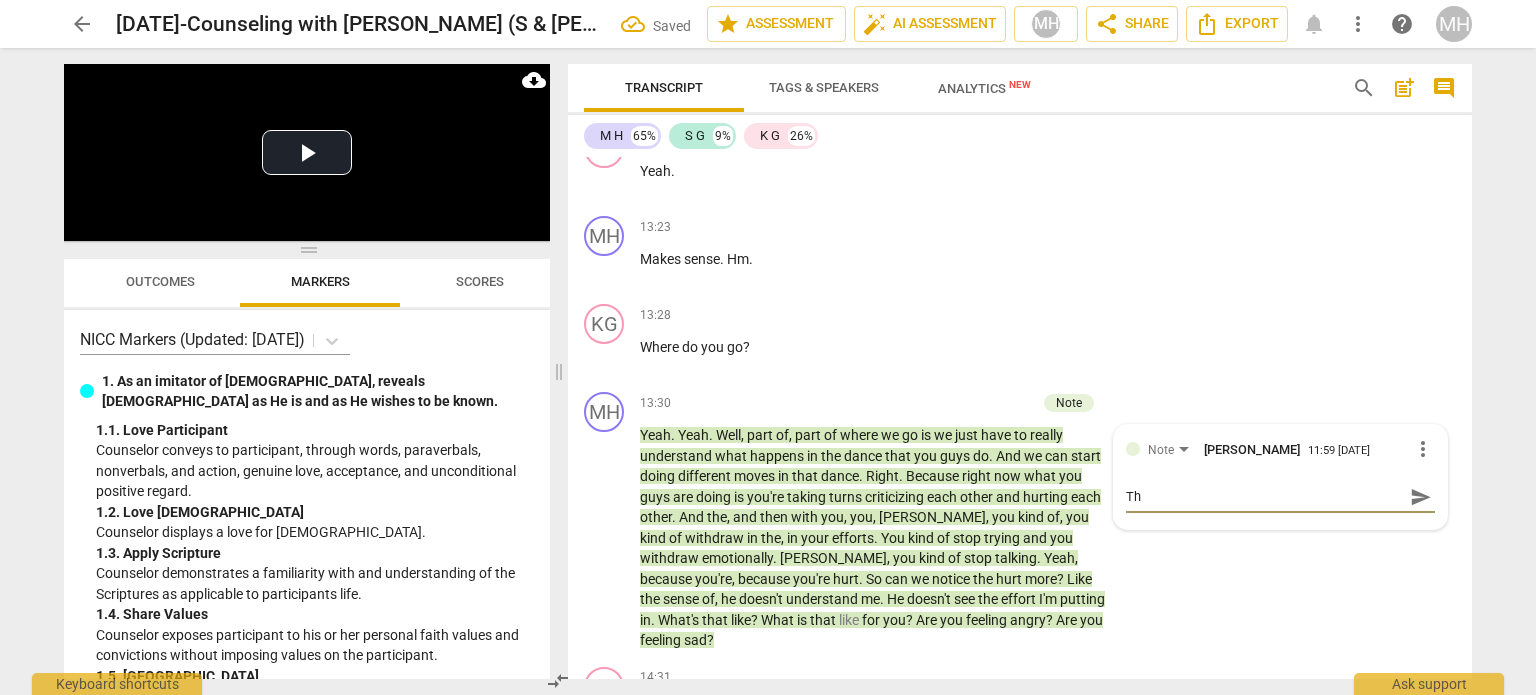 type on "Tha" 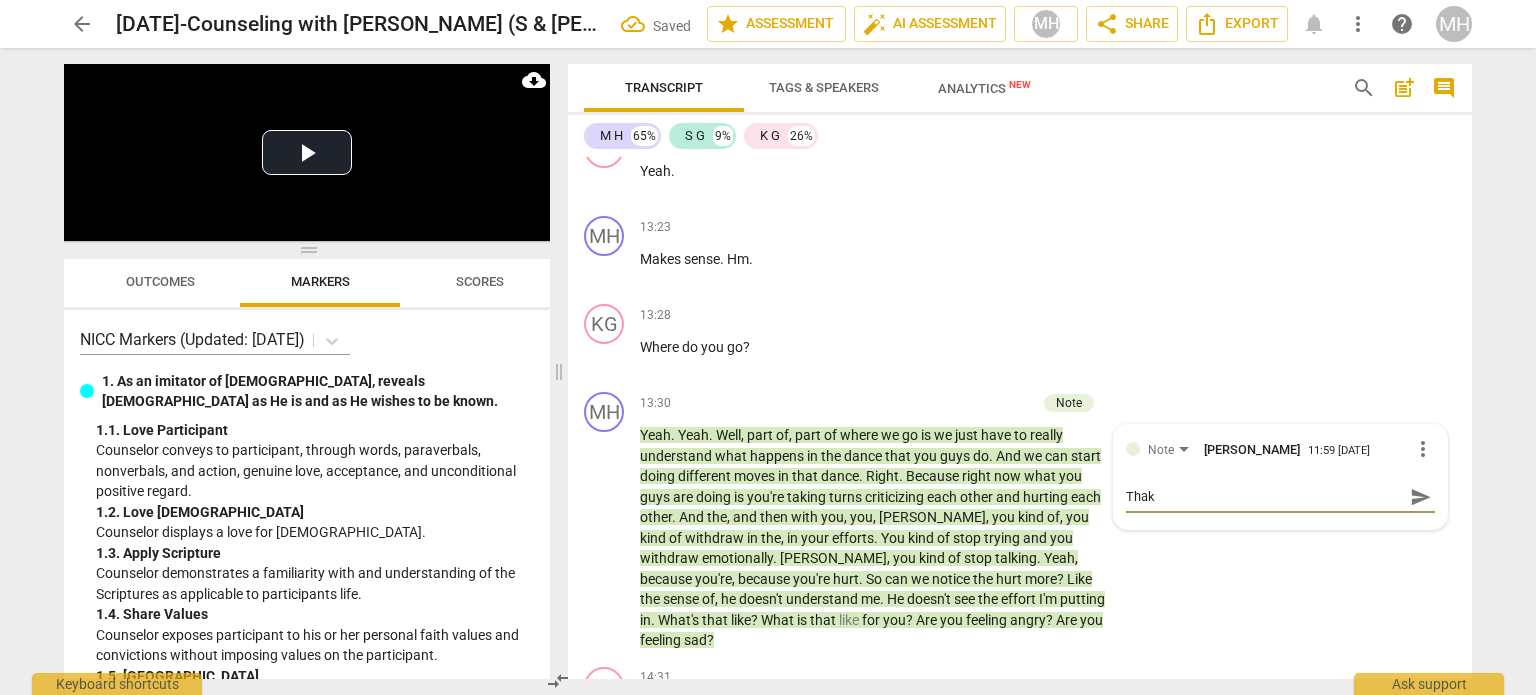 type on "Tha" 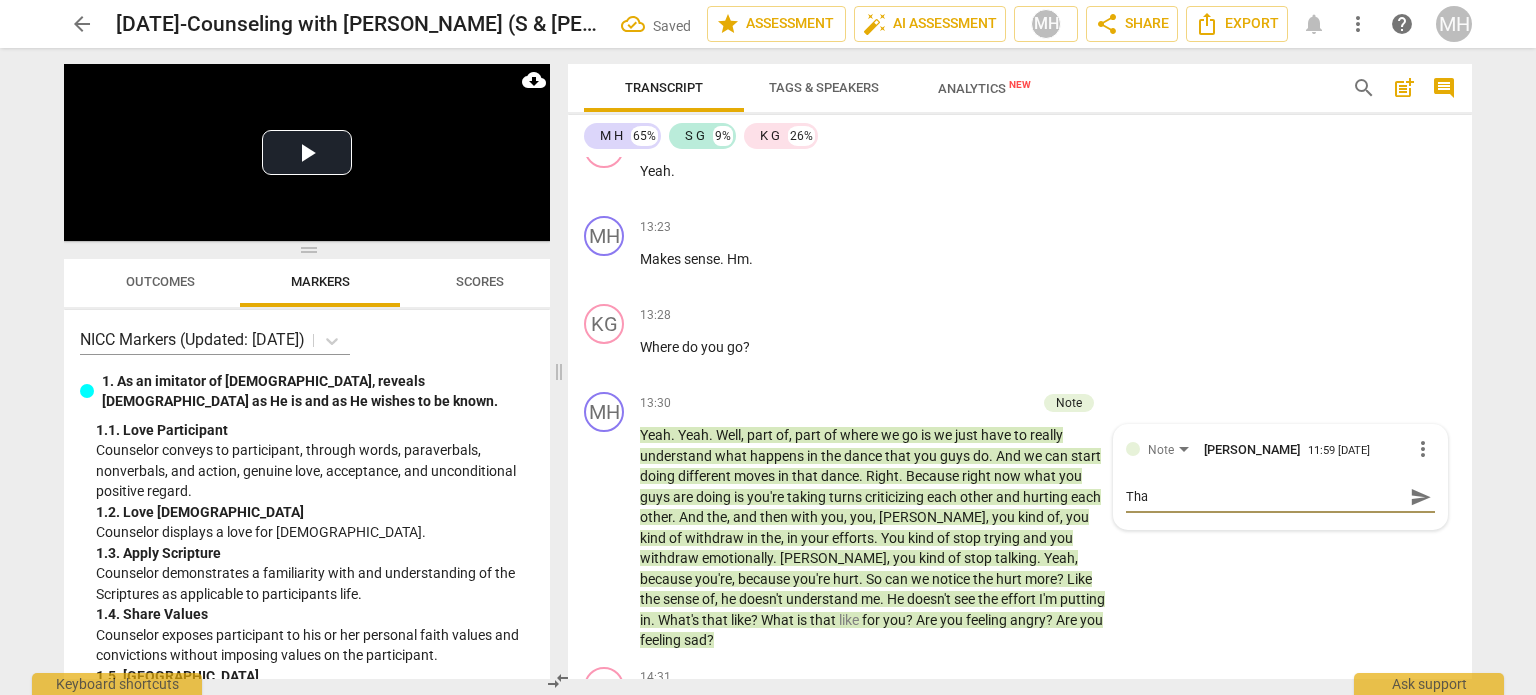 type on "Th" 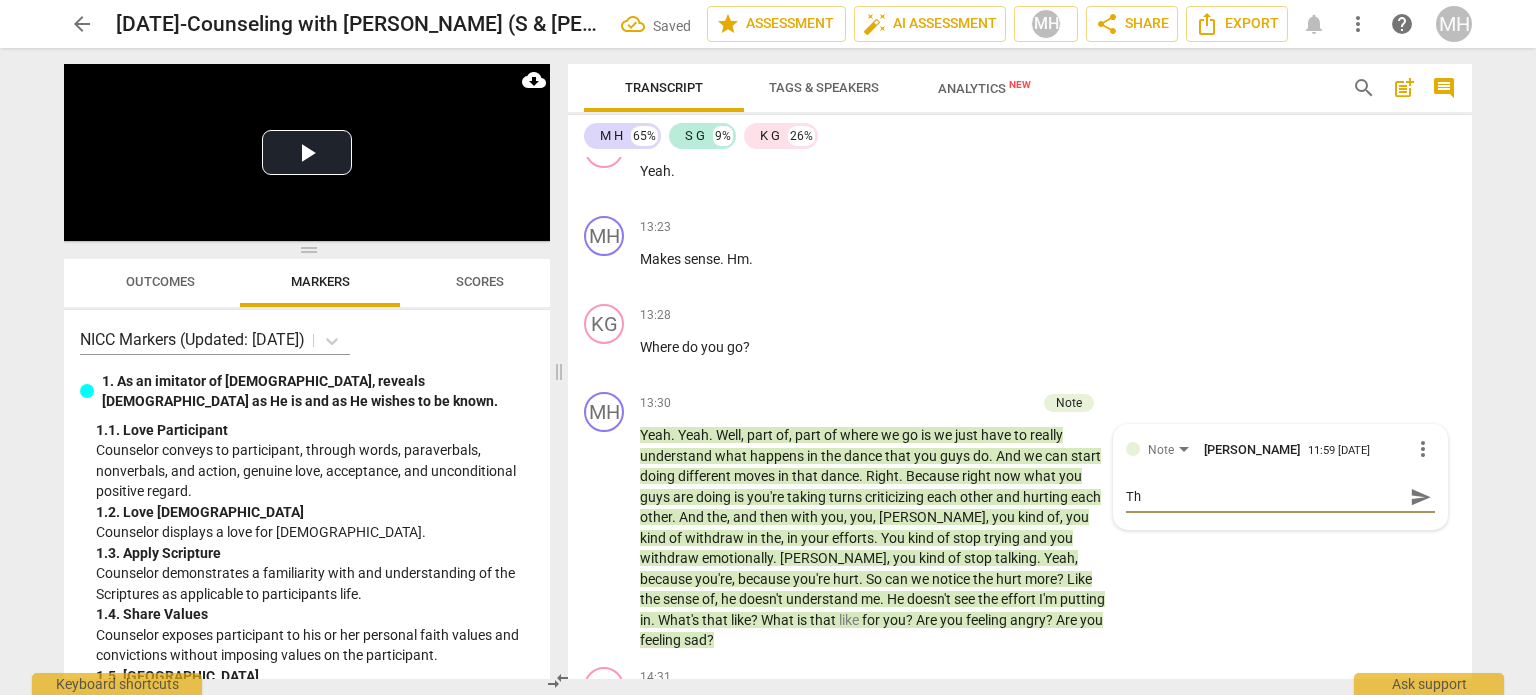 type on "Tha" 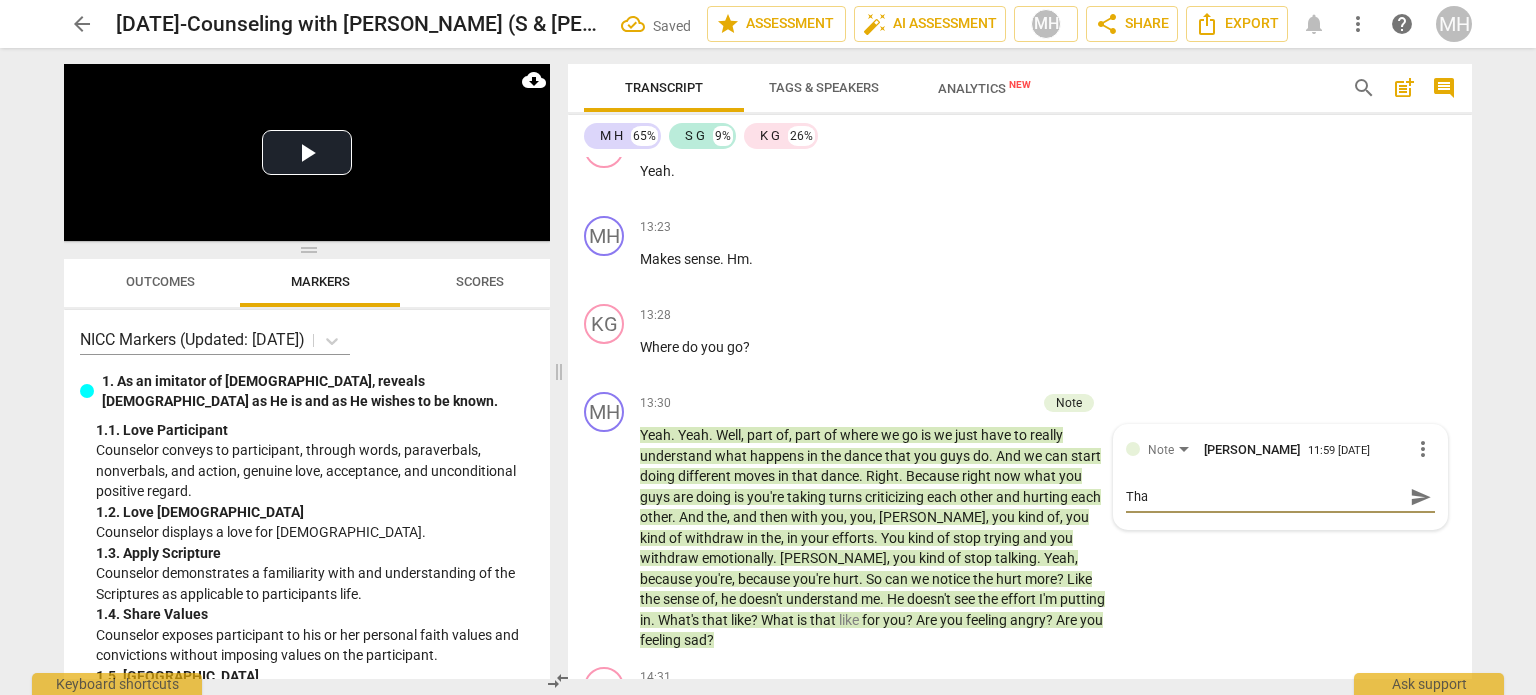 type on "Th" 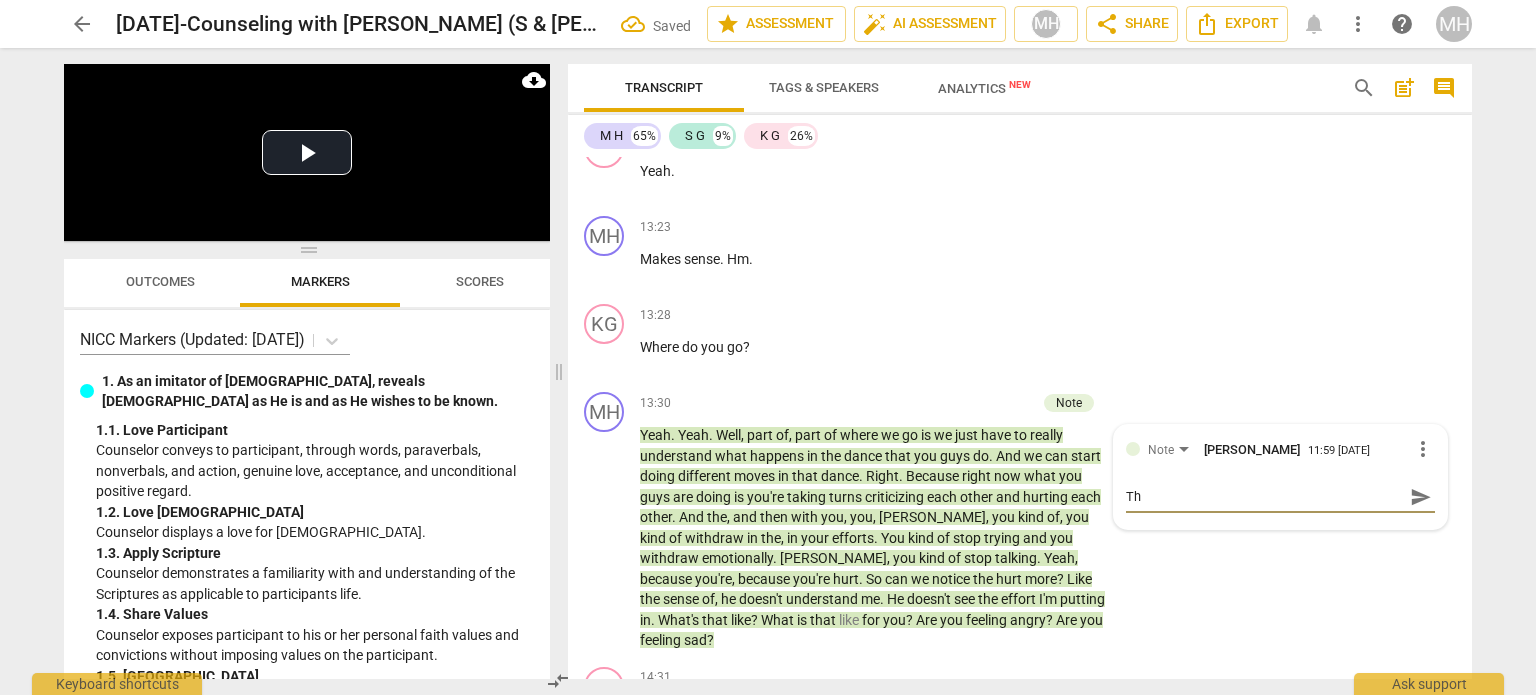 type on "T" 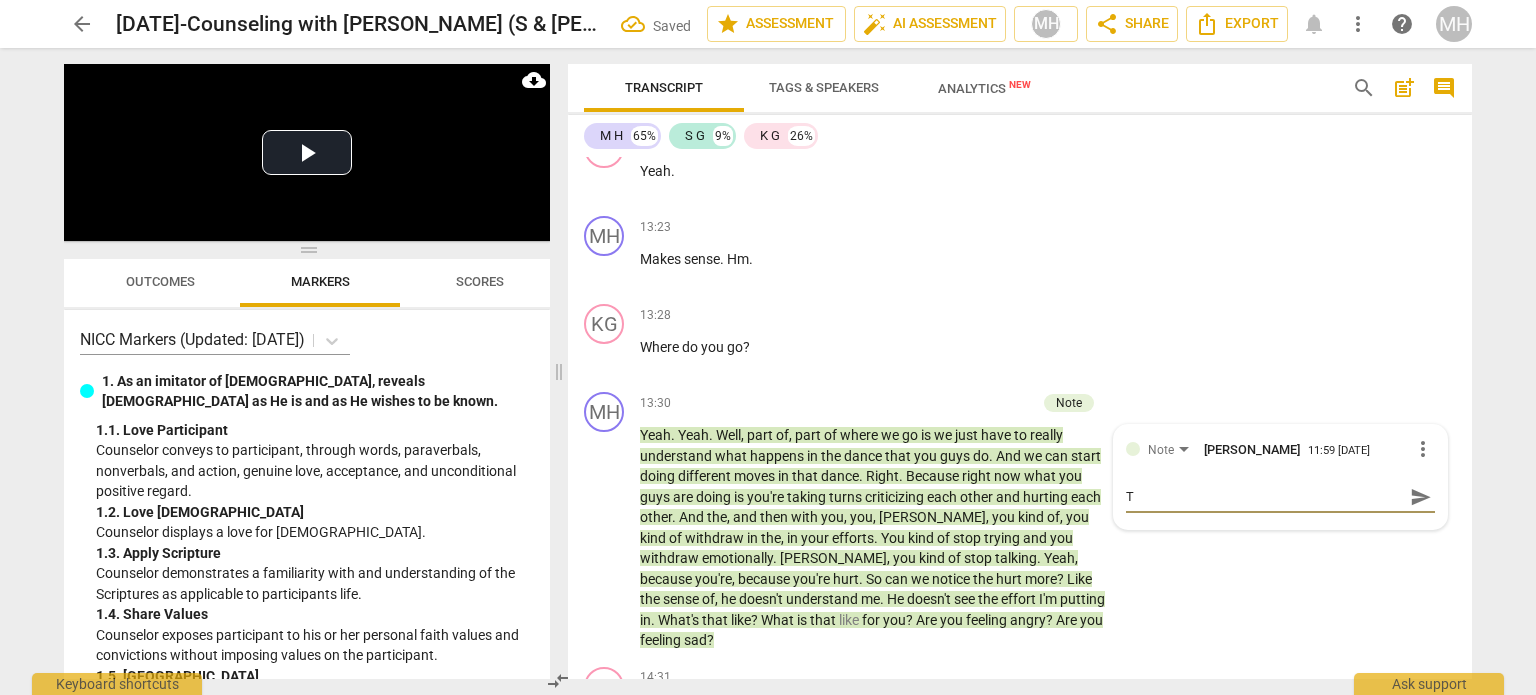 type 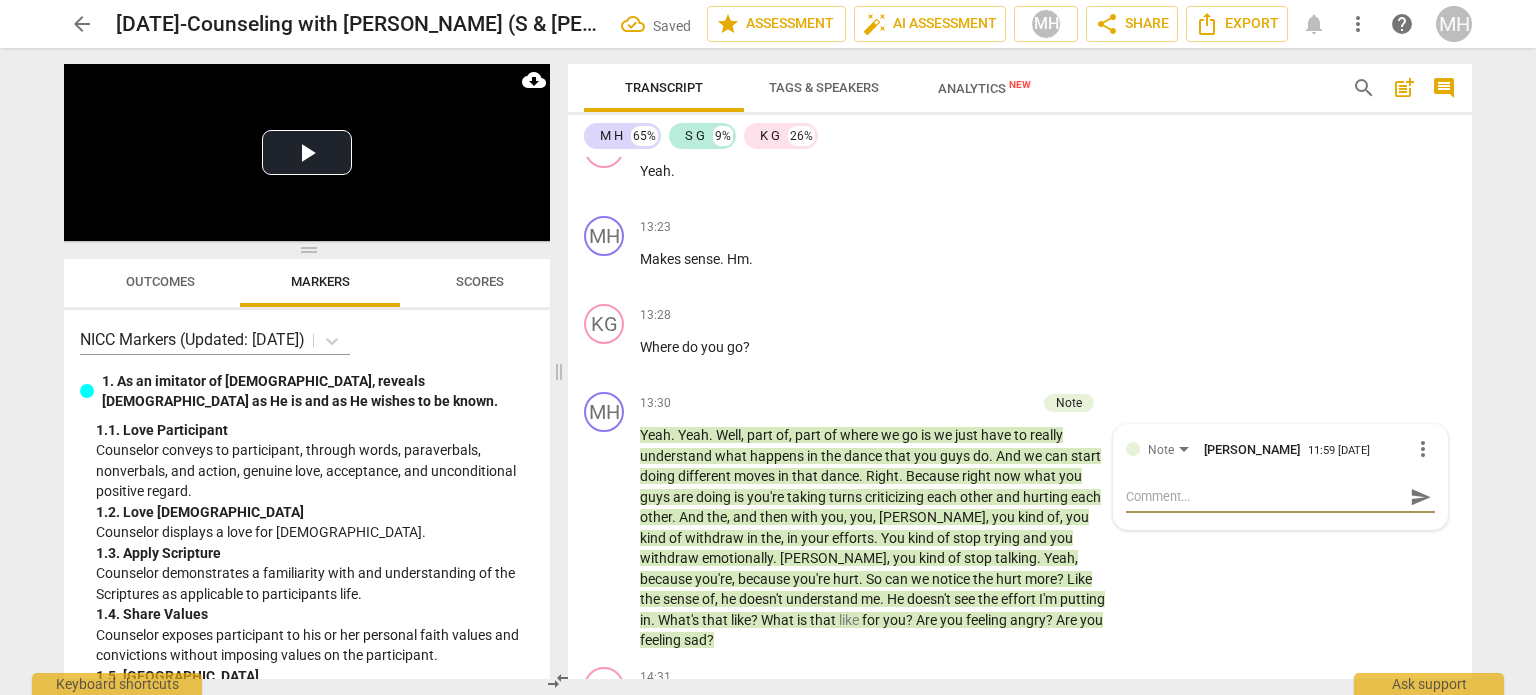 type on "a" 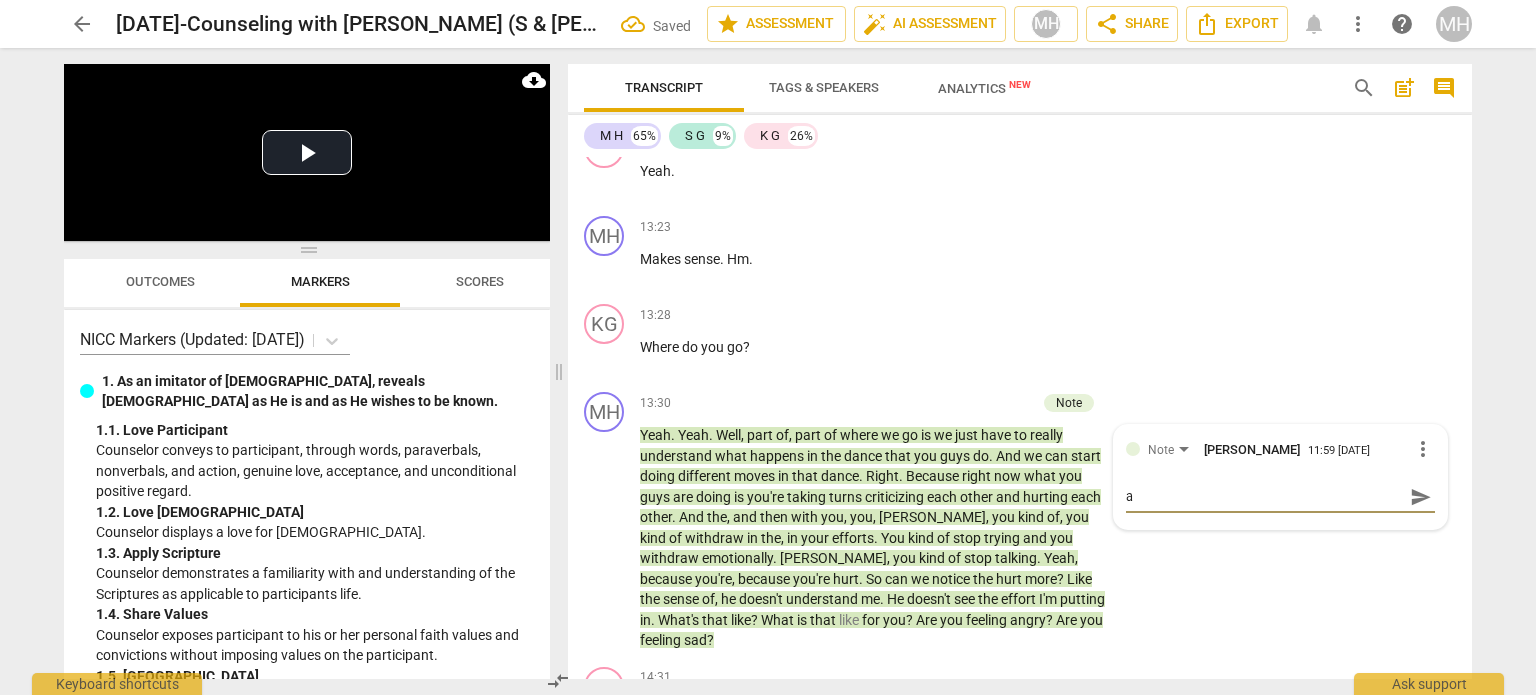 type on "an" 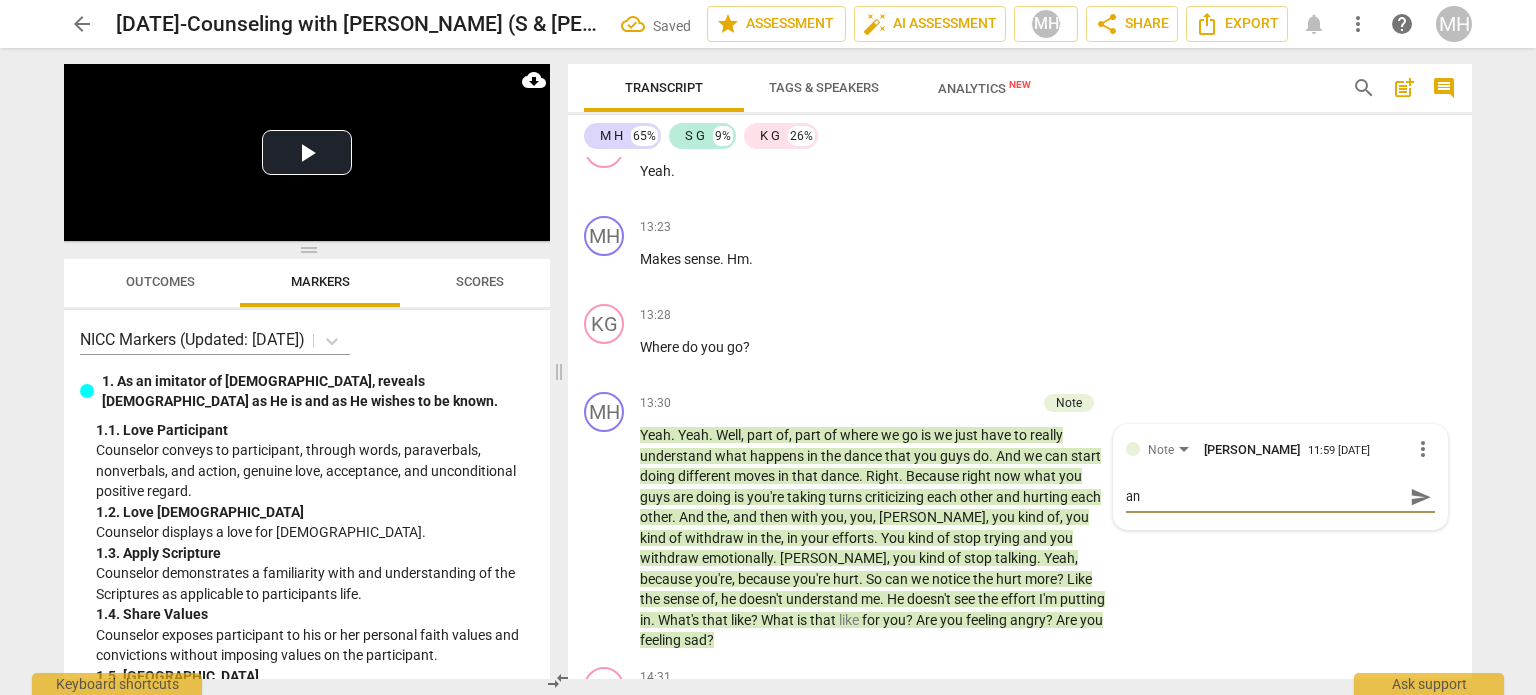 type on "ang" 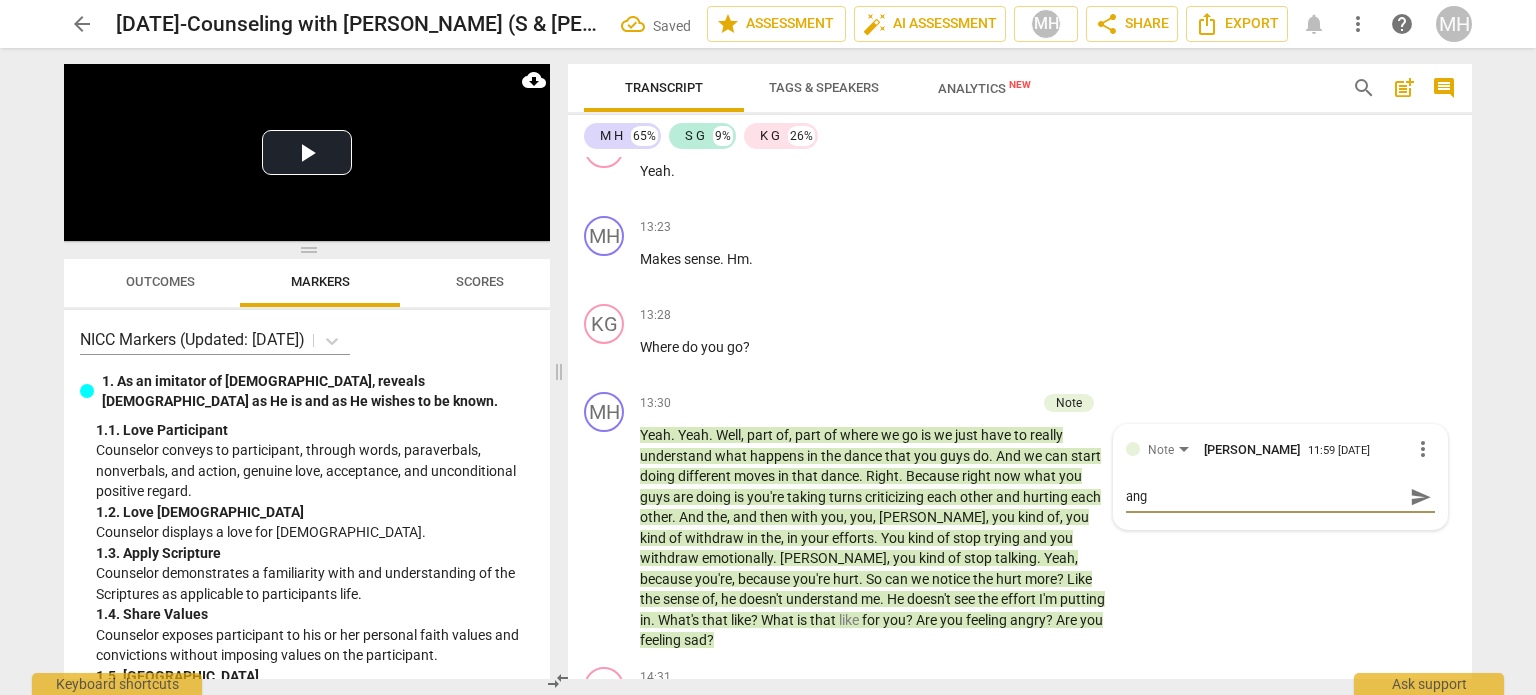 type on "ango" 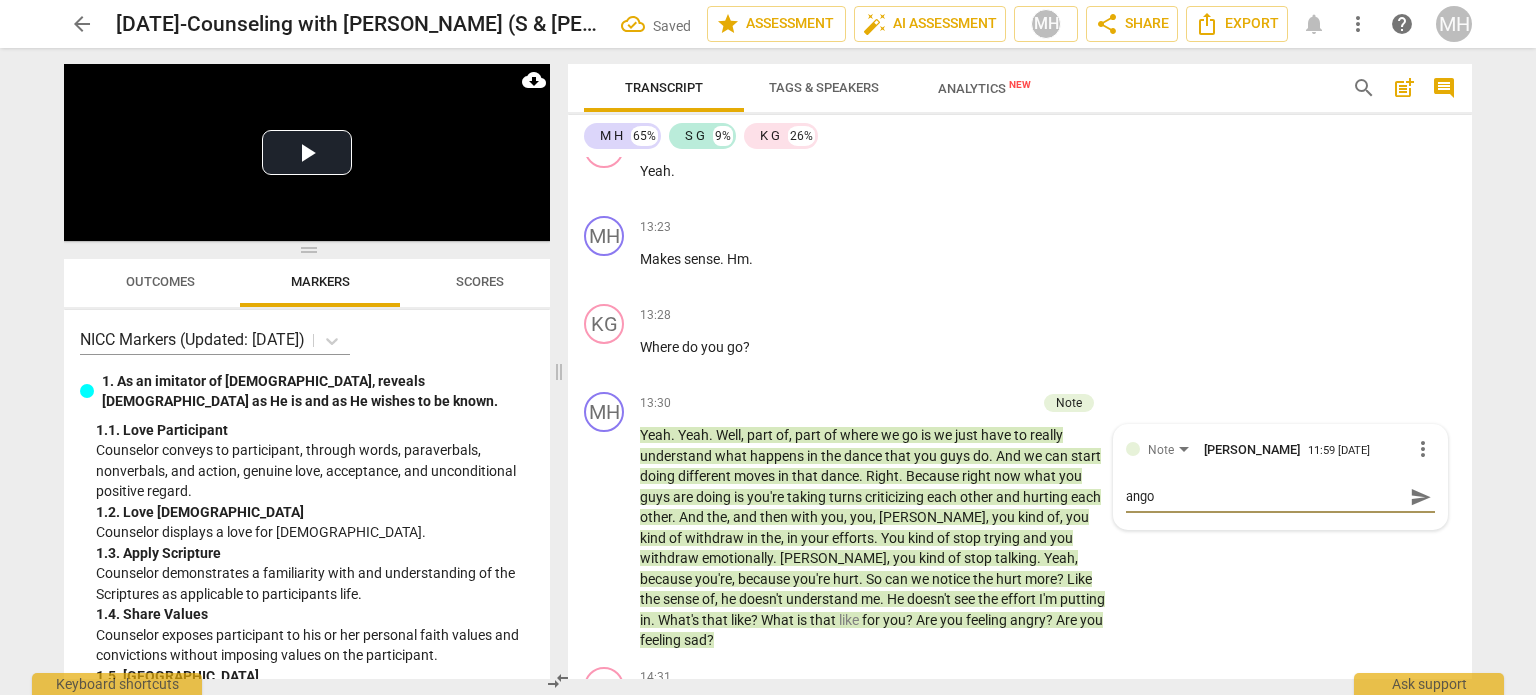 type on "ang" 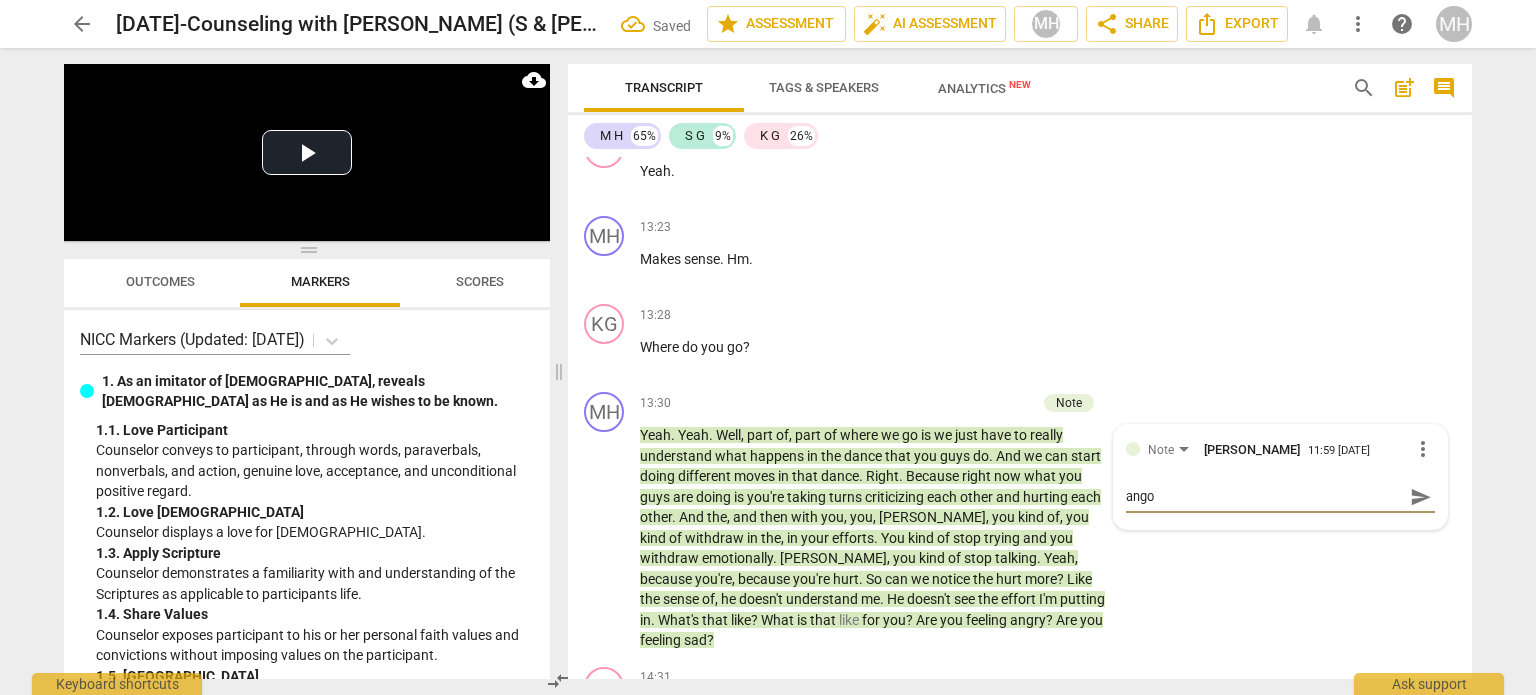 type on "ang" 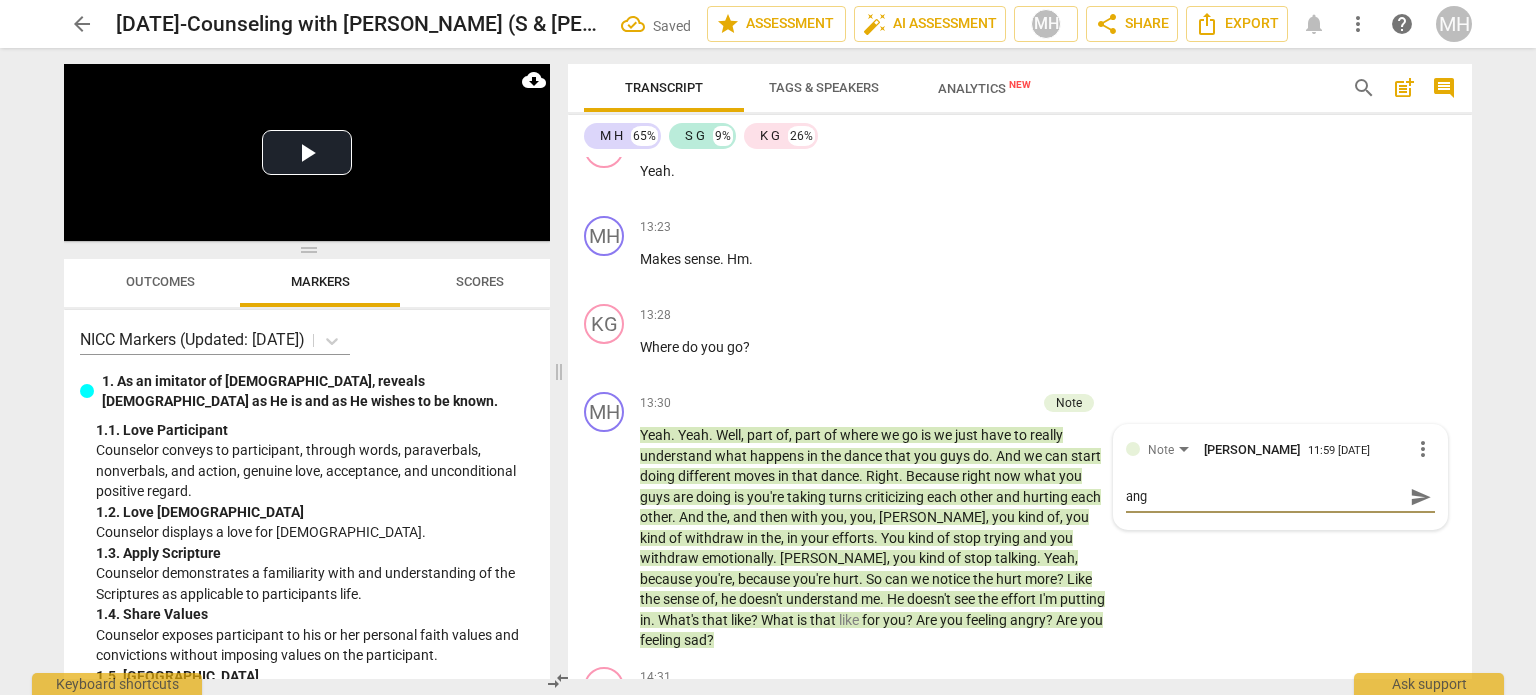 type on "an" 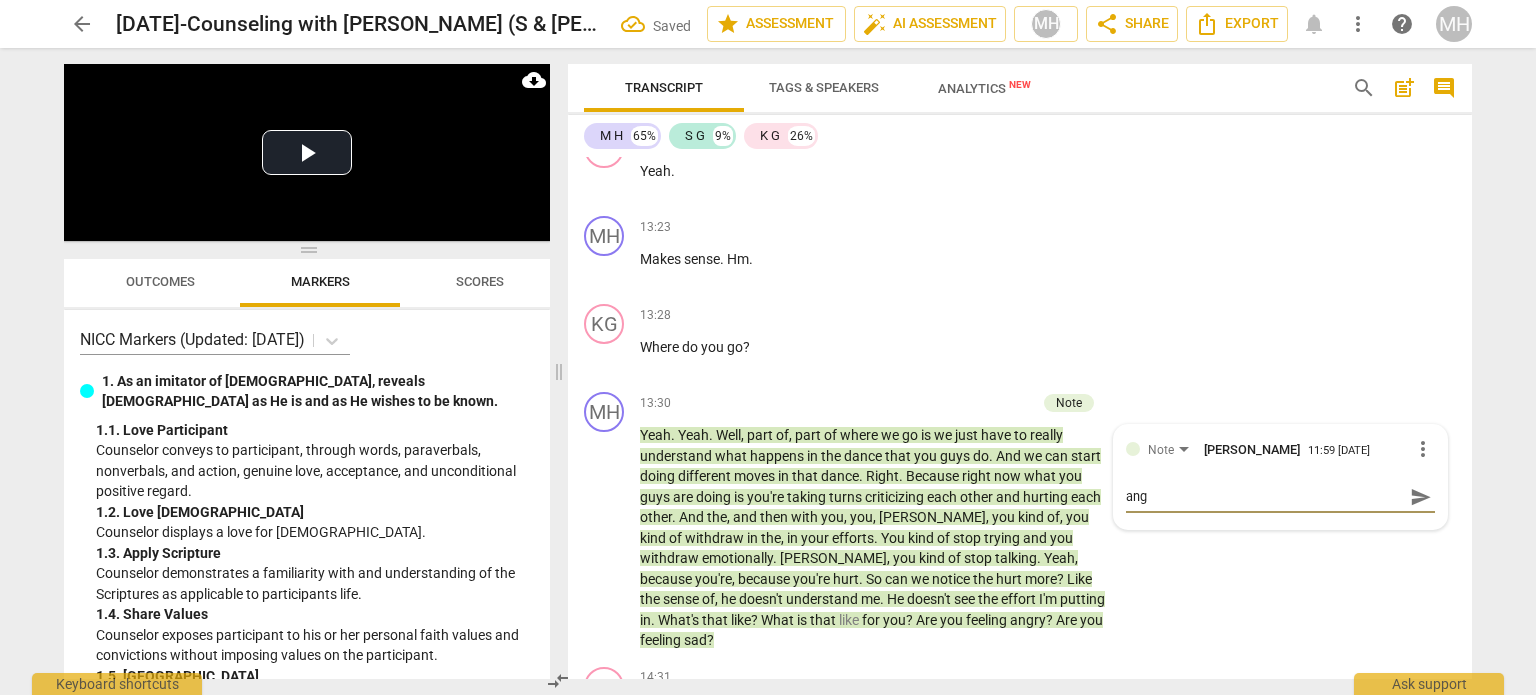 type on "an" 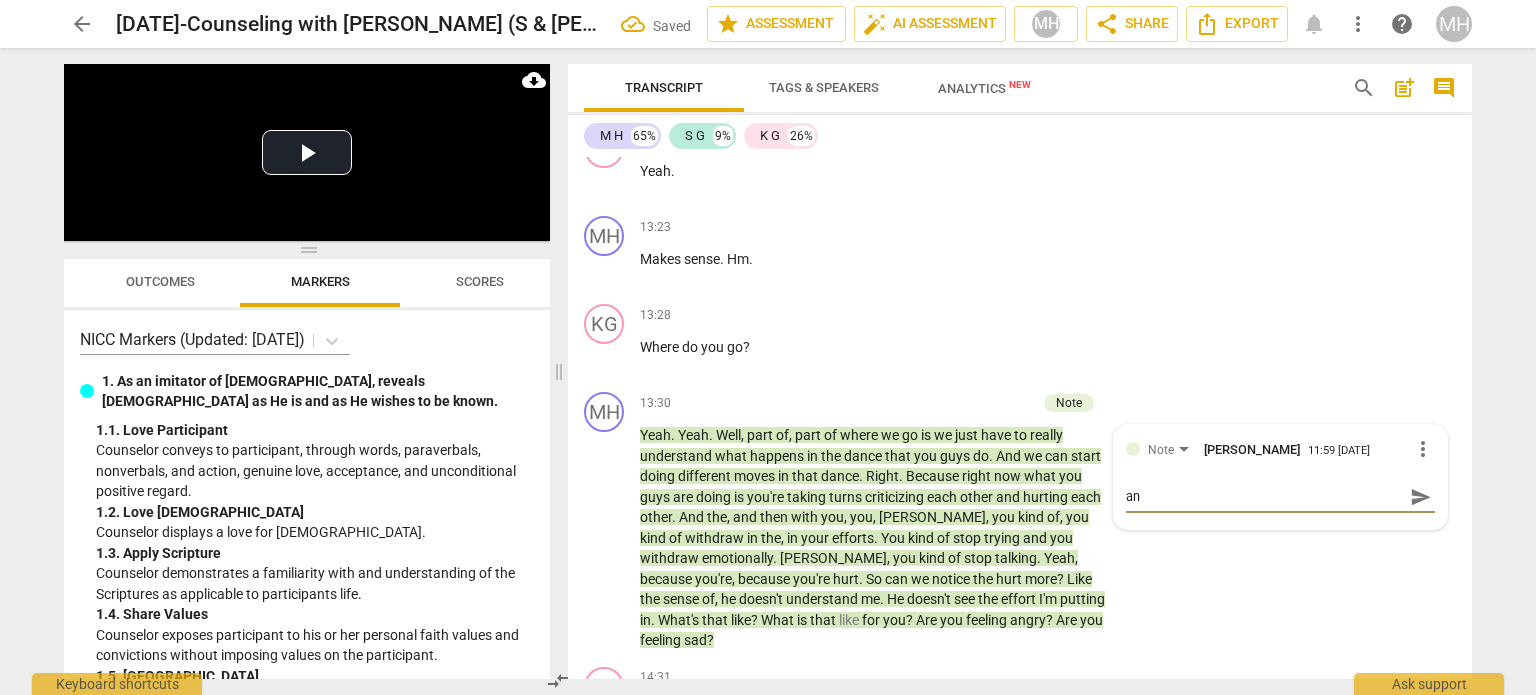 type on "a" 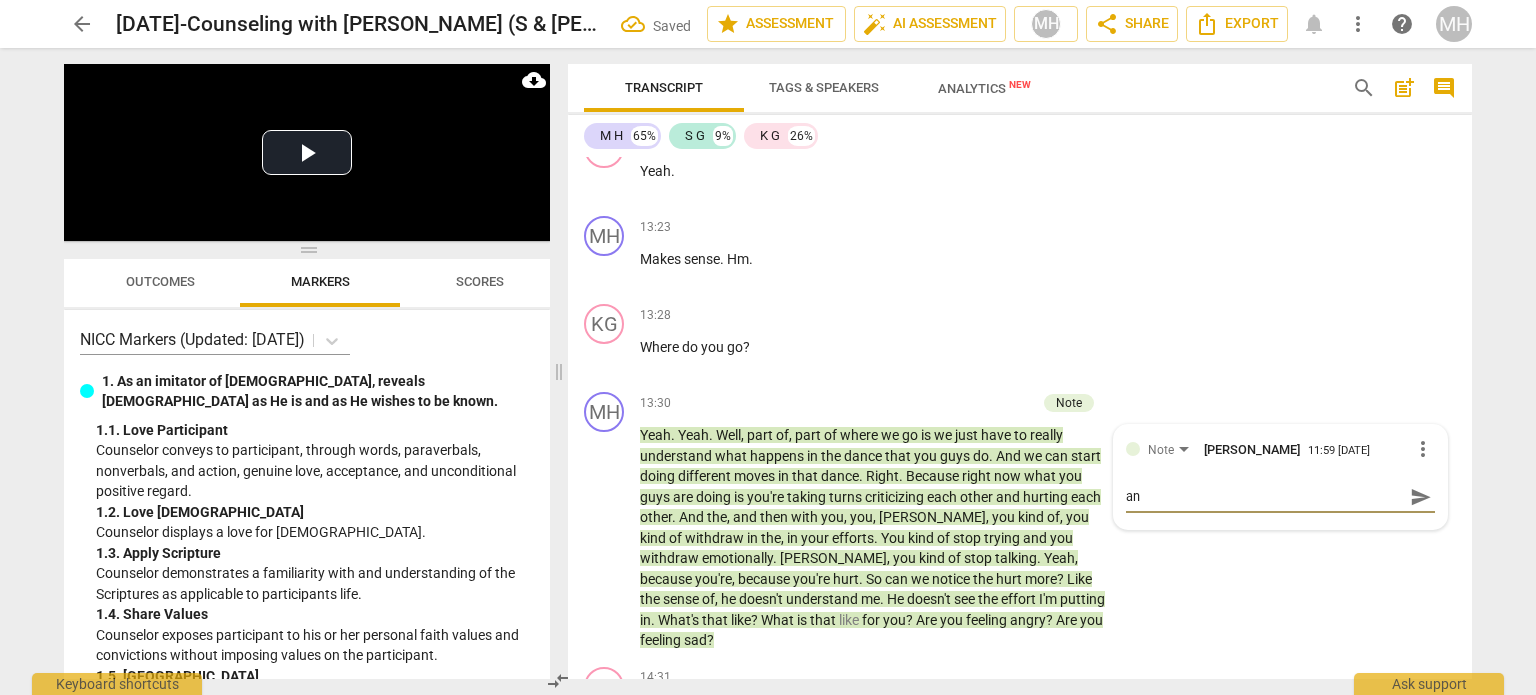 type on "a" 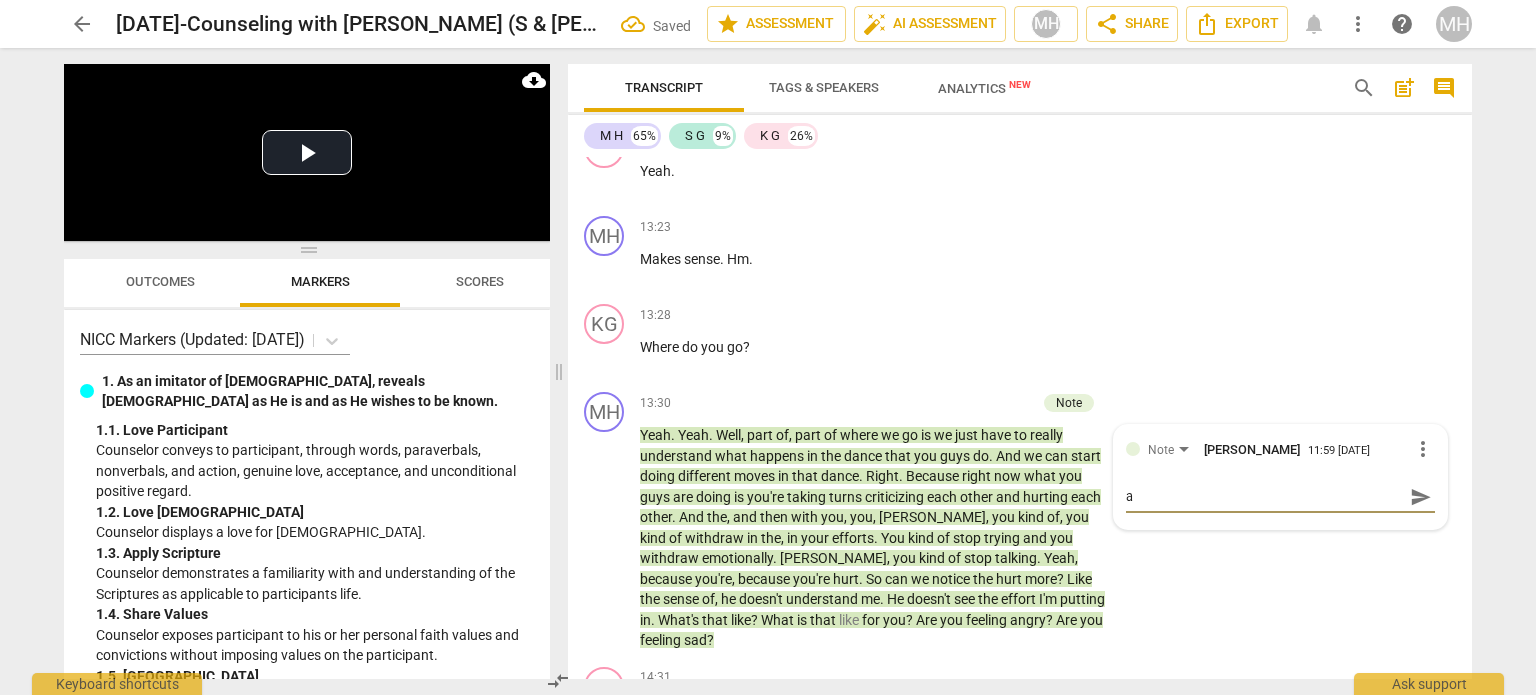 type 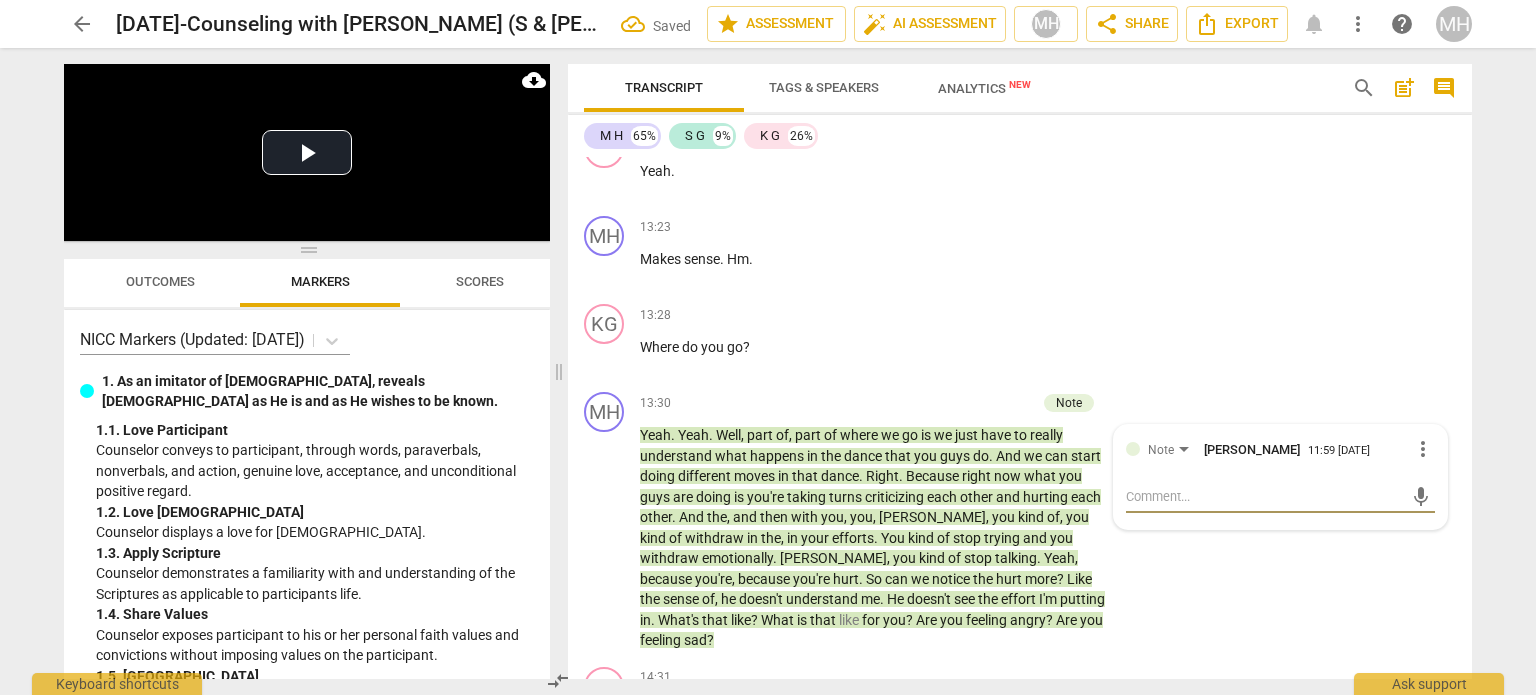 type on "T" 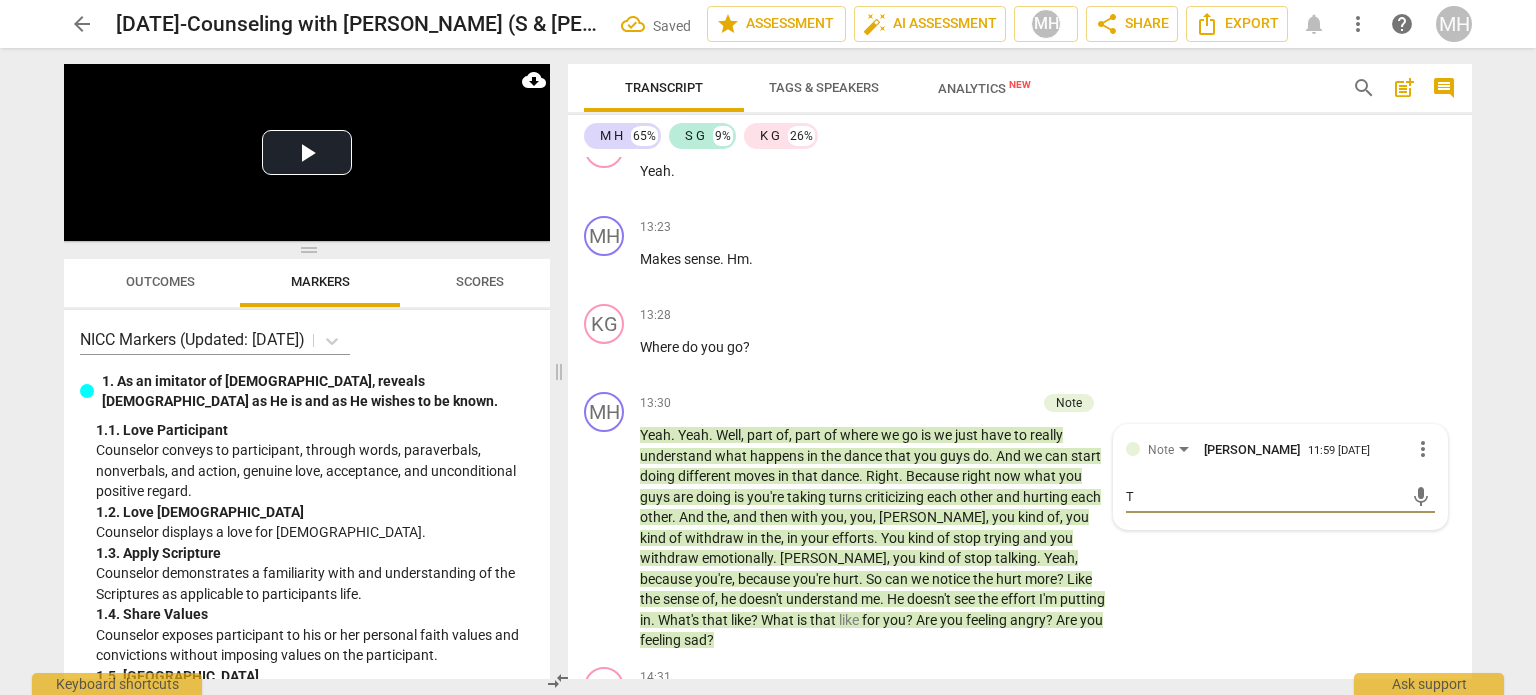 type on "Ta" 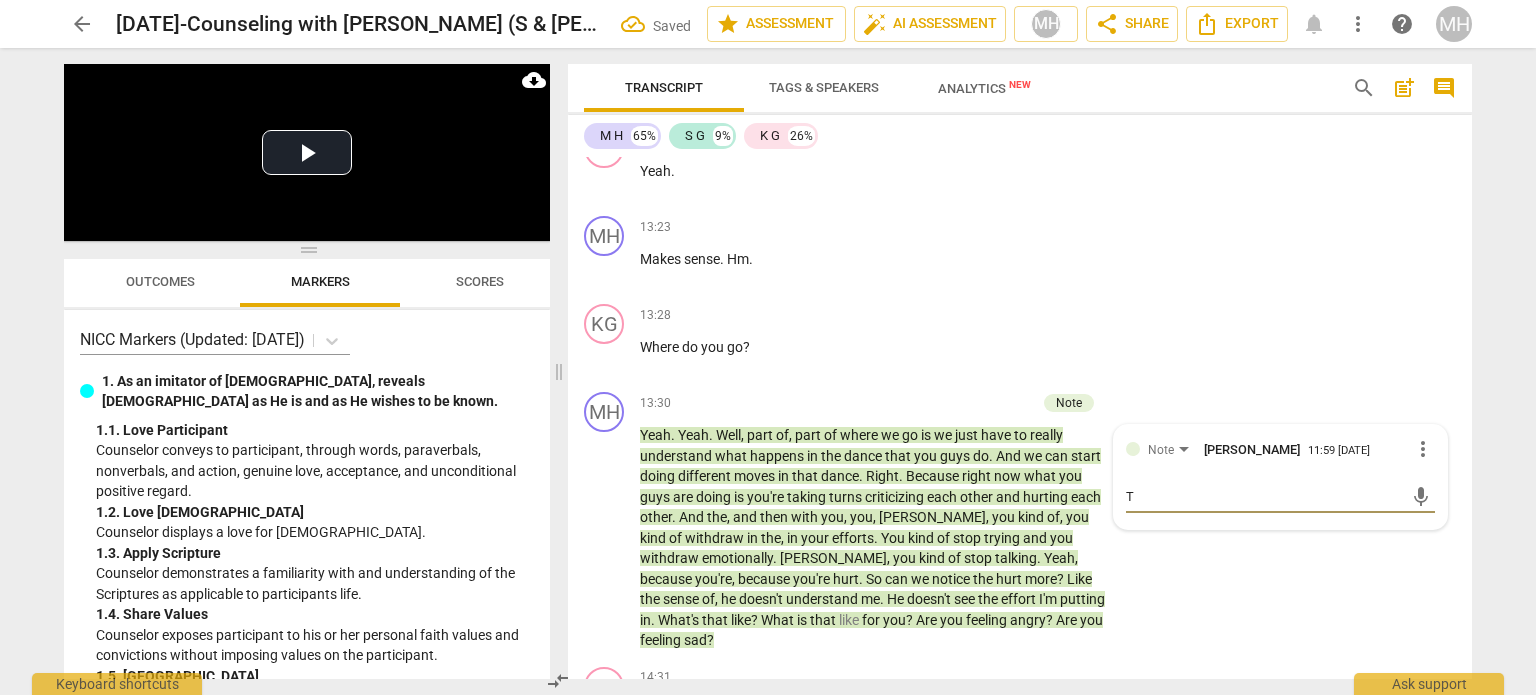 type on "Ta" 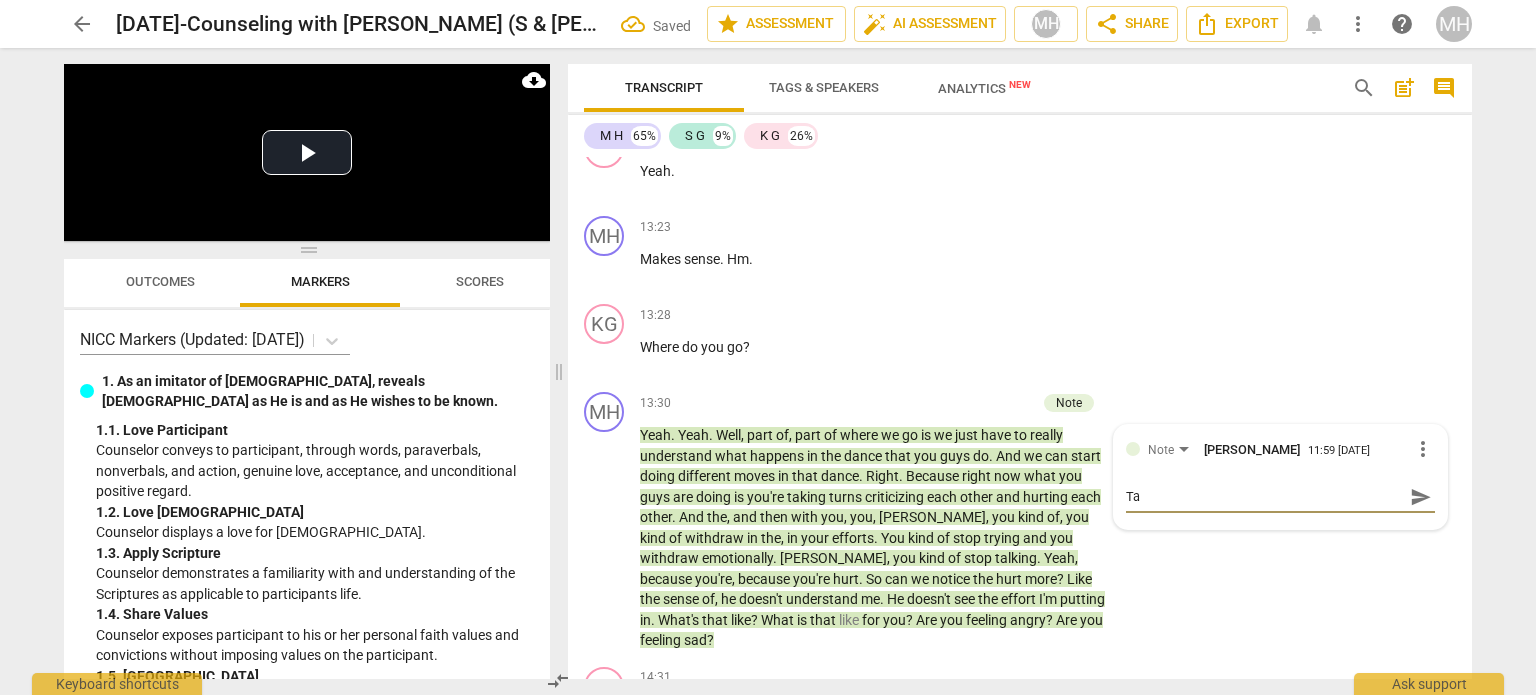 type on "Tan" 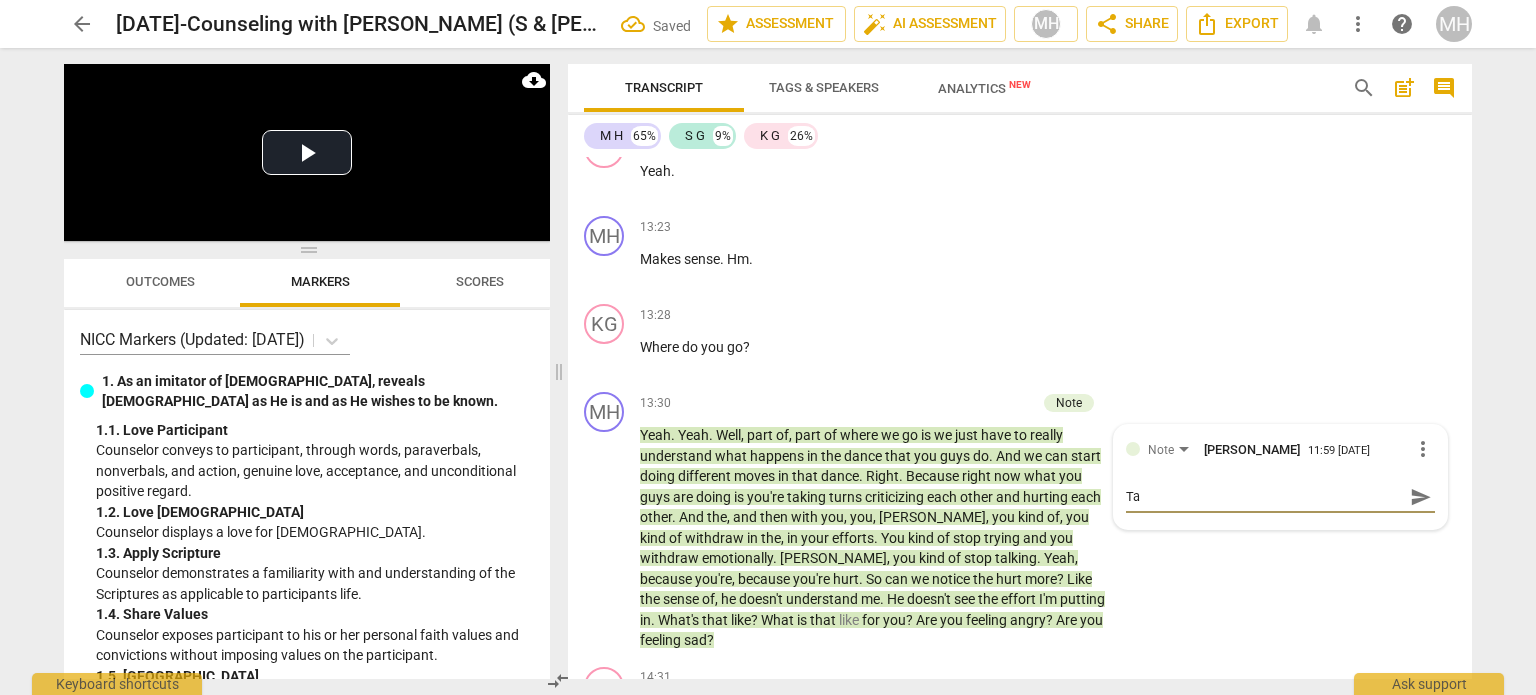 type on "Tan" 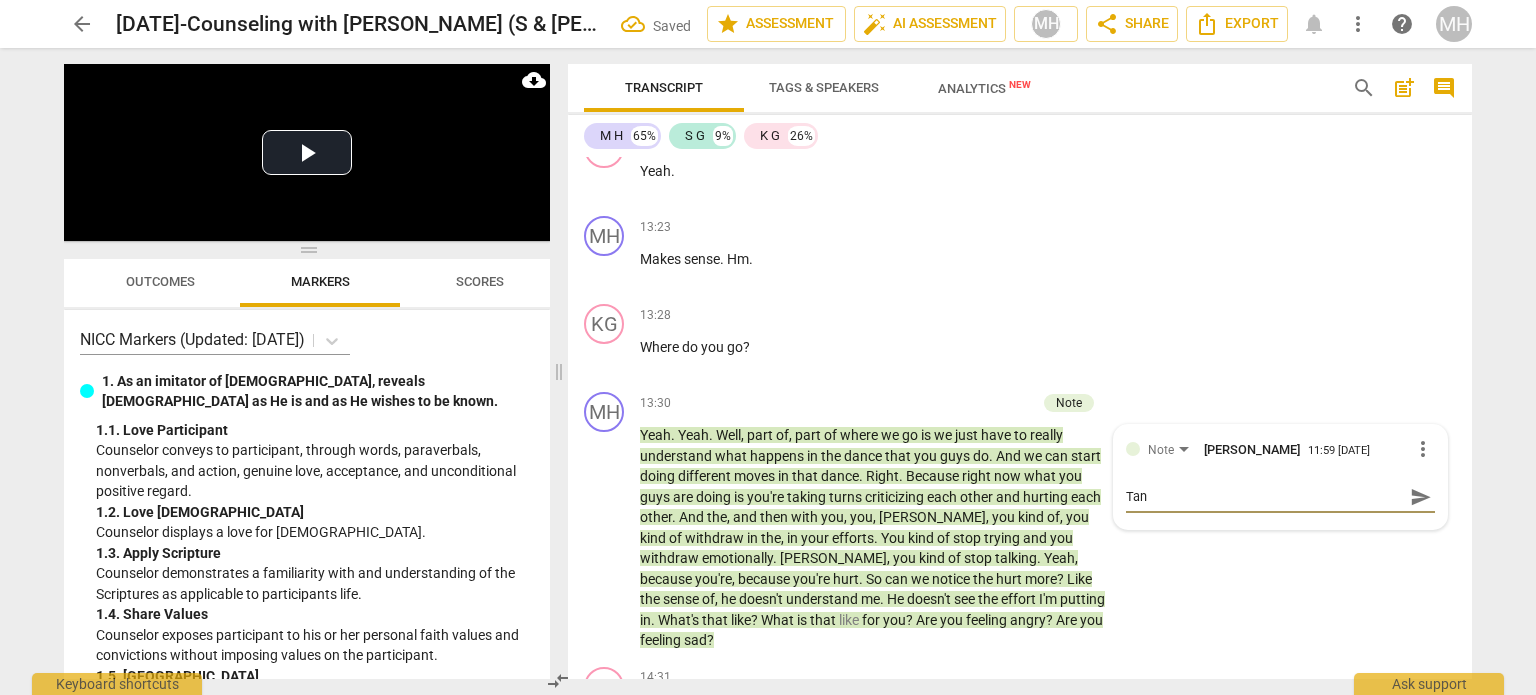 type on "Tang" 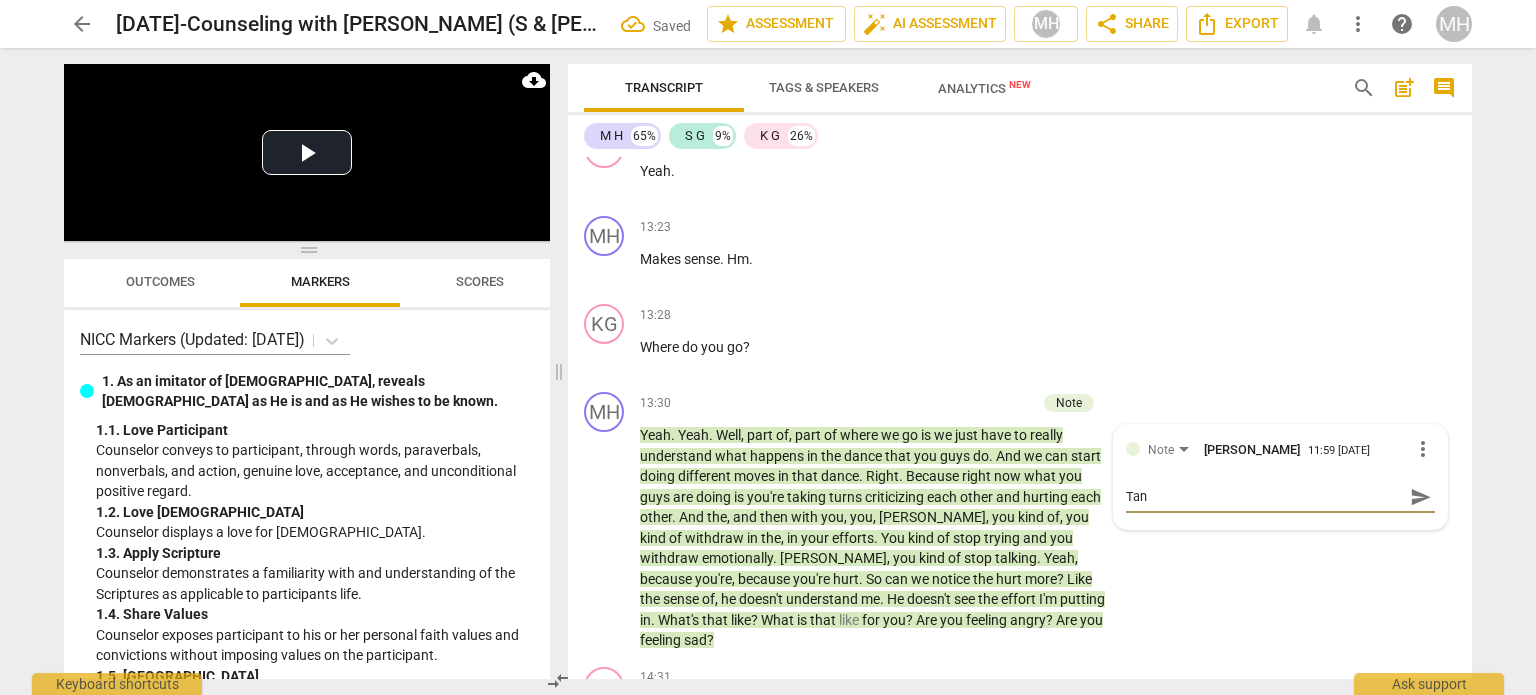 type on "Tang" 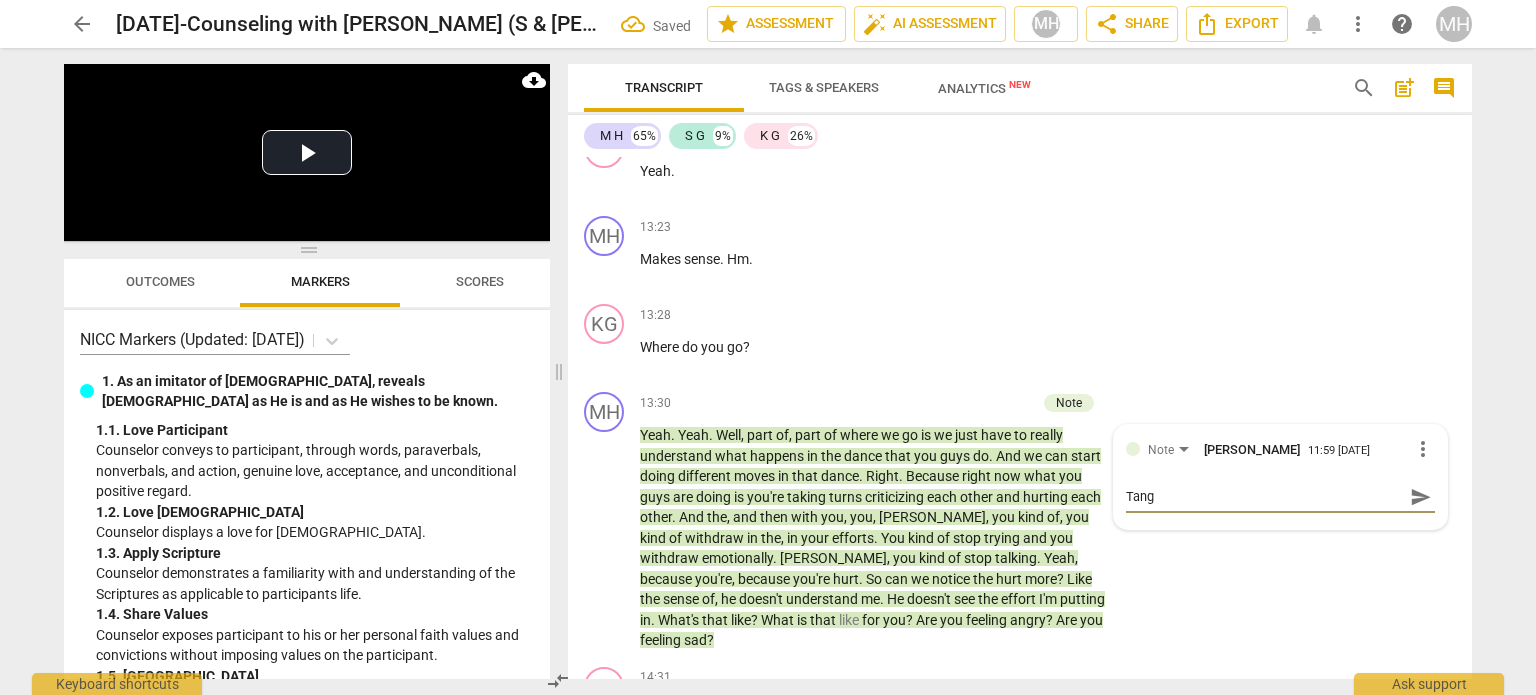 type on "Tango" 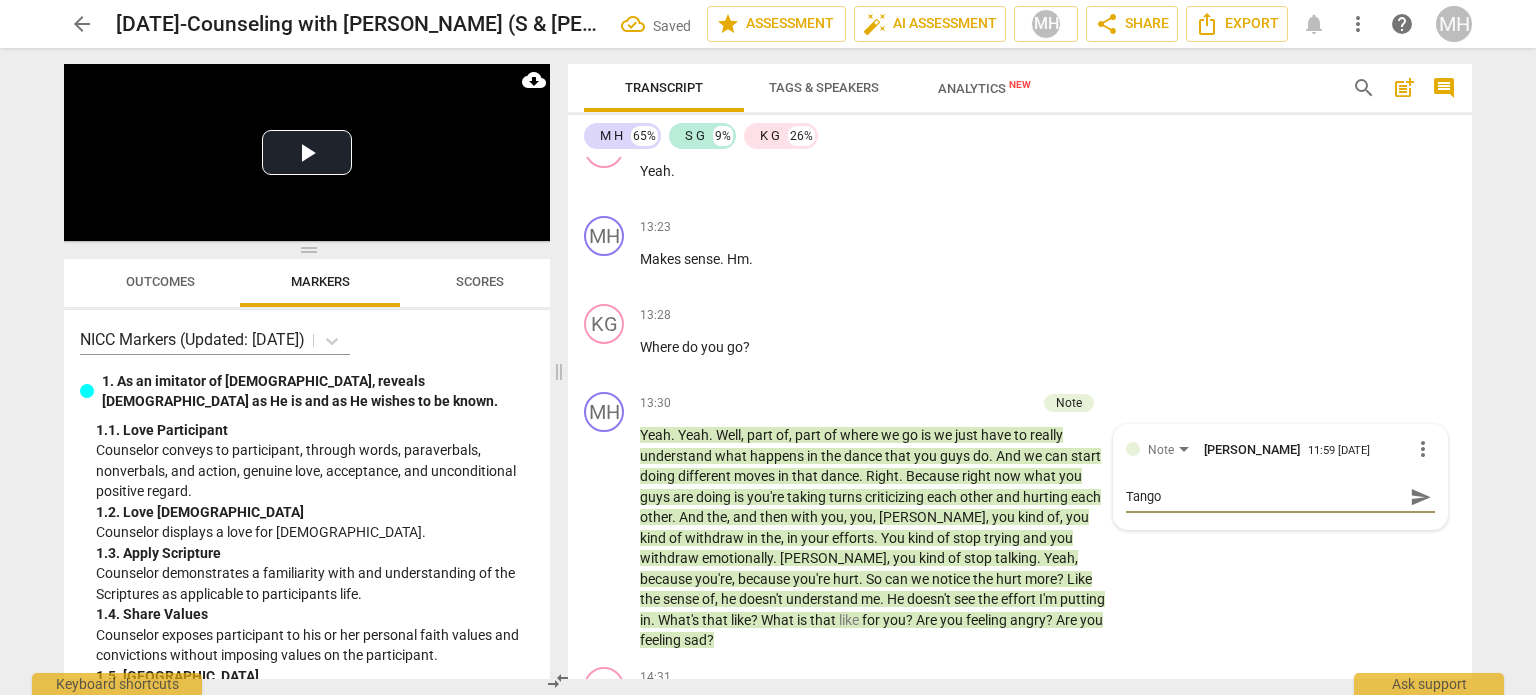 type on "Tango" 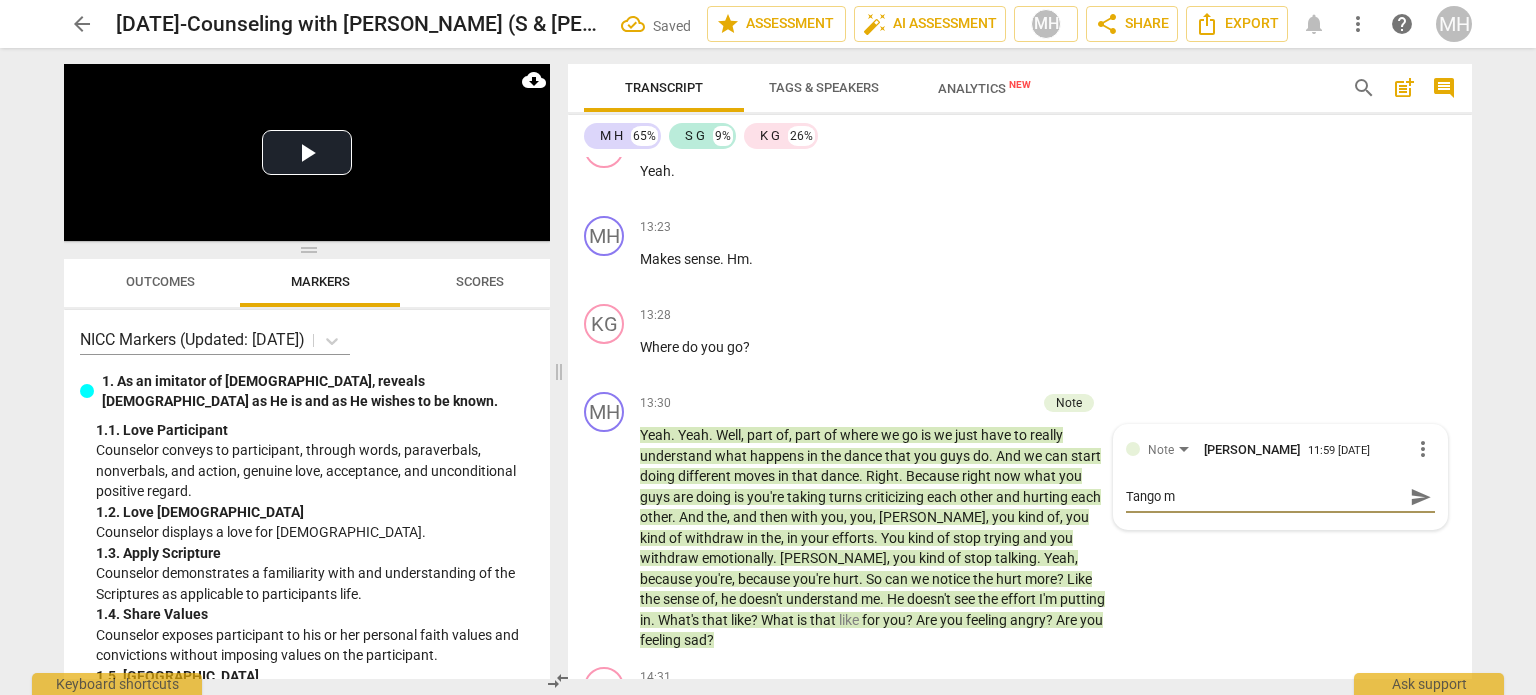 type on "Tango mo" 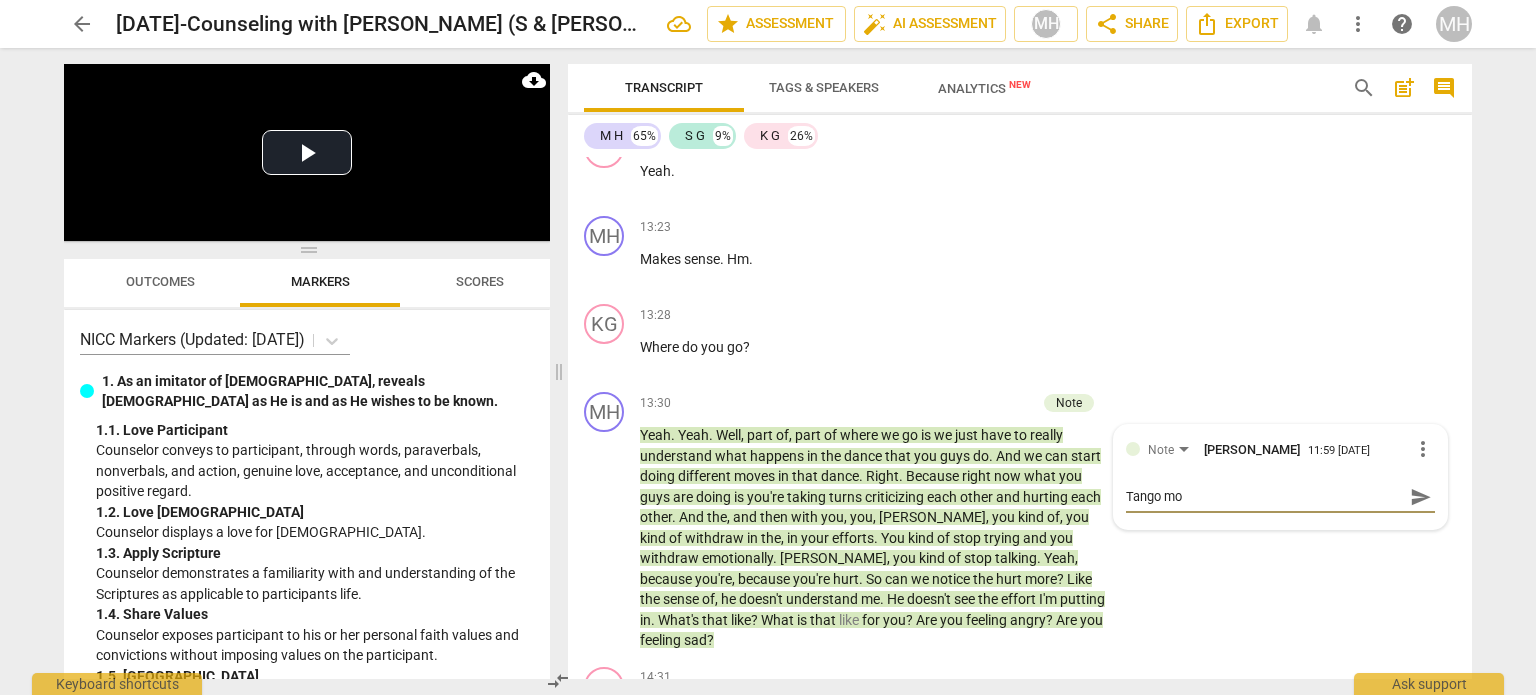 type on "Tango mov" 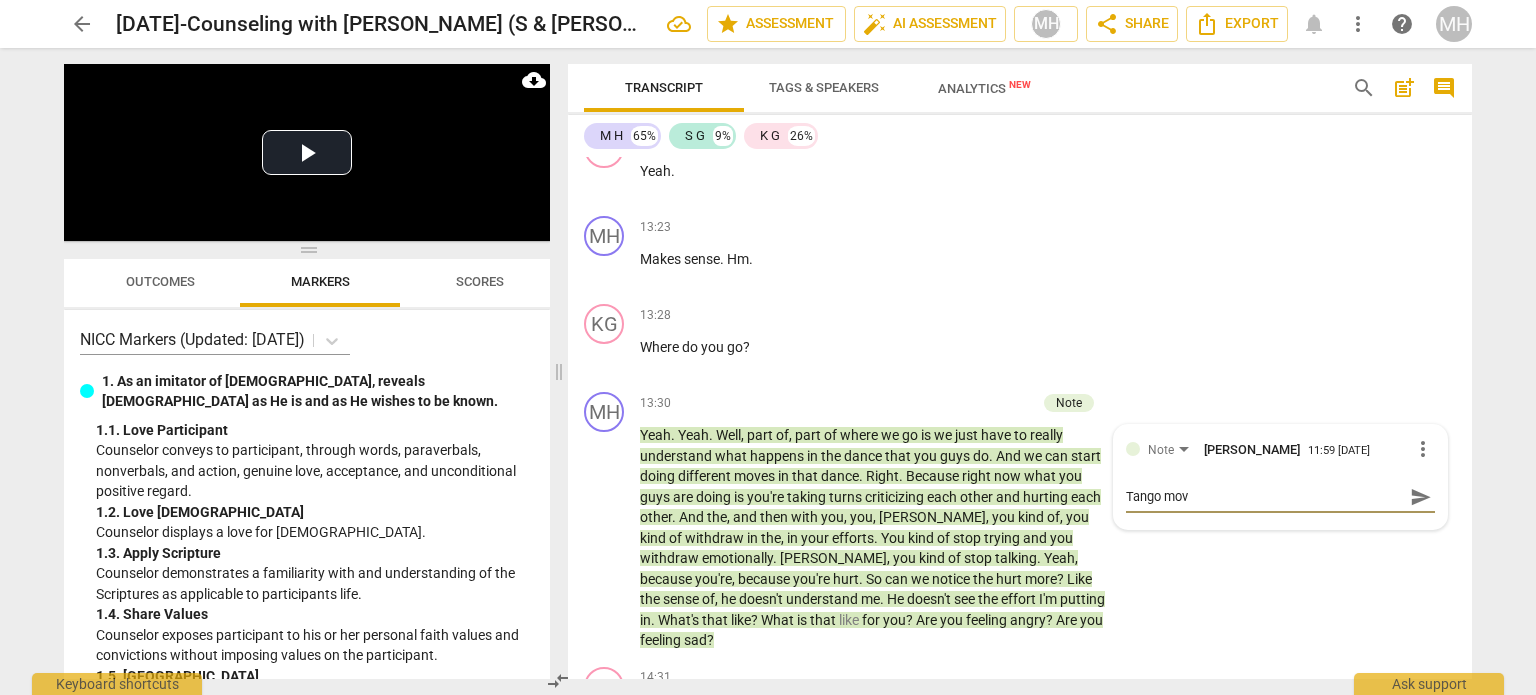 type on "Tango move" 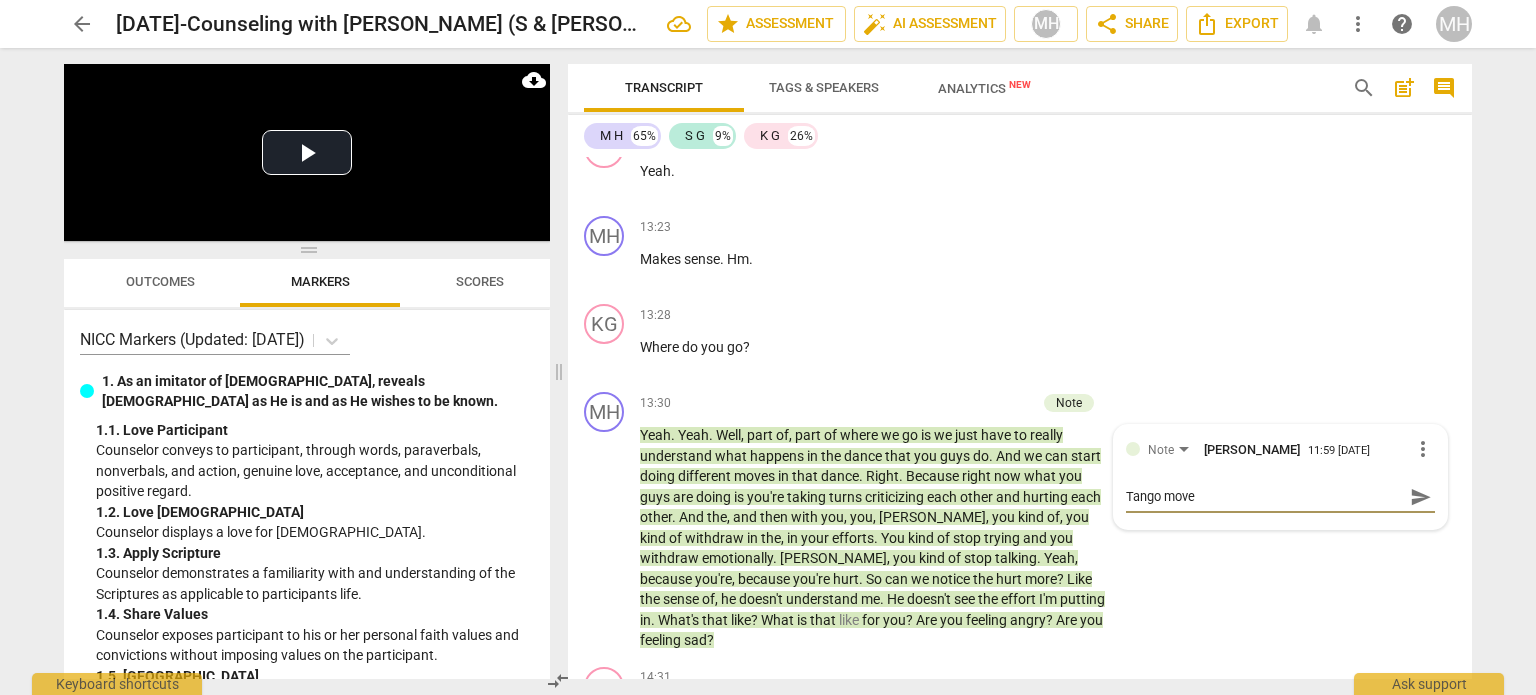 type on "Tango move" 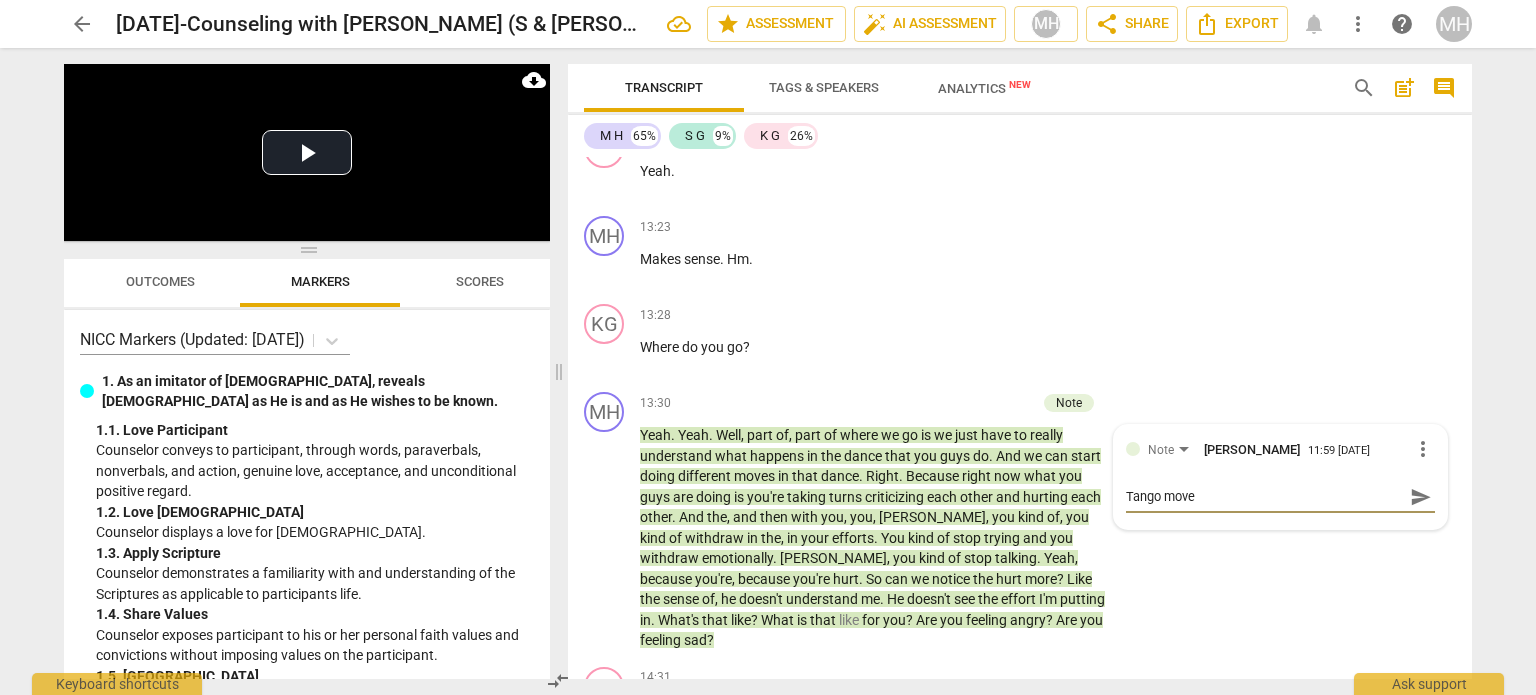 type on "Tango move 1" 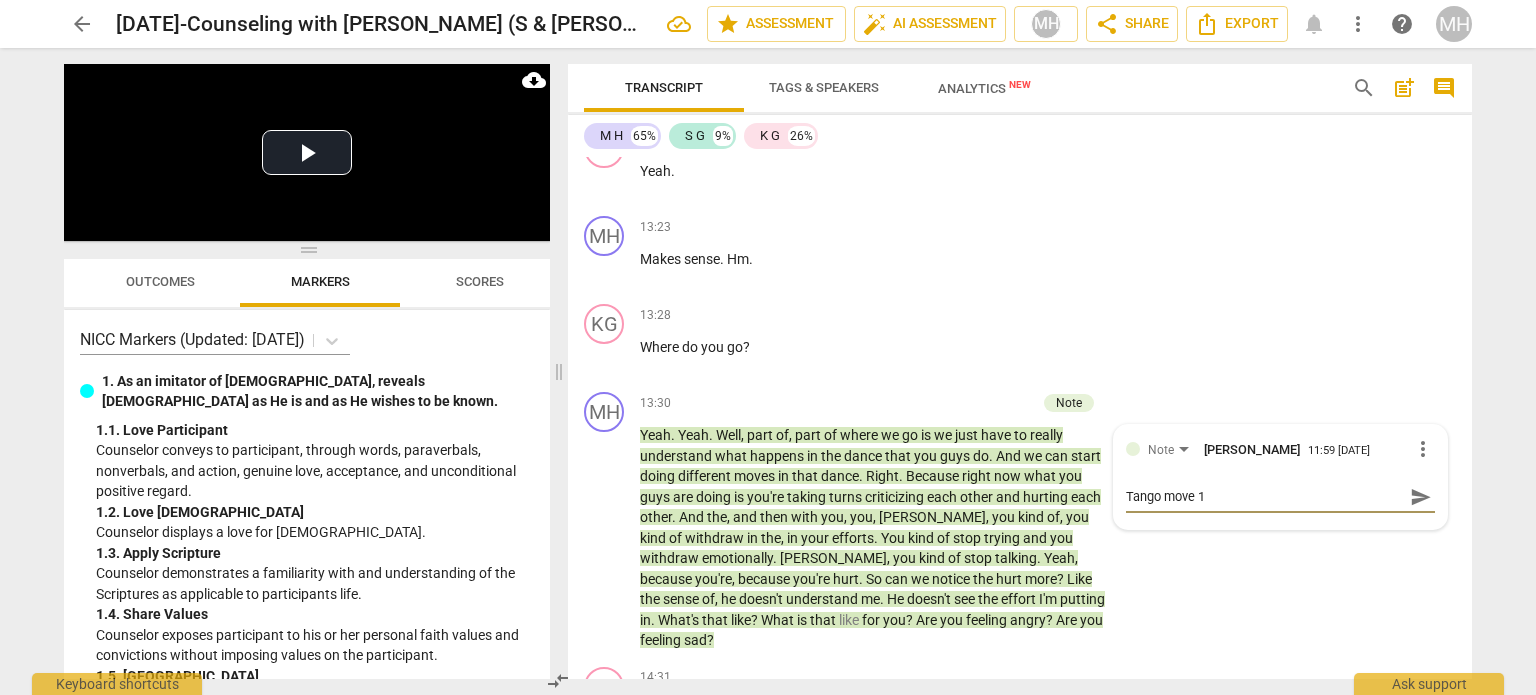 type on "Tango move 1" 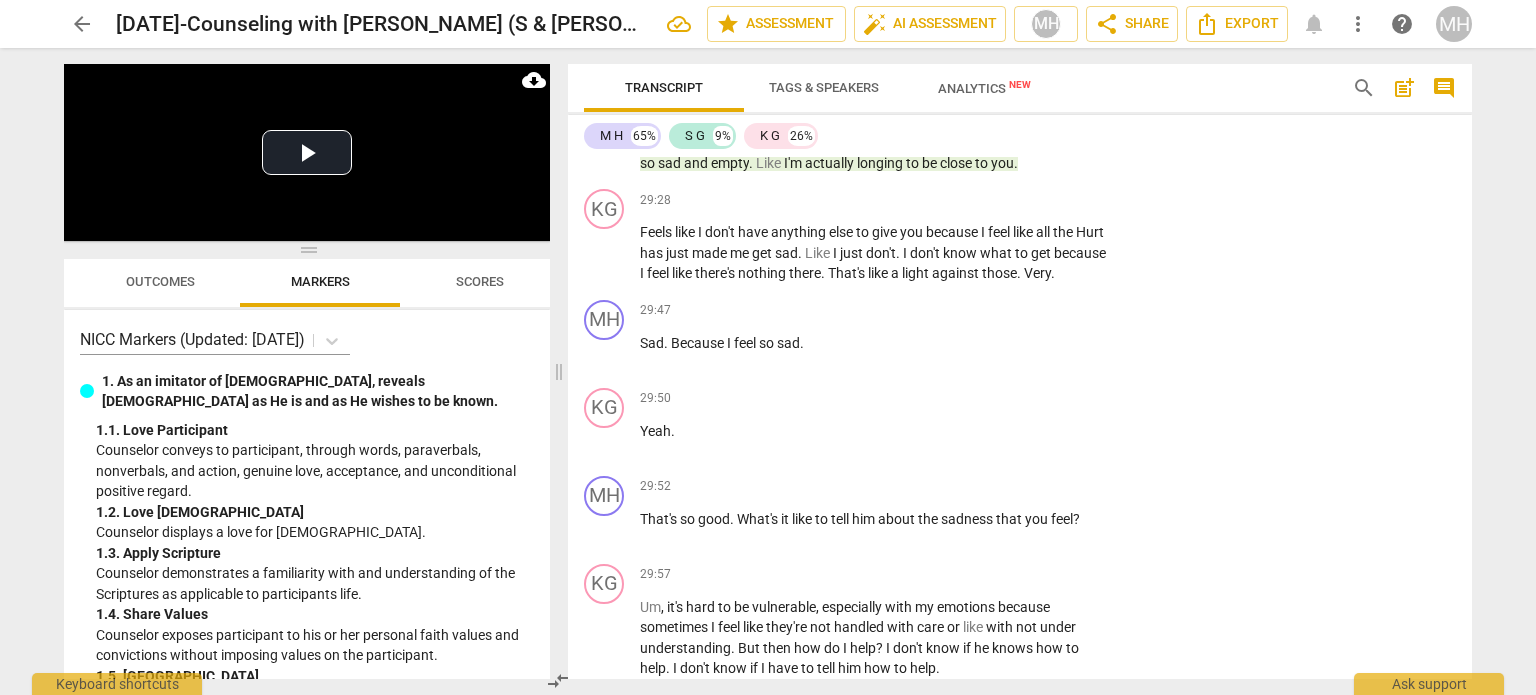 scroll, scrollTop: 15506, scrollLeft: 0, axis: vertical 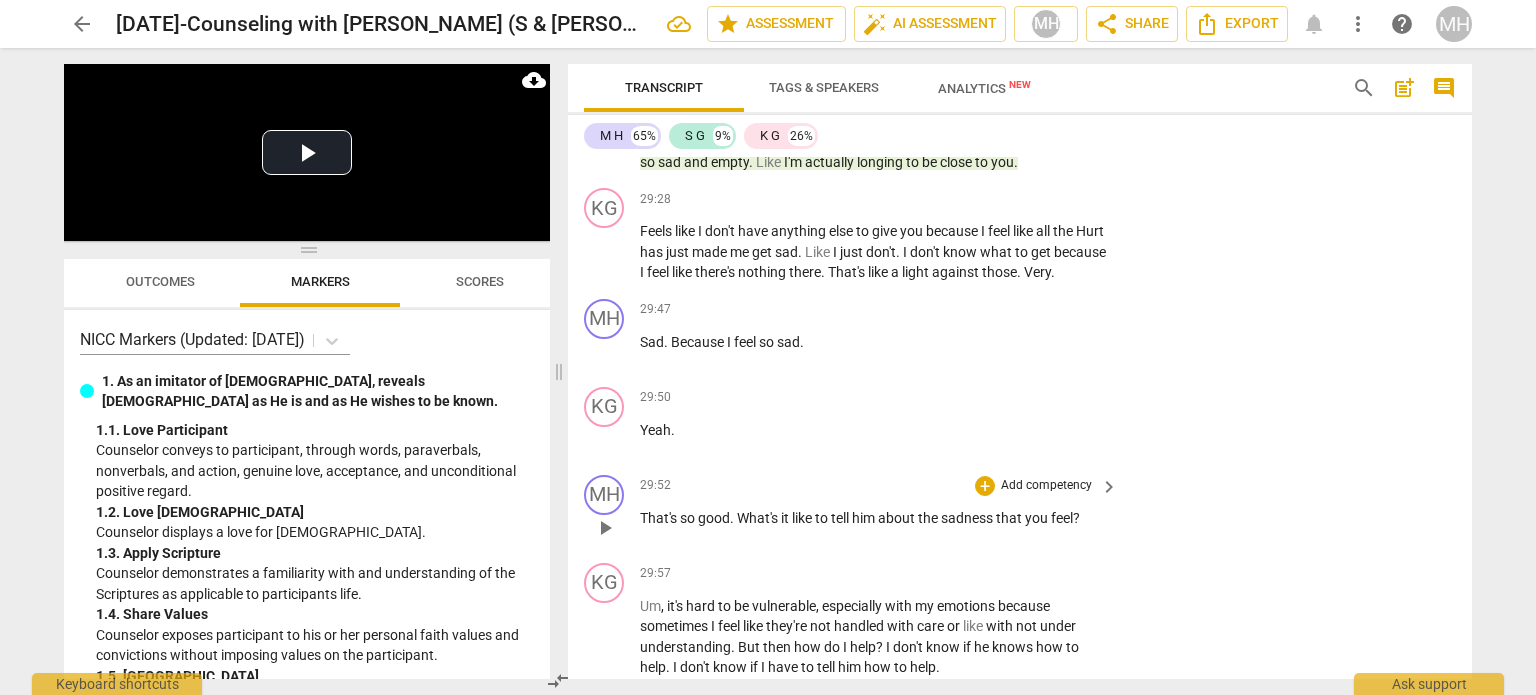 type on "Tango move 1" 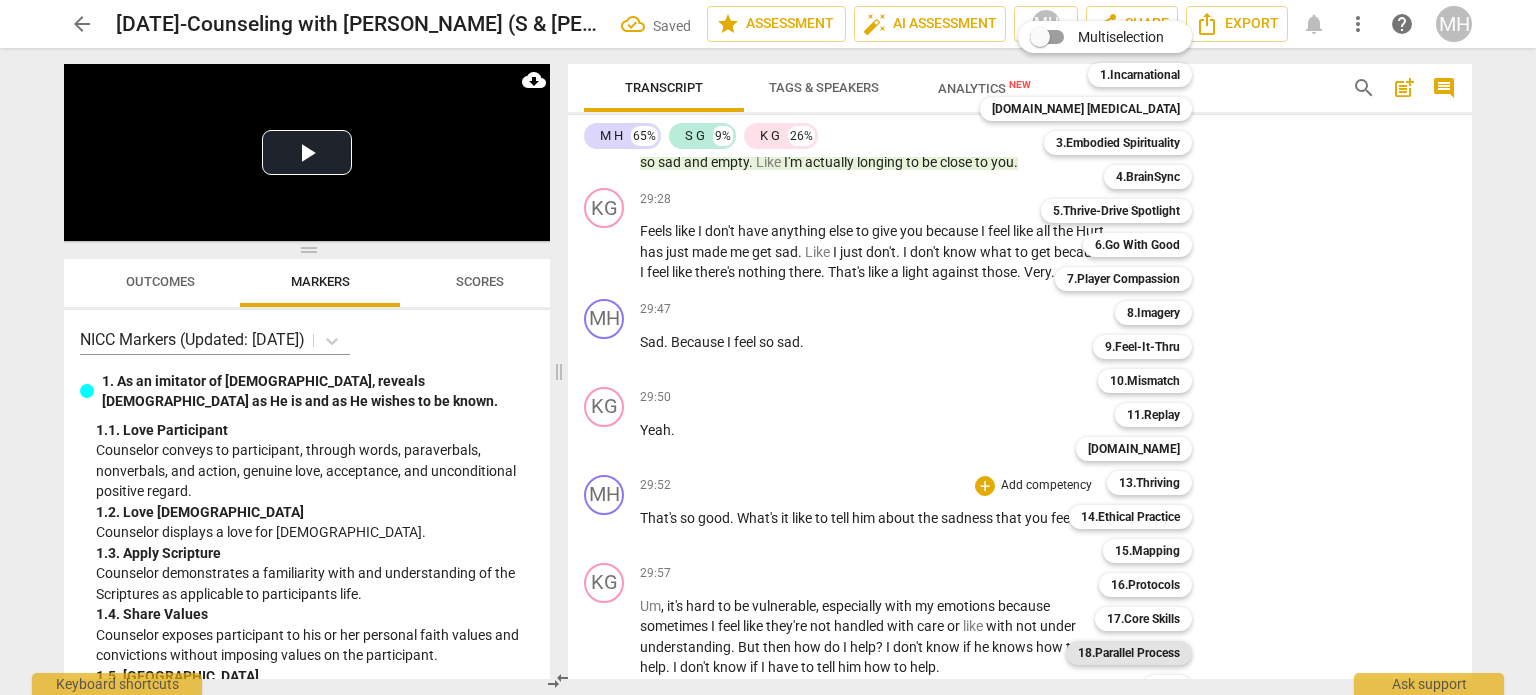 scroll, scrollTop: 59, scrollLeft: 0, axis: vertical 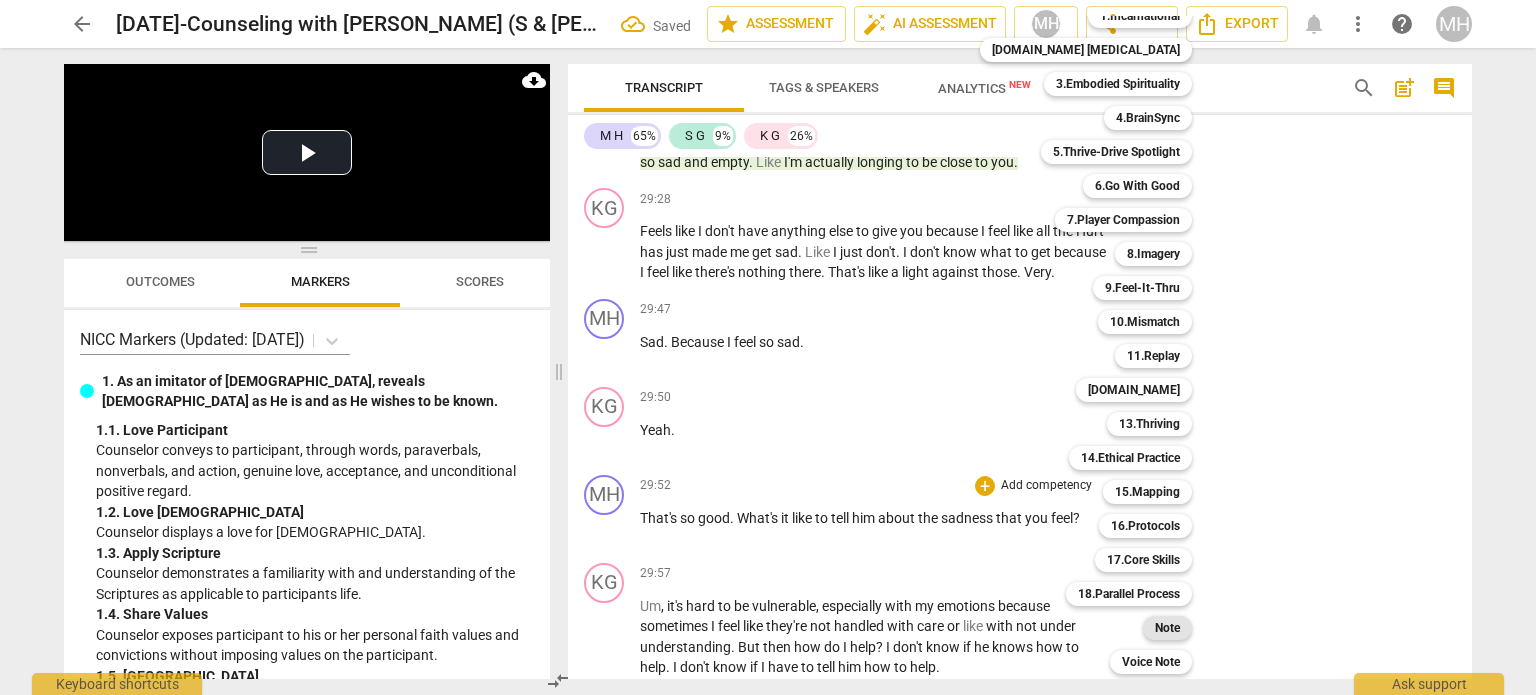 click on "Note" at bounding box center [1167, 628] 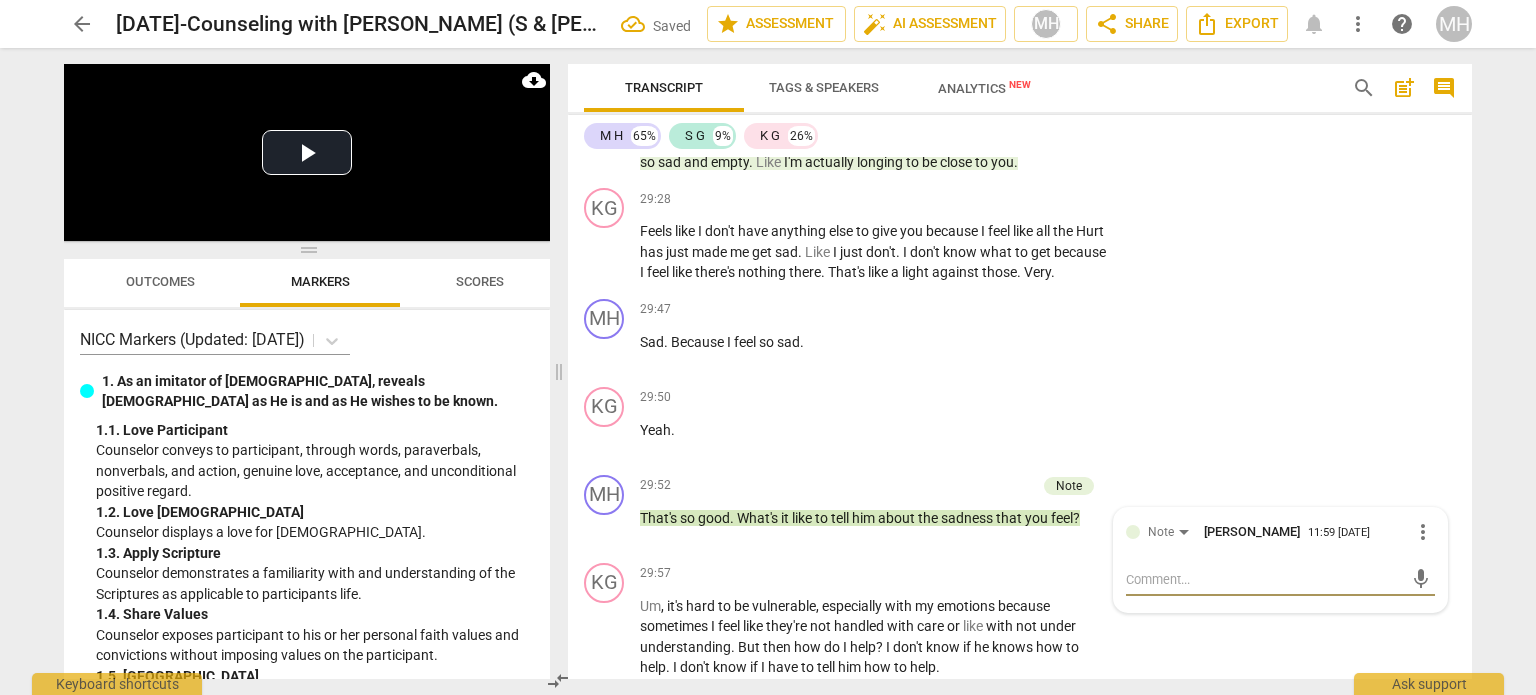 type on "t" 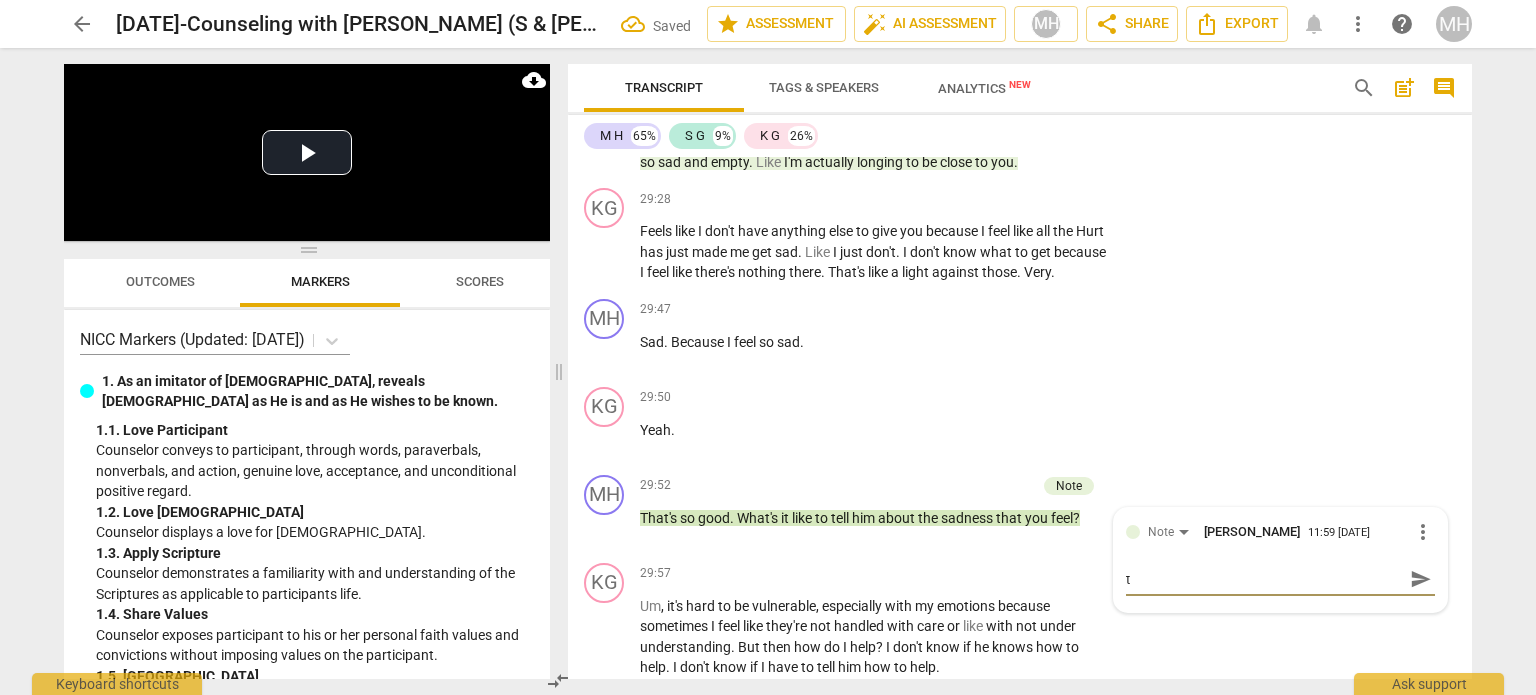 type on "ta" 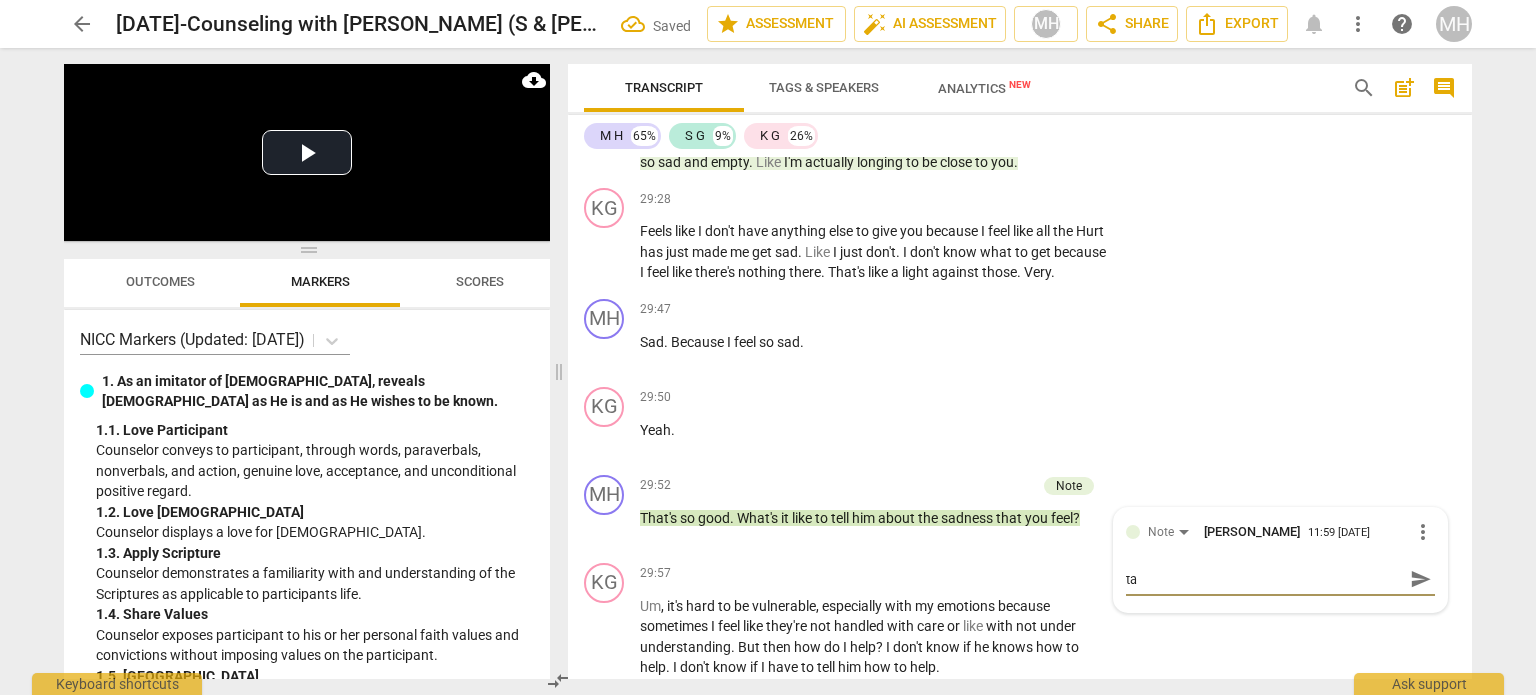 type on "tan" 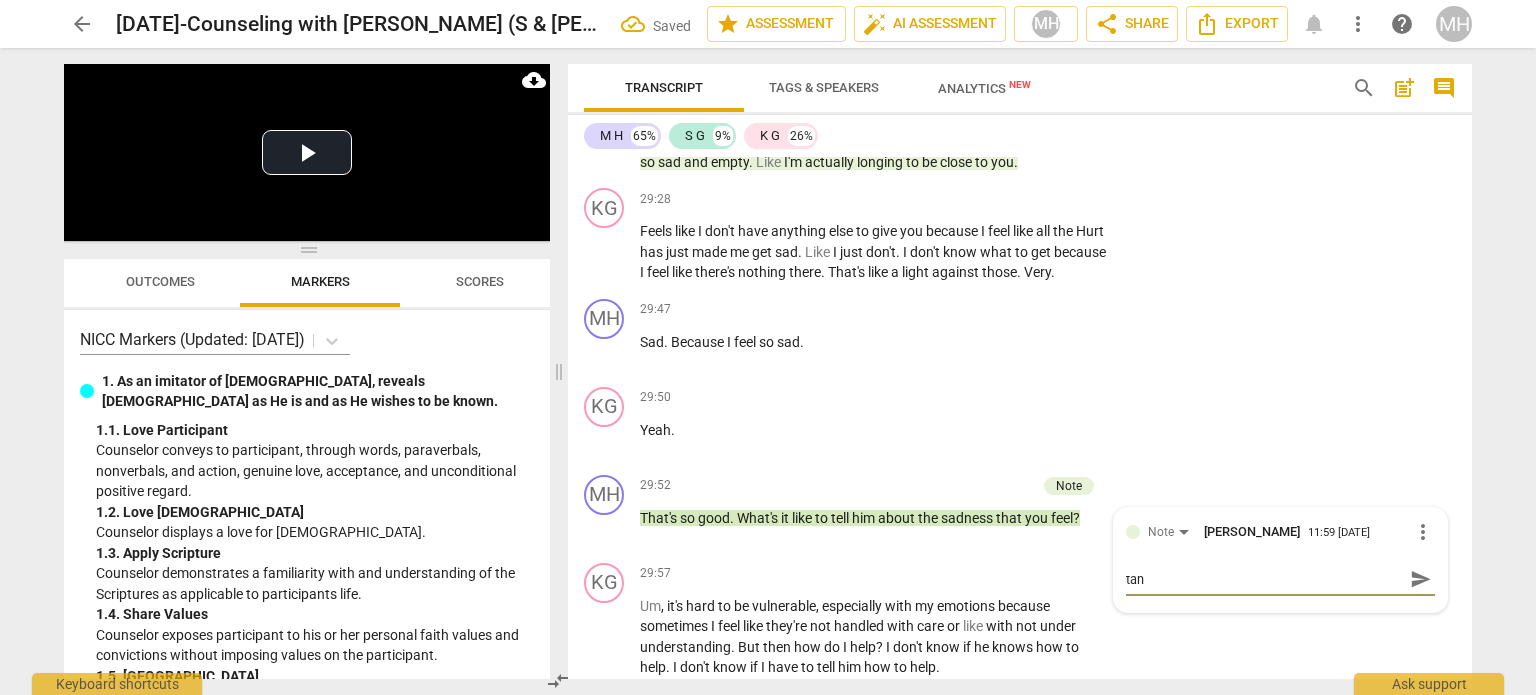 type on "tang" 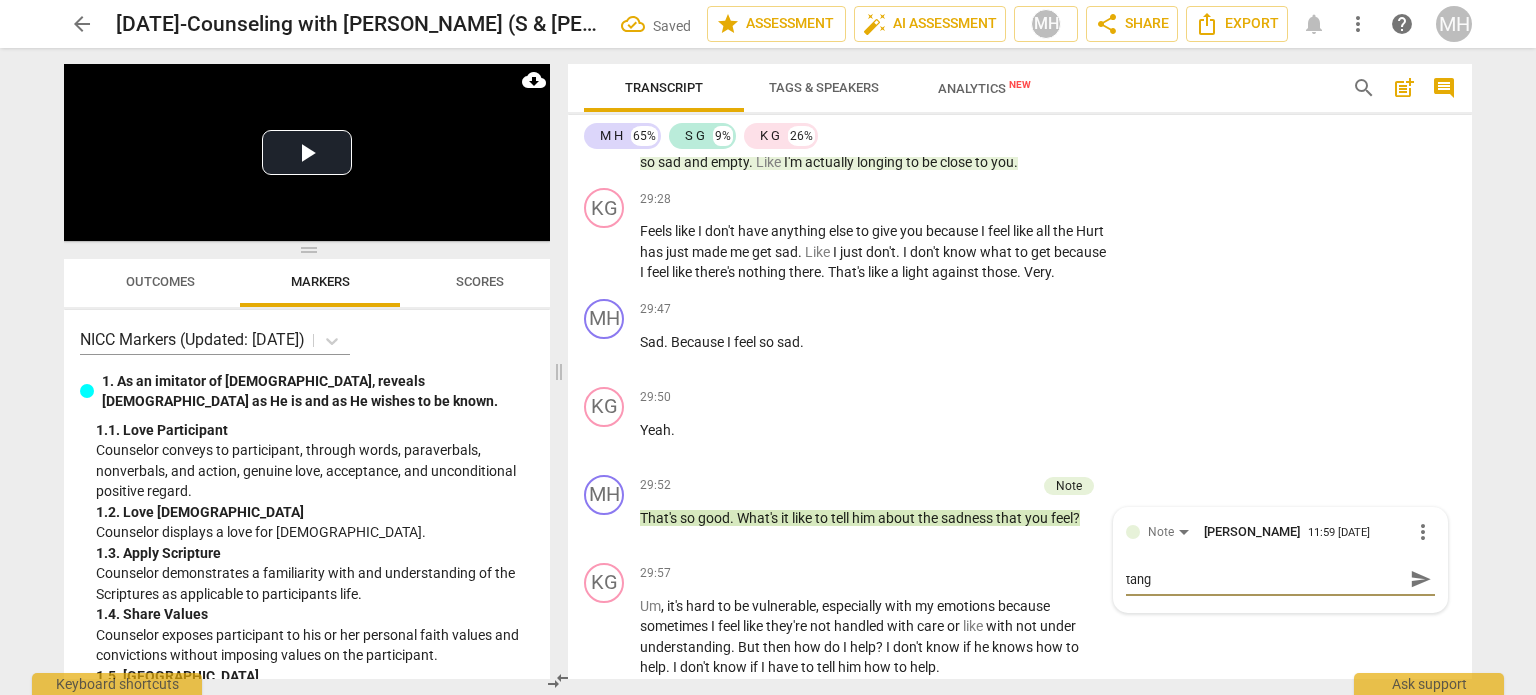 type 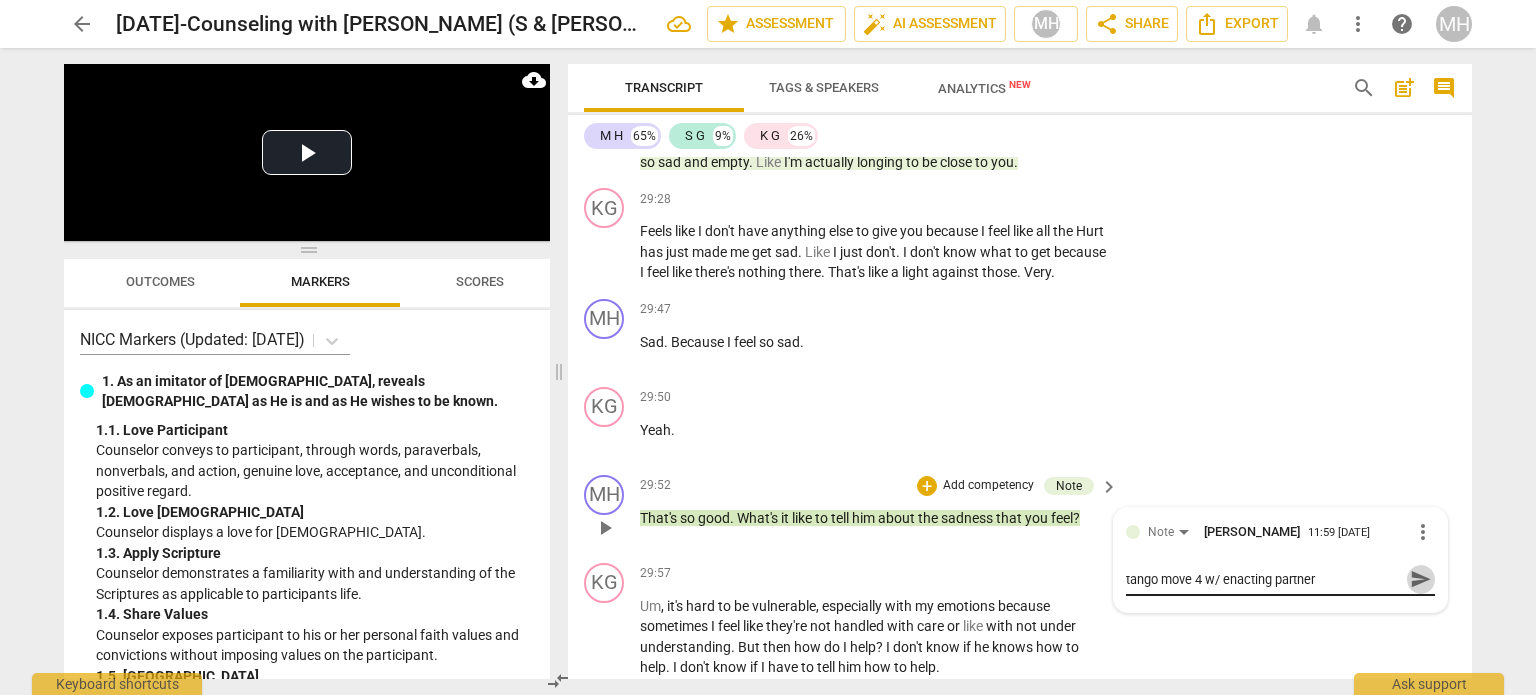 click on "send" at bounding box center (1420, 579) 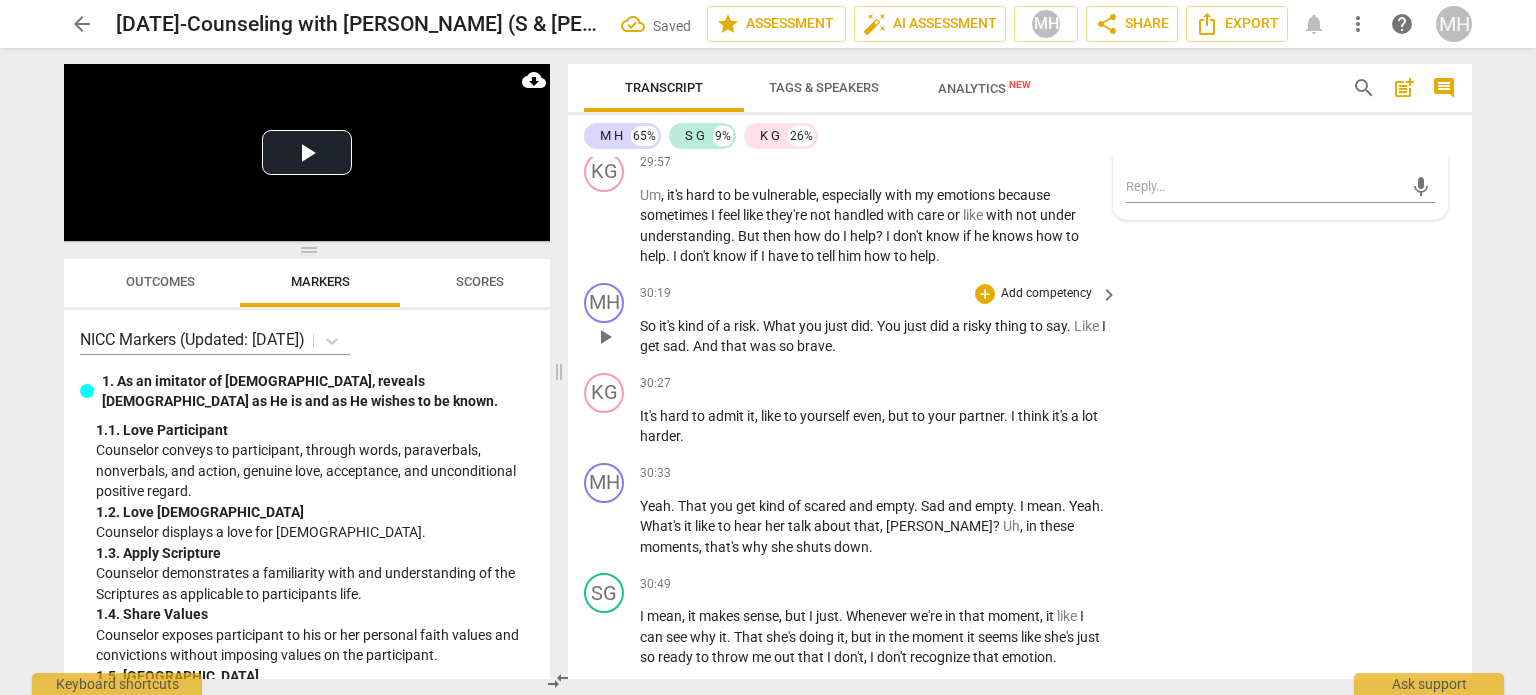 scroll, scrollTop: 15935, scrollLeft: 0, axis: vertical 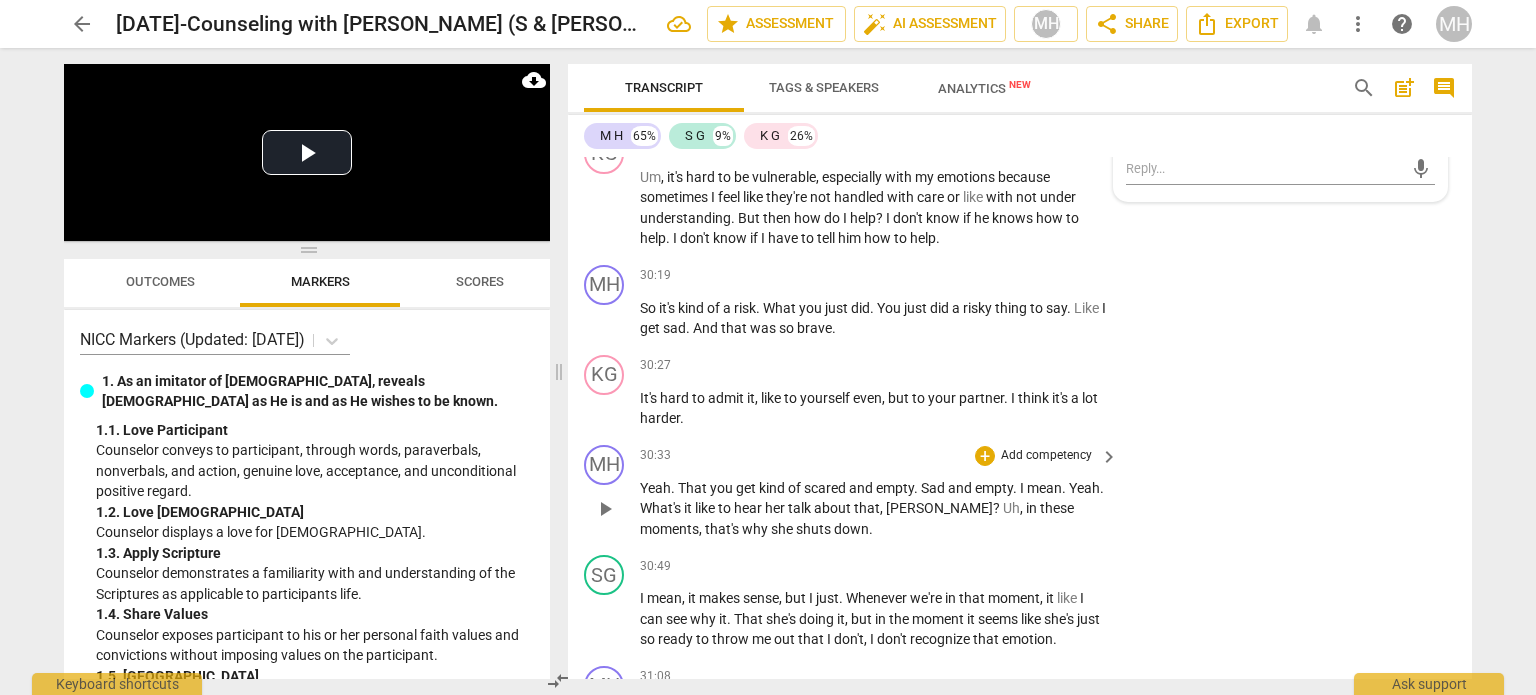 click on "Add competency" at bounding box center (1046, 456) 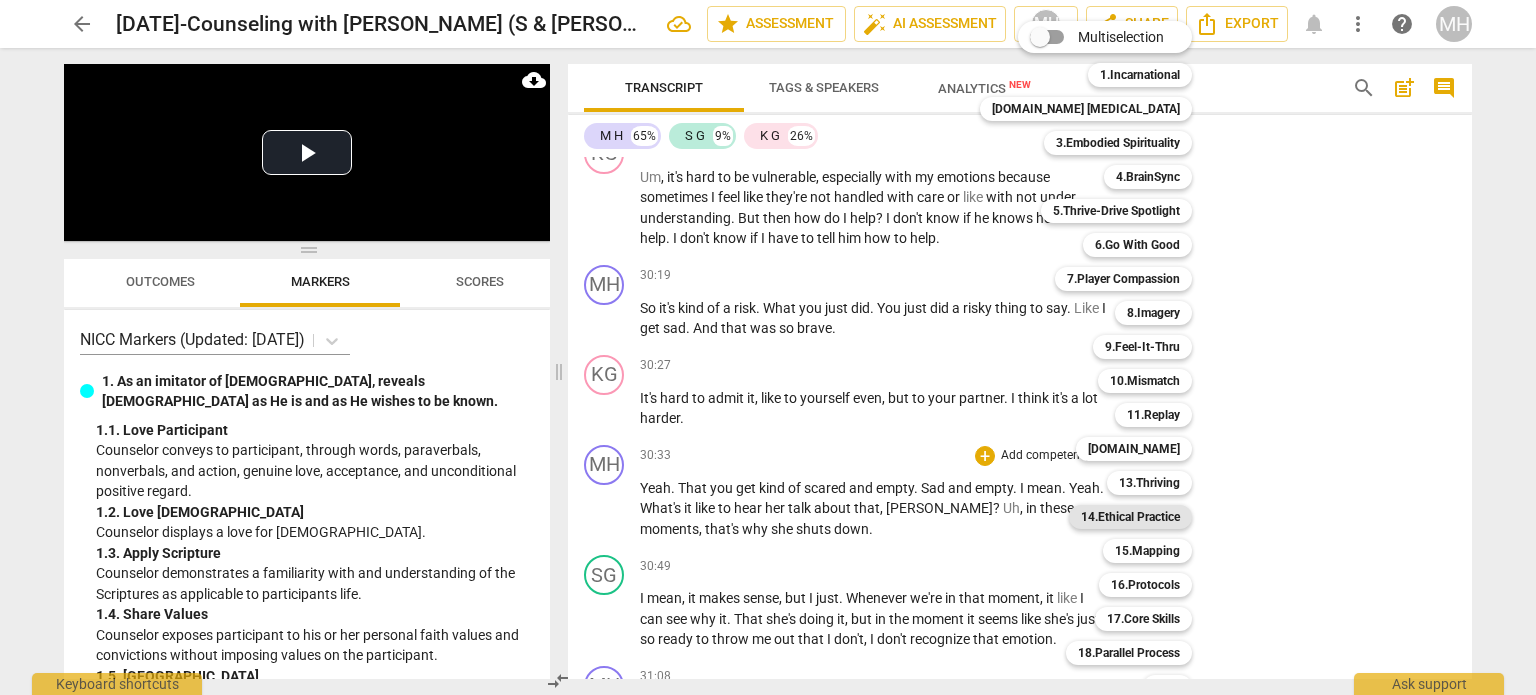 scroll, scrollTop: 59, scrollLeft: 0, axis: vertical 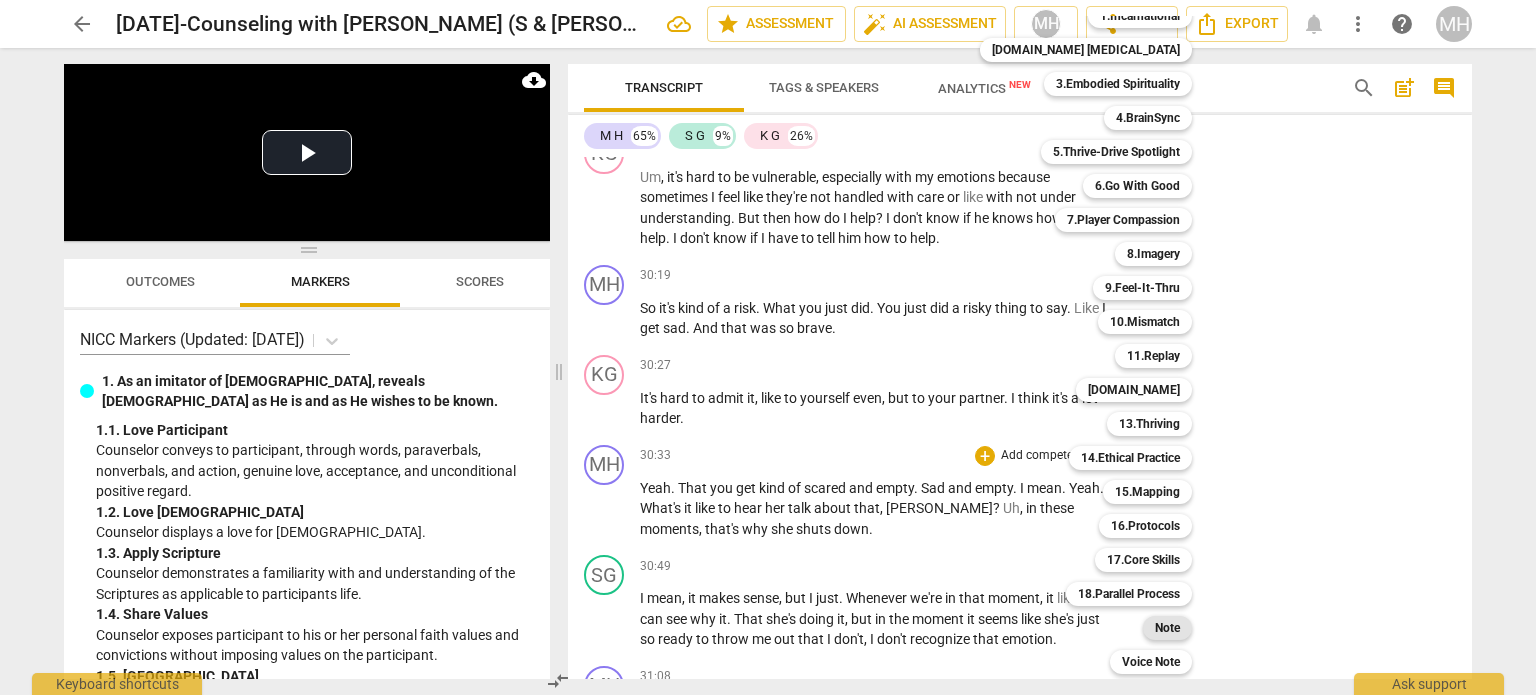 click on "Note" at bounding box center (1167, 628) 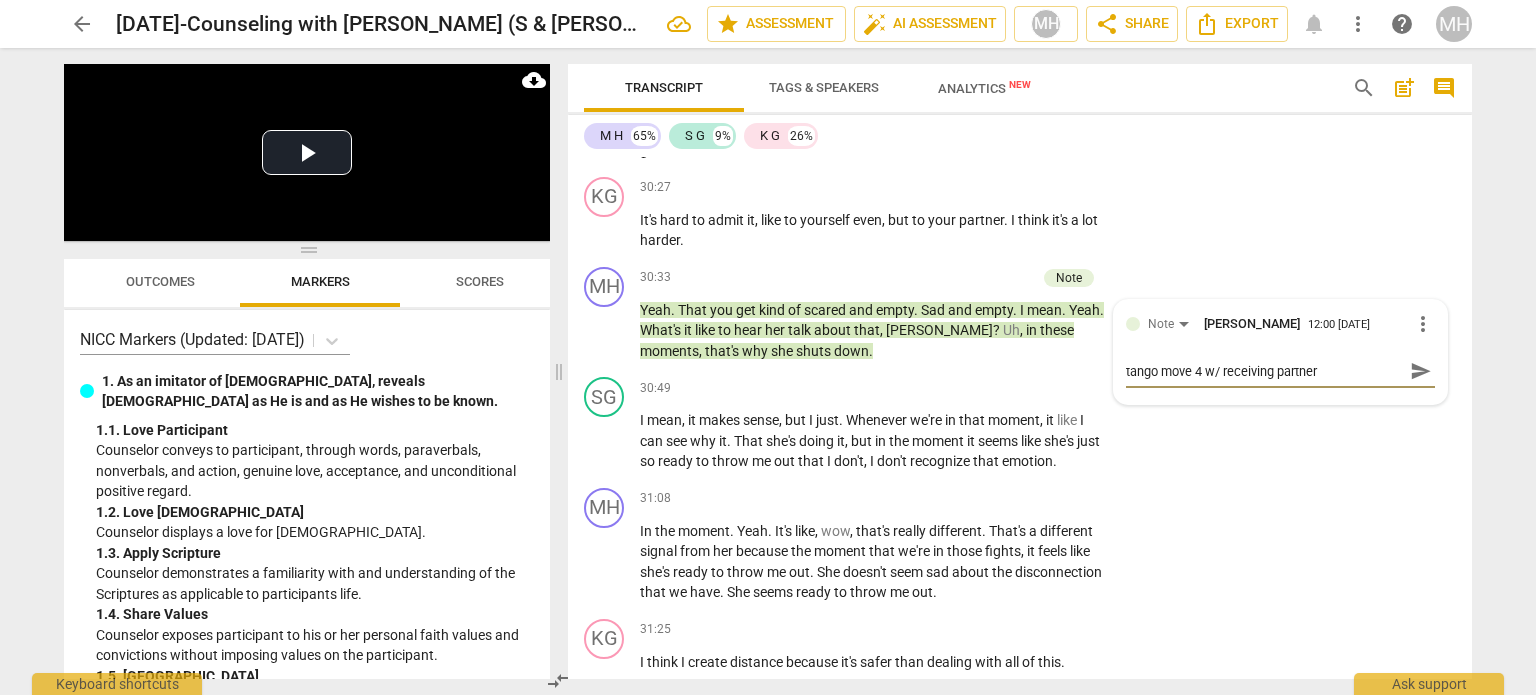 scroll, scrollTop: 16114, scrollLeft: 0, axis: vertical 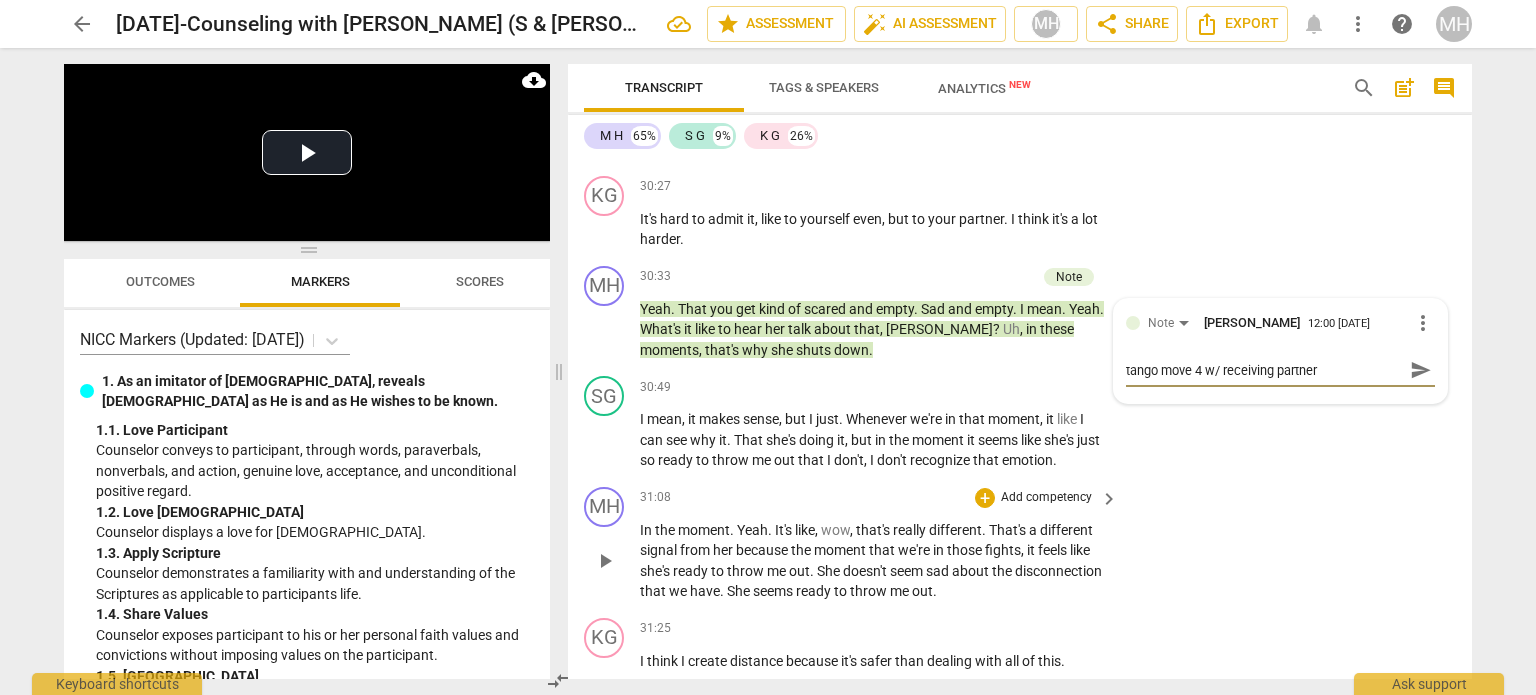 click on "Add competency" at bounding box center [1046, 498] 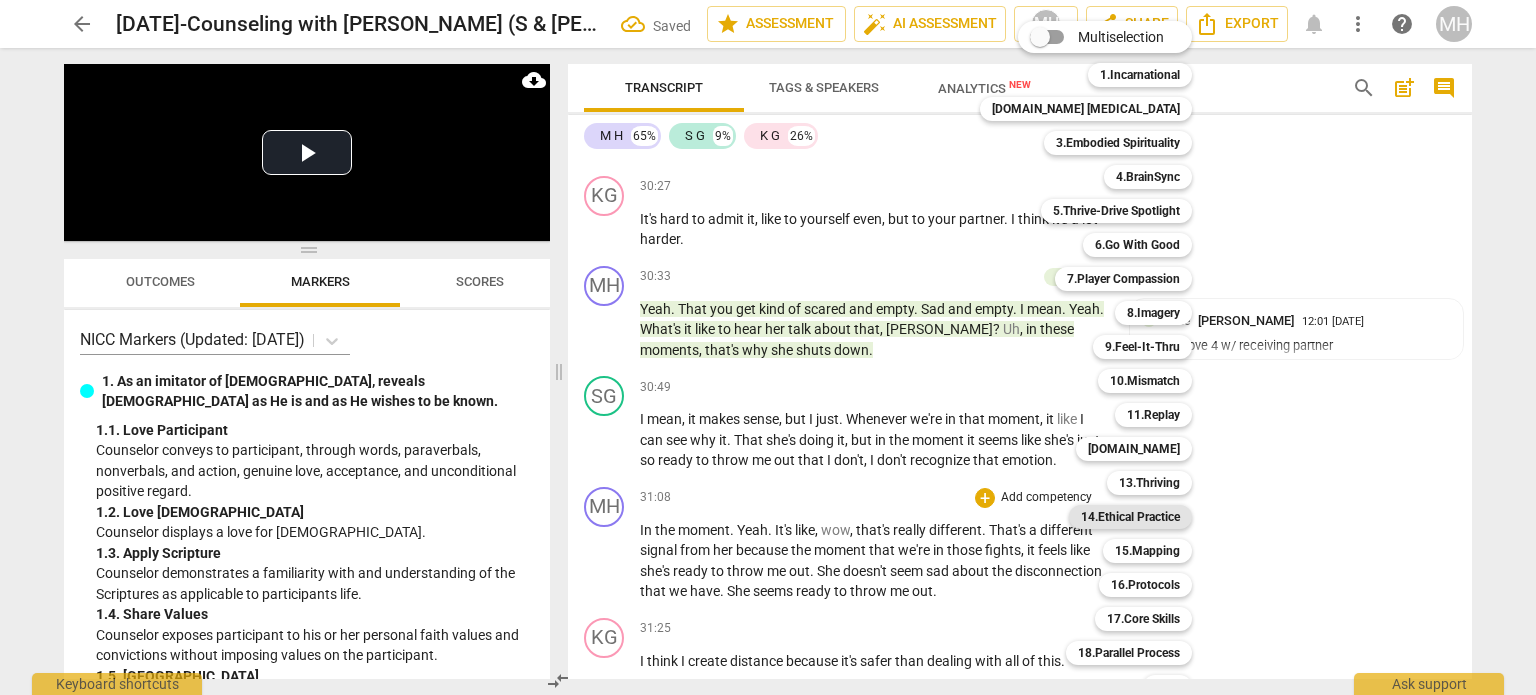 scroll, scrollTop: 59, scrollLeft: 0, axis: vertical 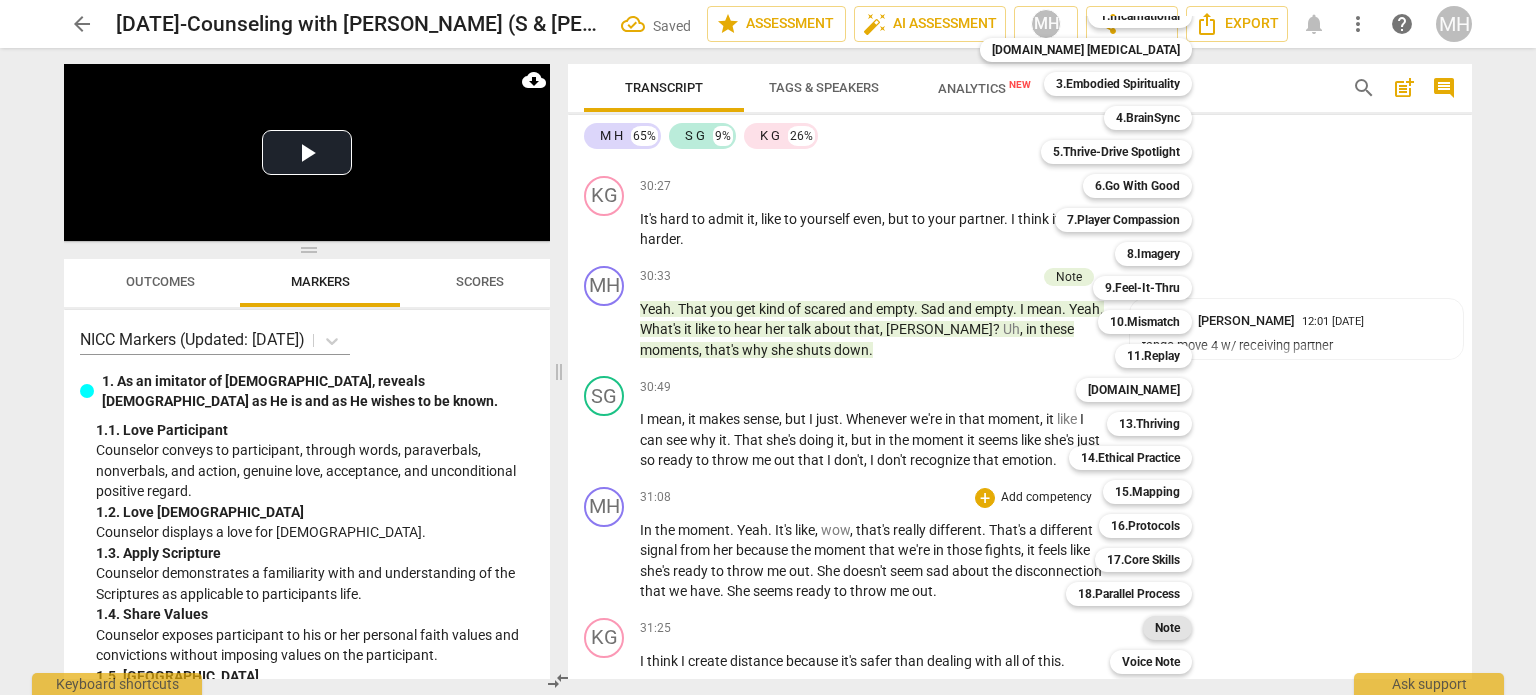 click on "Note" at bounding box center (1167, 628) 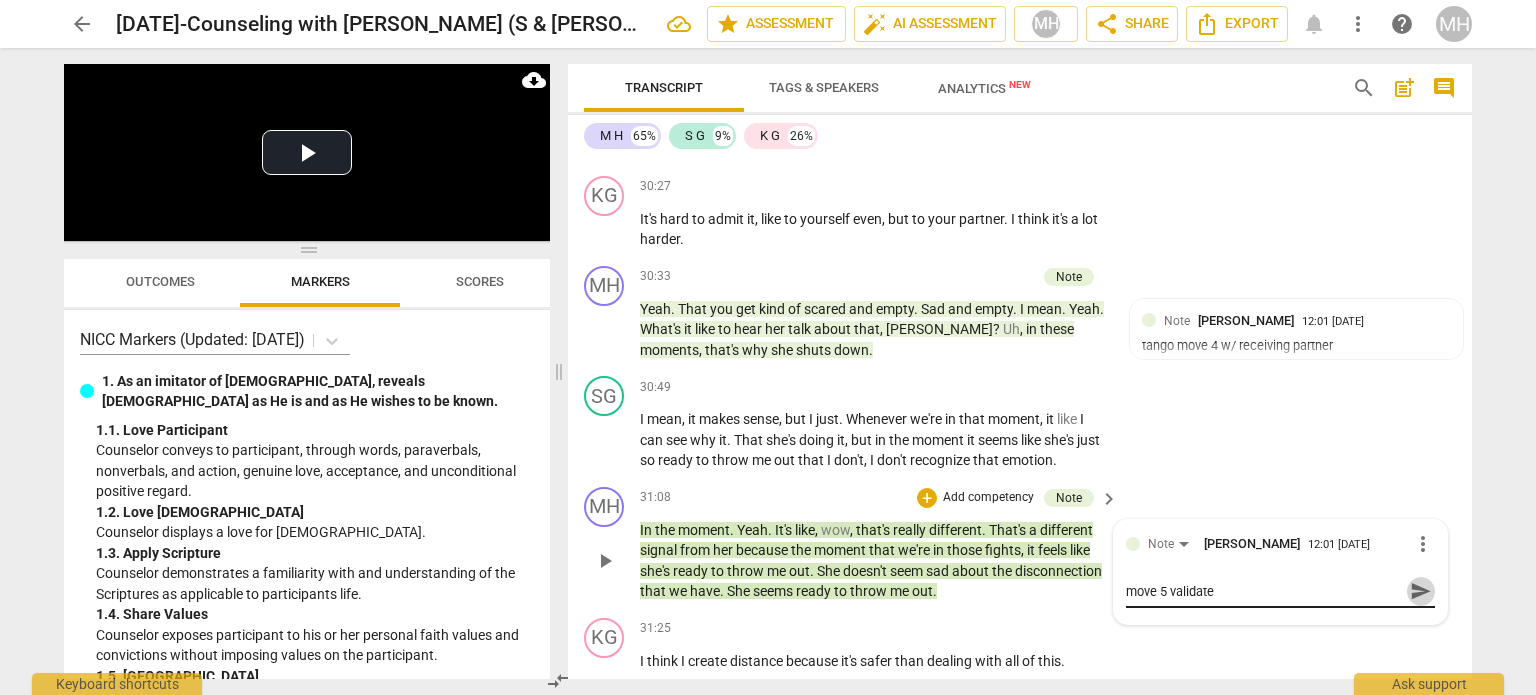 click on "send" at bounding box center [1421, 591] 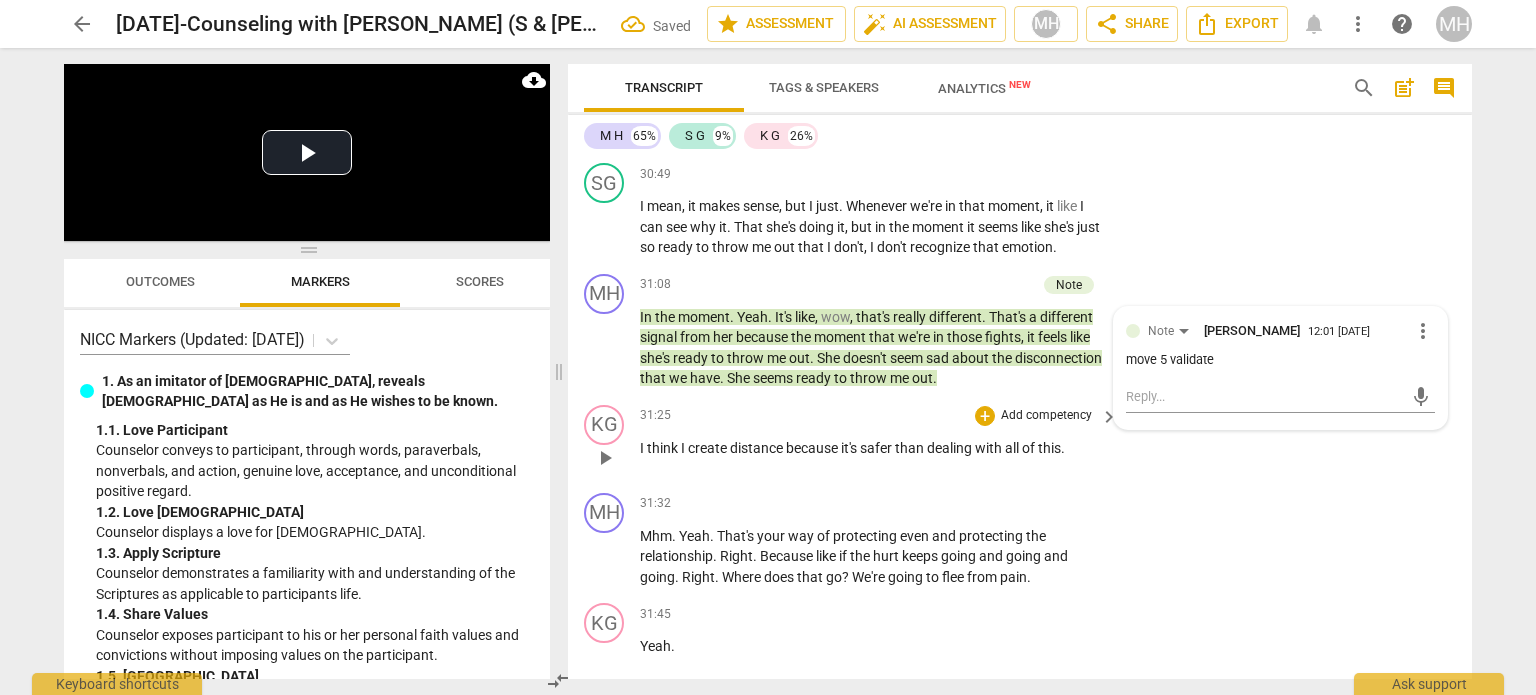 scroll, scrollTop: 16329, scrollLeft: 0, axis: vertical 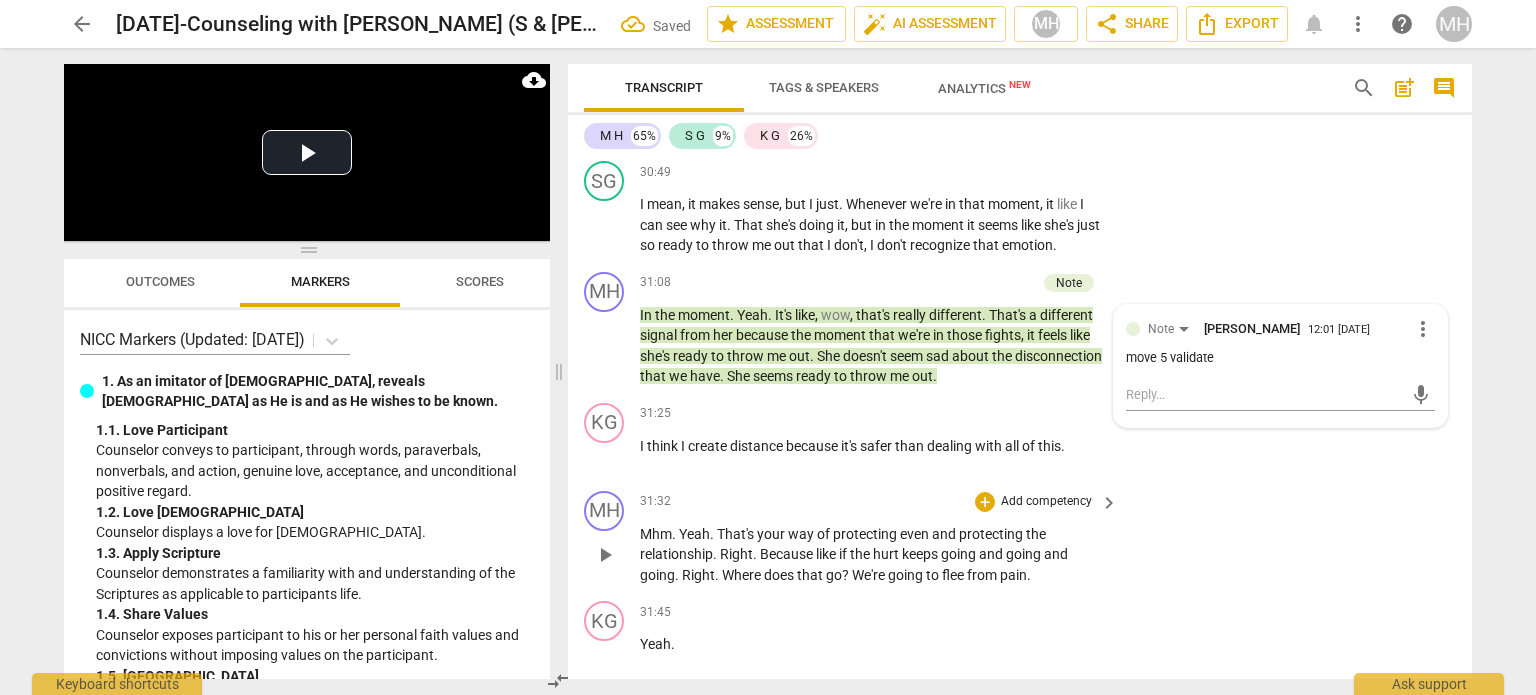 click on "Add competency" at bounding box center [1046, 502] 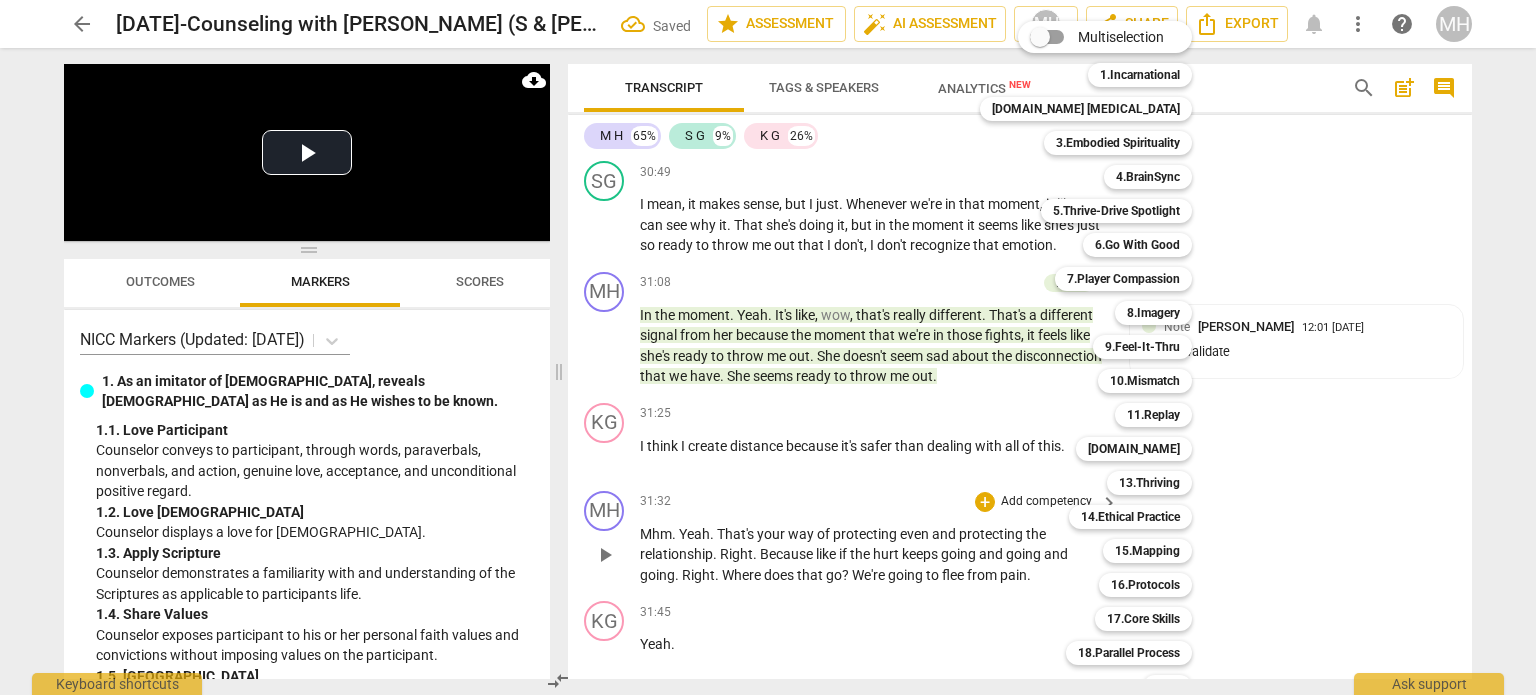 click on "Multiselection m 1.Incarnational 1 [DOMAIN_NAME] [MEDICAL_DATA] 2 3.Embodied Spirituality 3 4.BrainSync 4 5.Thrive-Drive Spotlight 5 6.Go With Good 6 7.Player Compassion 7 8.Imagery 8 9.Feel-It-Thru 9 10.Mismatch 0 11.Replay q [DOMAIN_NAME] w 13.Thriving r 14.Ethical Practice t 15.Mapping y 16.Protocols o 17.Core Skills p 18.Parallel Process a Note s Voice Note d" at bounding box center (1101, 377) 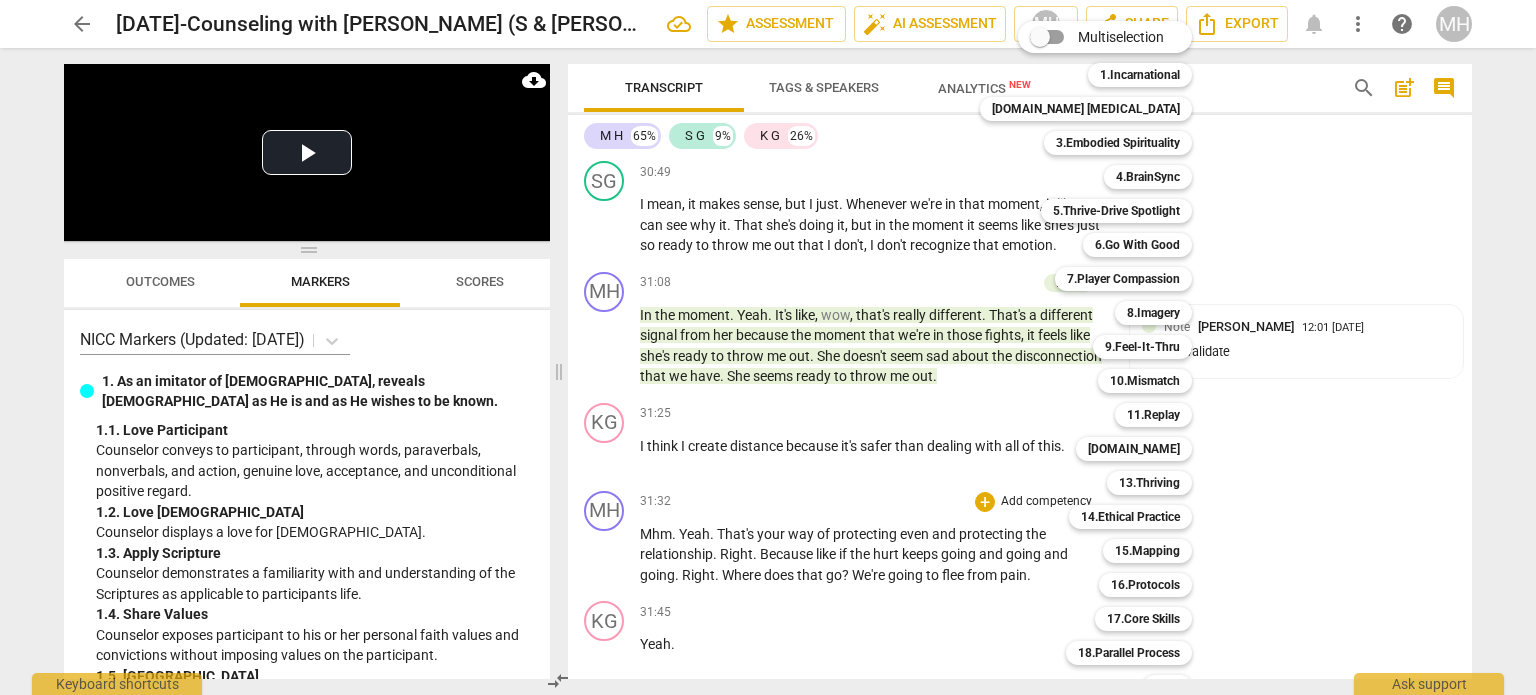 scroll, scrollTop: 59, scrollLeft: 0, axis: vertical 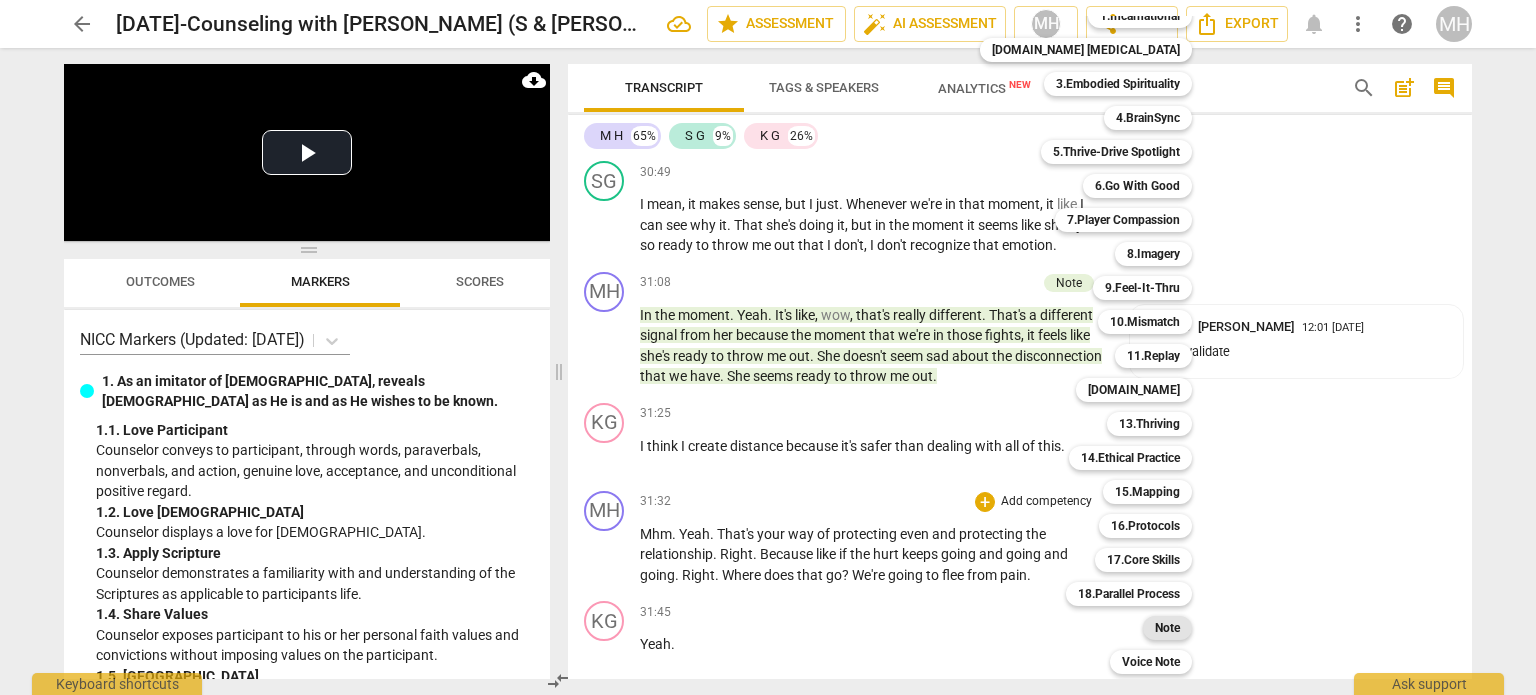 click on "Note" at bounding box center (1167, 628) 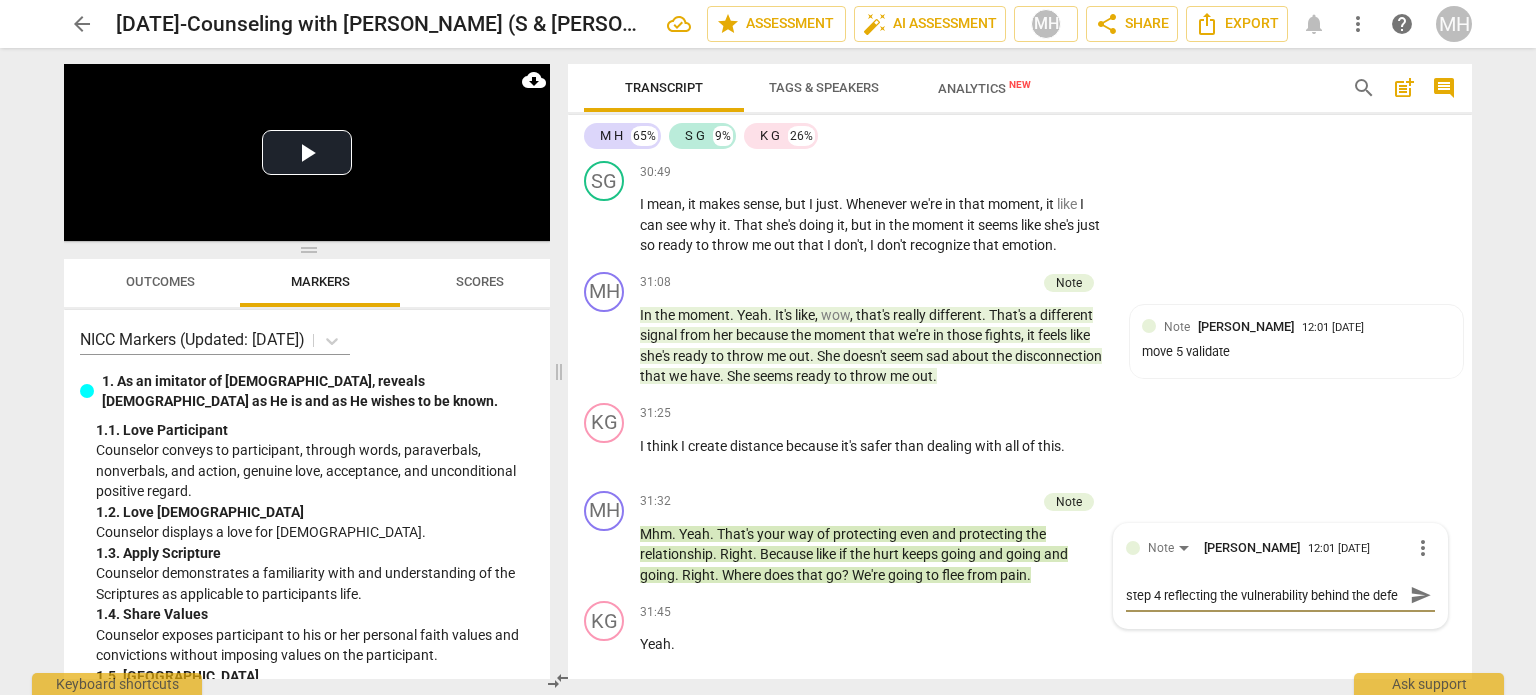 scroll, scrollTop: 16, scrollLeft: 0, axis: vertical 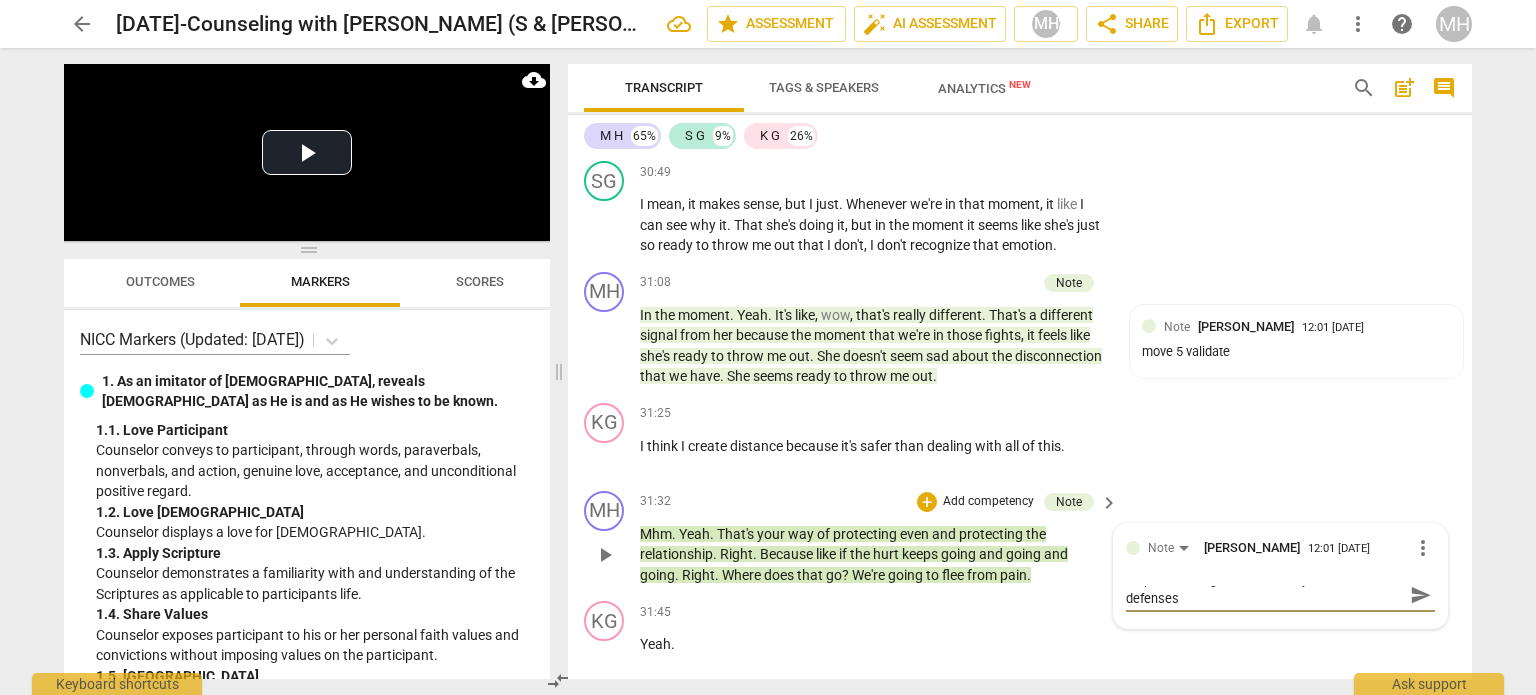 click on "send" at bounding box center (1421, 595) 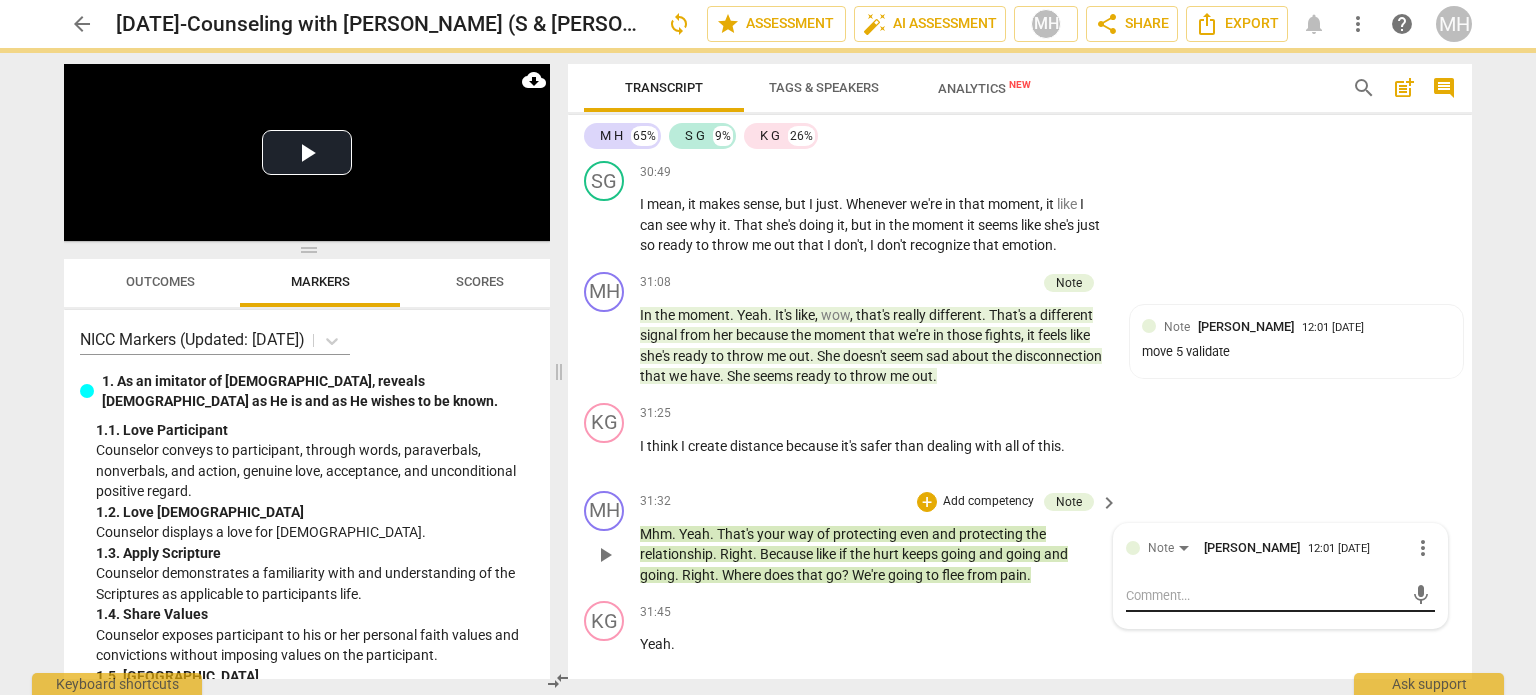 scroll, scrollTop: 0, scrollLeft: 0, axis: both 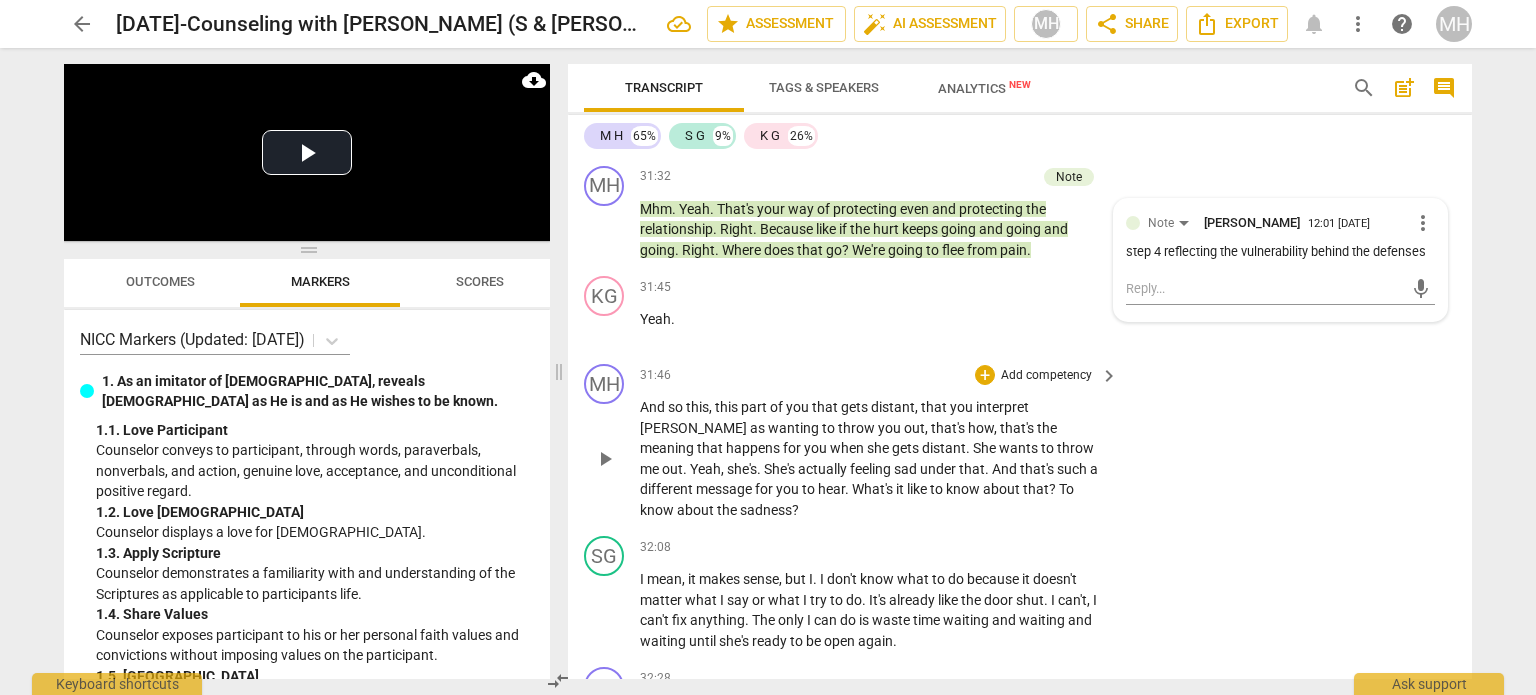 click on "Add competency" at bounding box center (1046, 376) 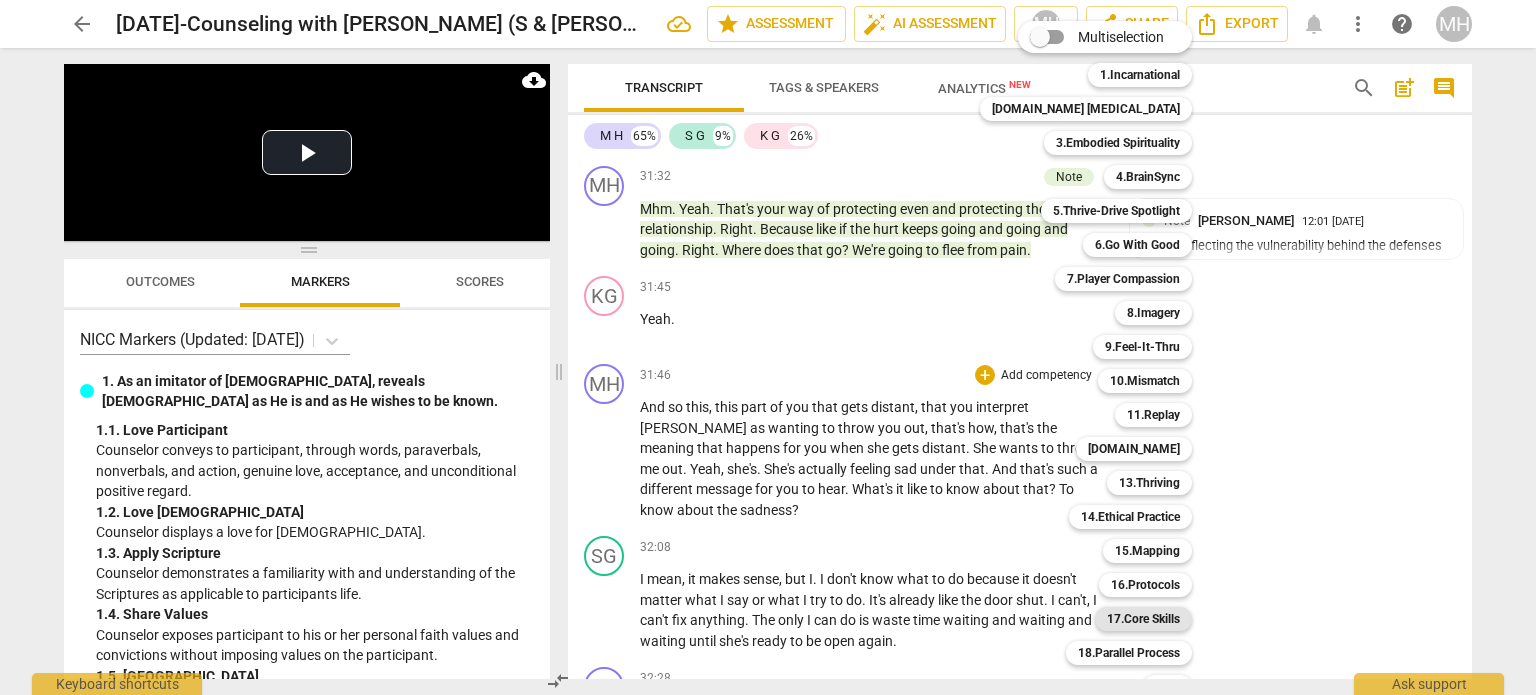 scroll, scrollTop: 59, scrollLeft: 0, axis: vertical 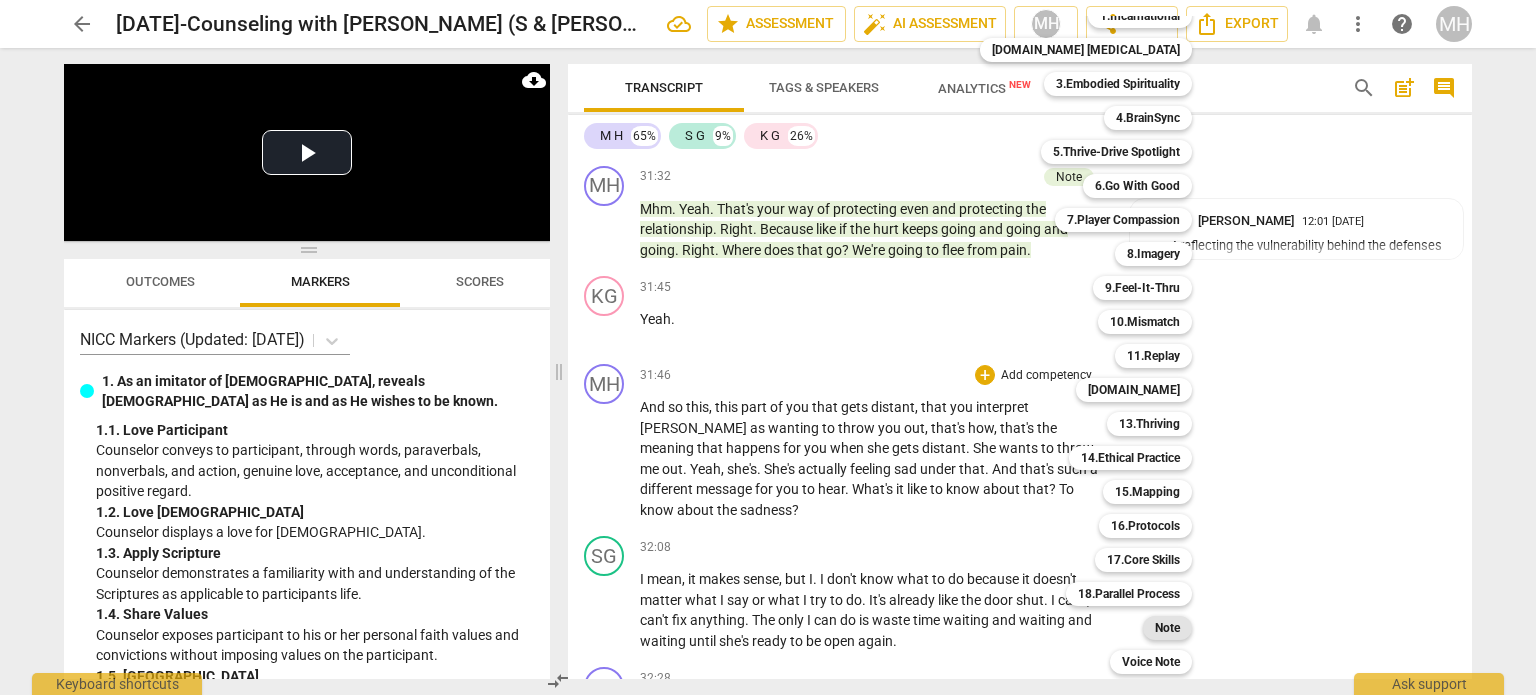 click on "Note" at bounding box center [1167, 628] 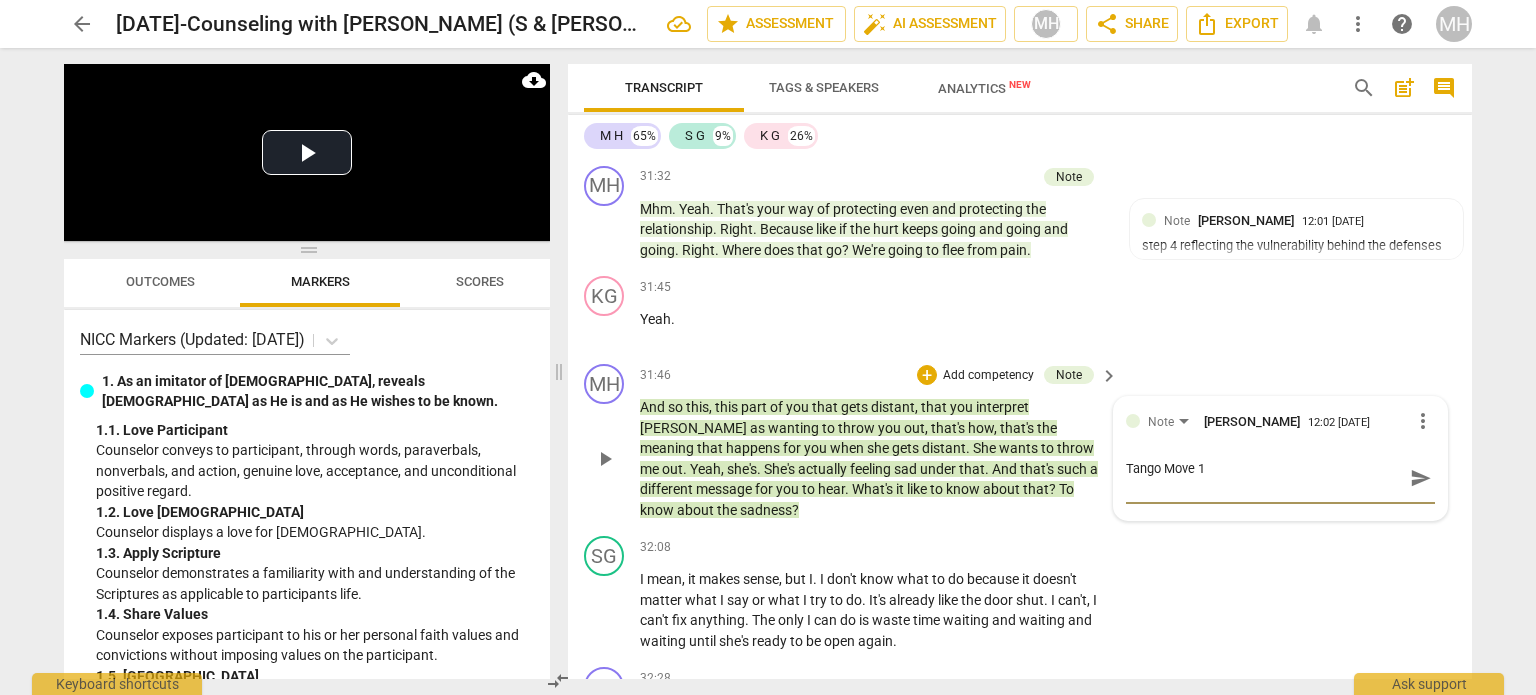 click on "send" at bounding box center [1421, 478] 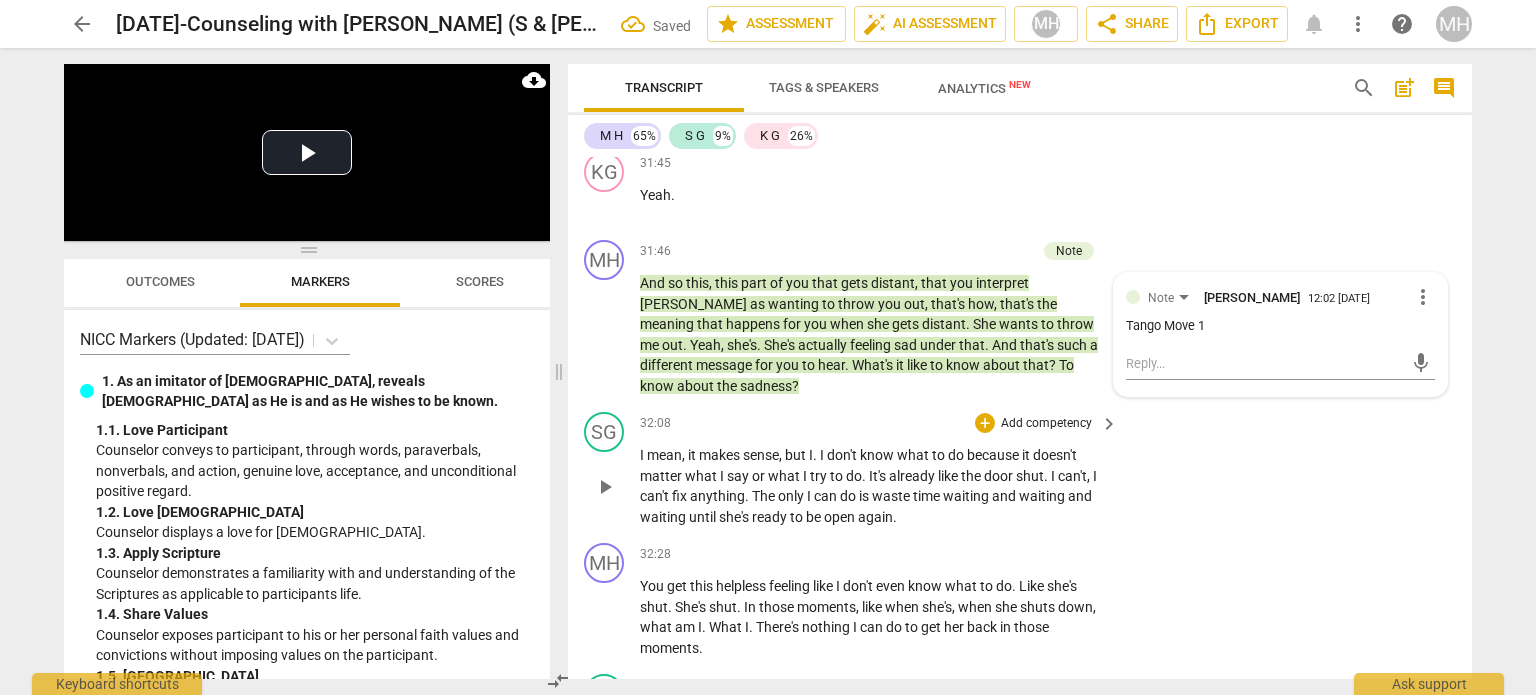 scroll, scrollTop: 16806, scrollLeft: 0, axis: vertical 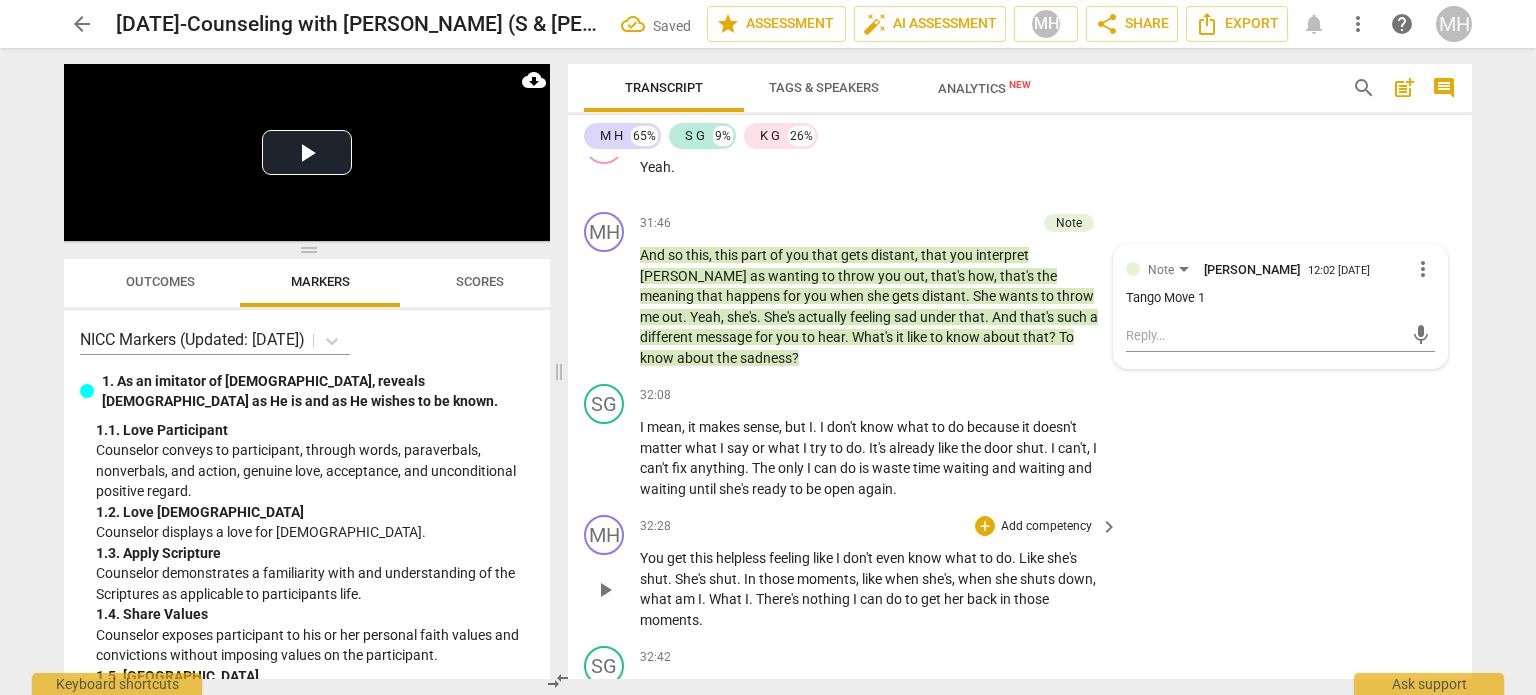 click on "Add competency" at bounding box center [1046, 527] 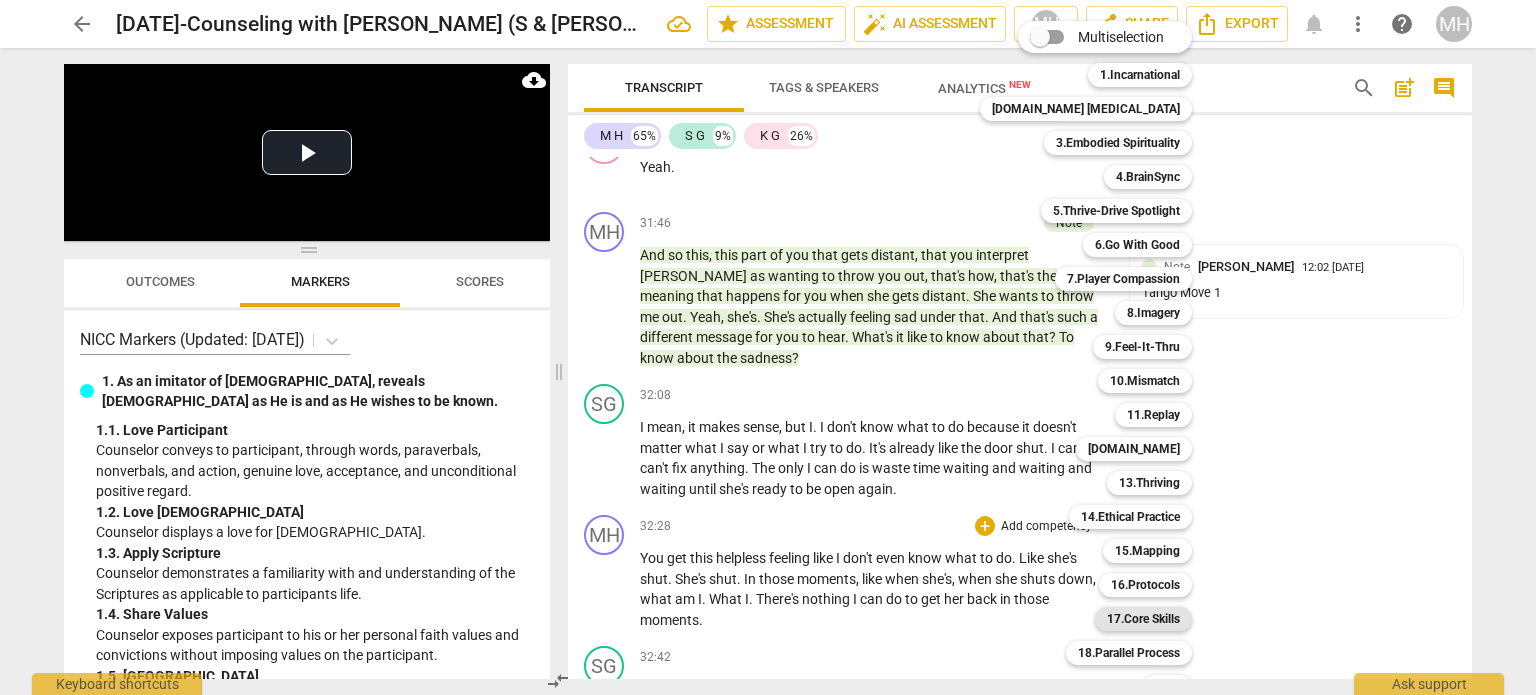 scroll, scrollTop: 59, scrollLeft: 0, axis: vertical 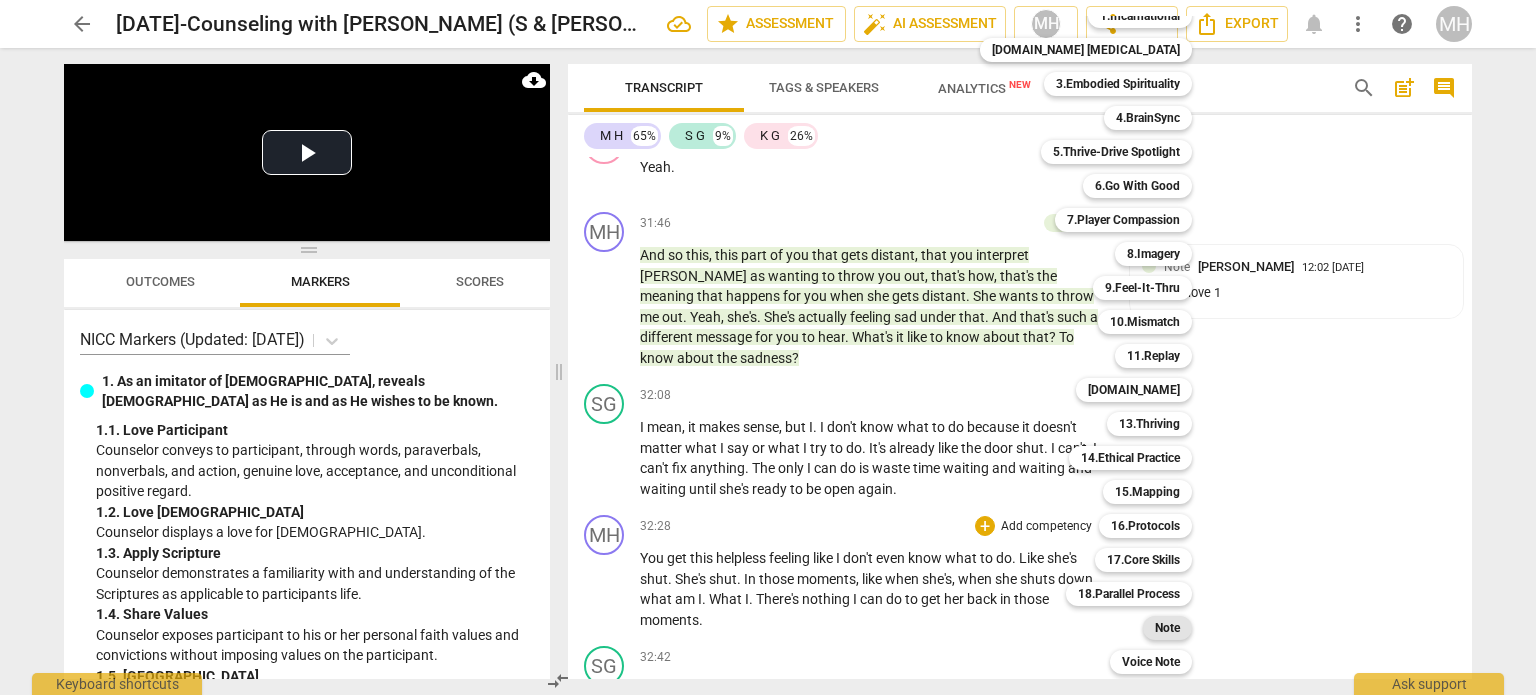 click on "Note" at bounding box center [1167, 628] 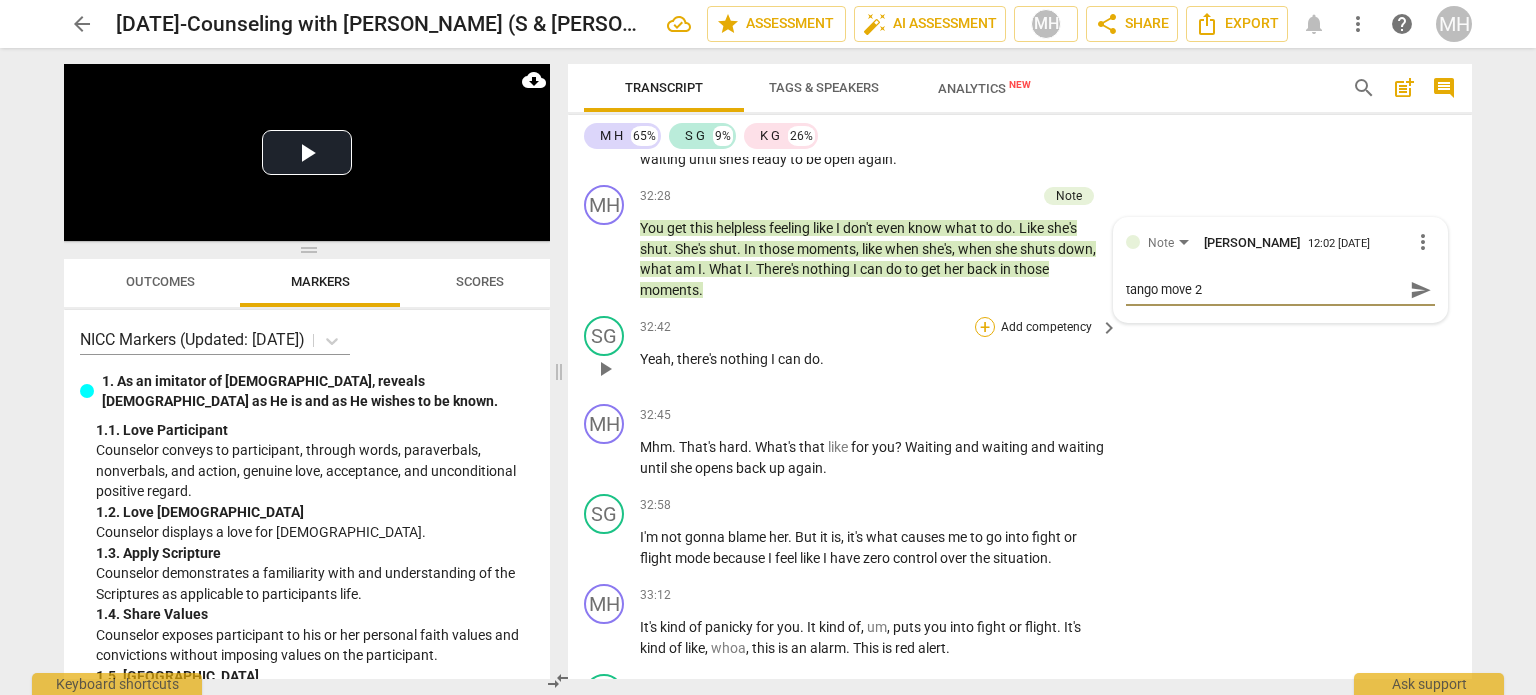 scroll, scrollTop: 17151, scrollLeft: 0, axis: vertical 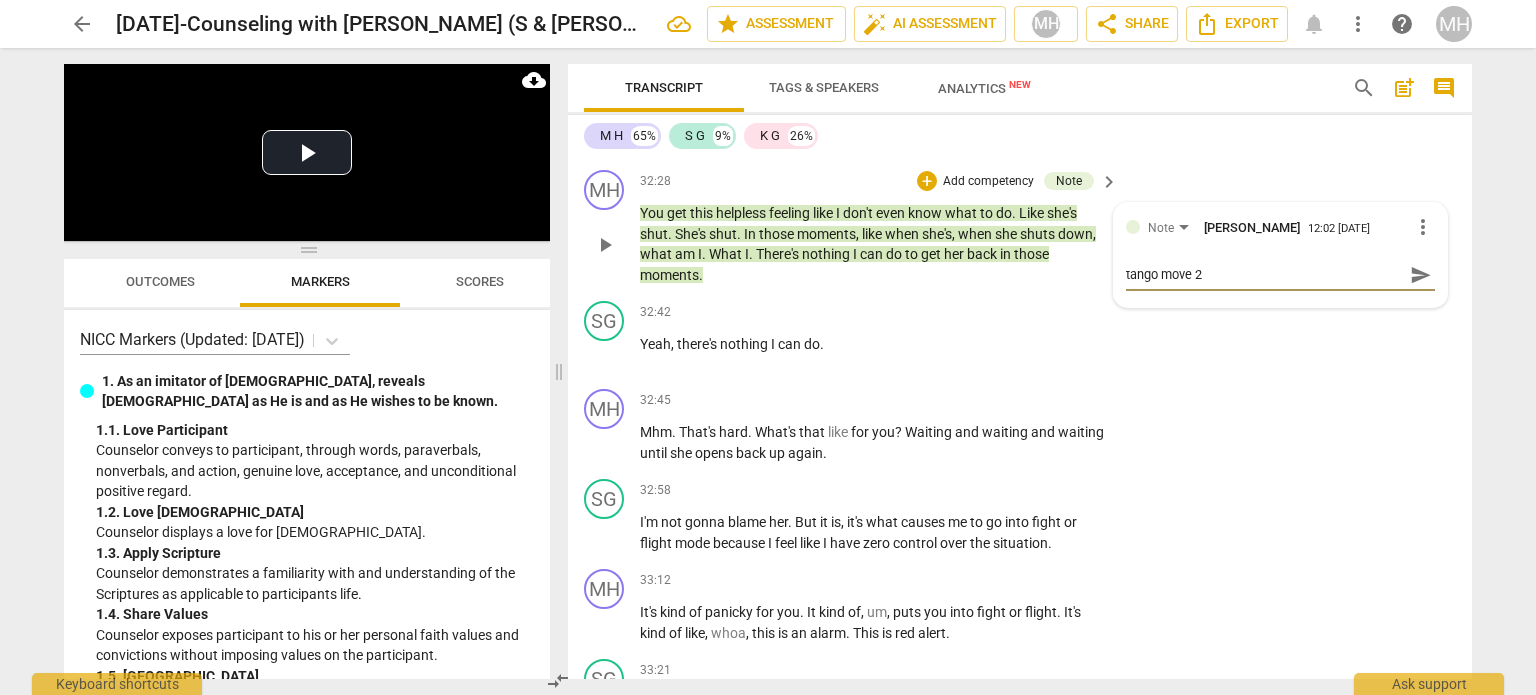 click on "send" at bounding box center (1421, 275) 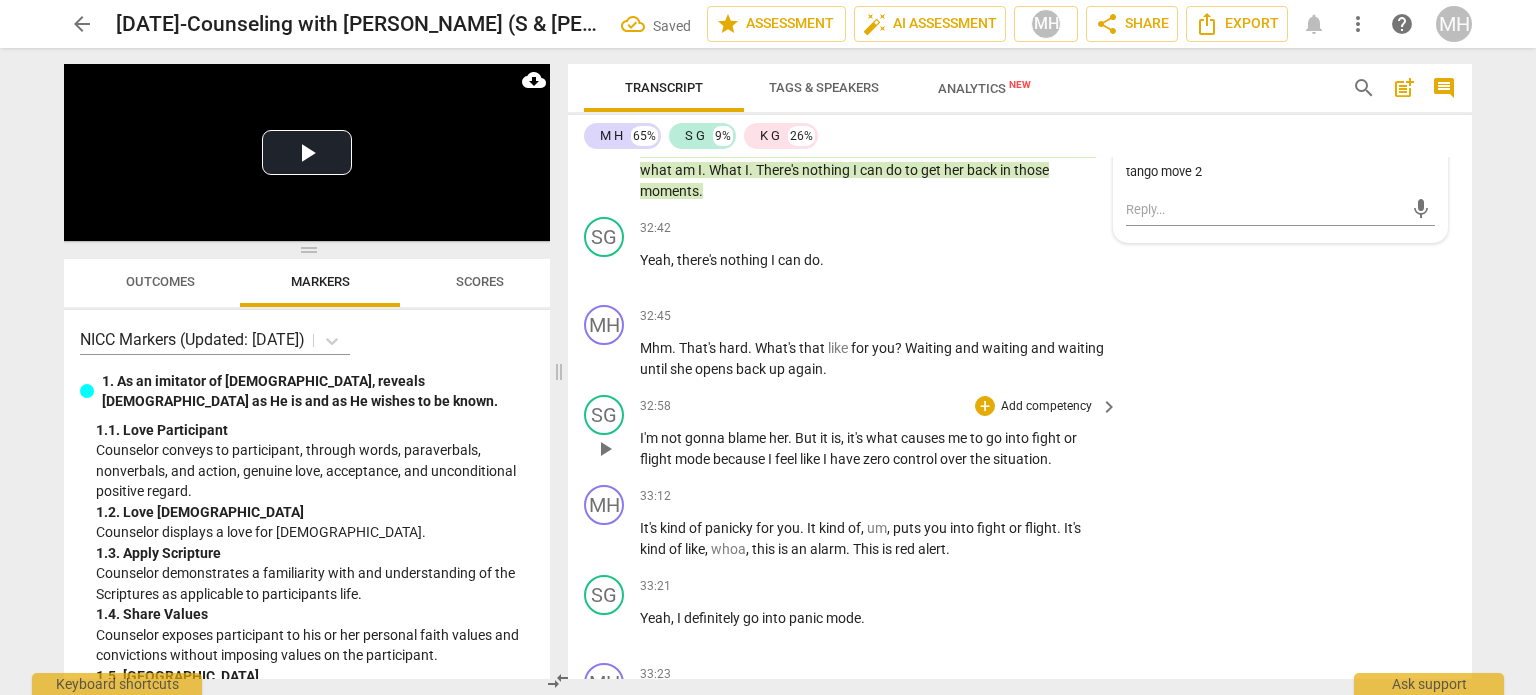 scroll, scrollTop: 17283, scrollLeft: 0, axis: vertical 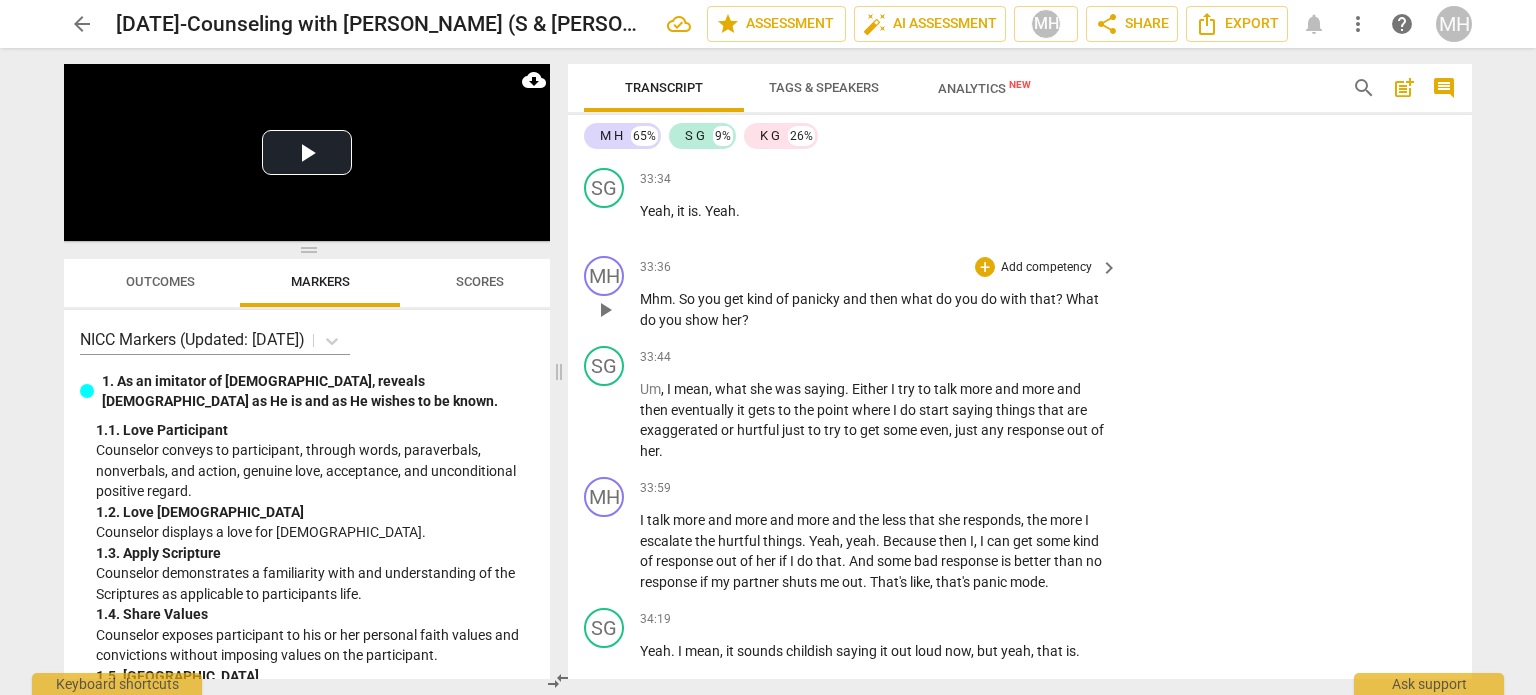 click on "Add competency" at bounding box center [1046, 268] 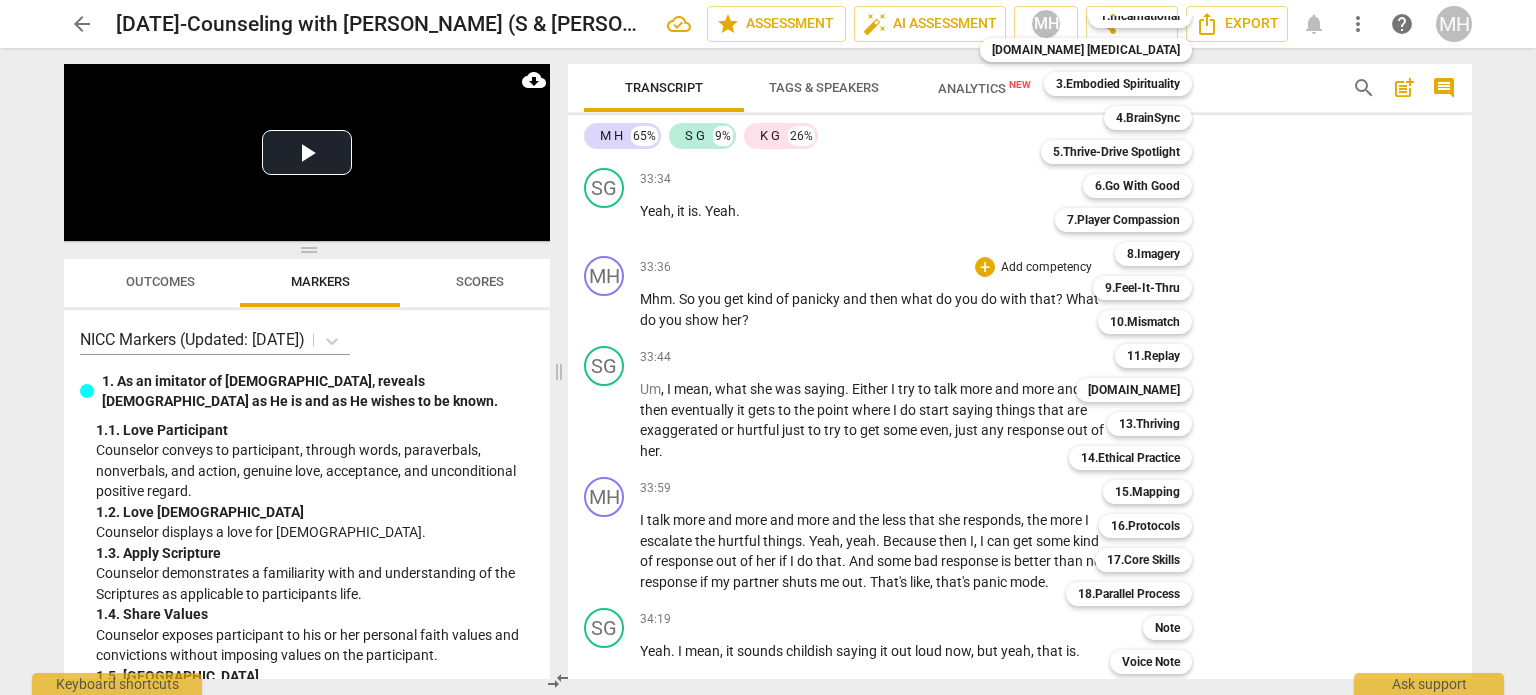 scroll, scrollTop: 58, scrollLeft: 0, axis: vertical 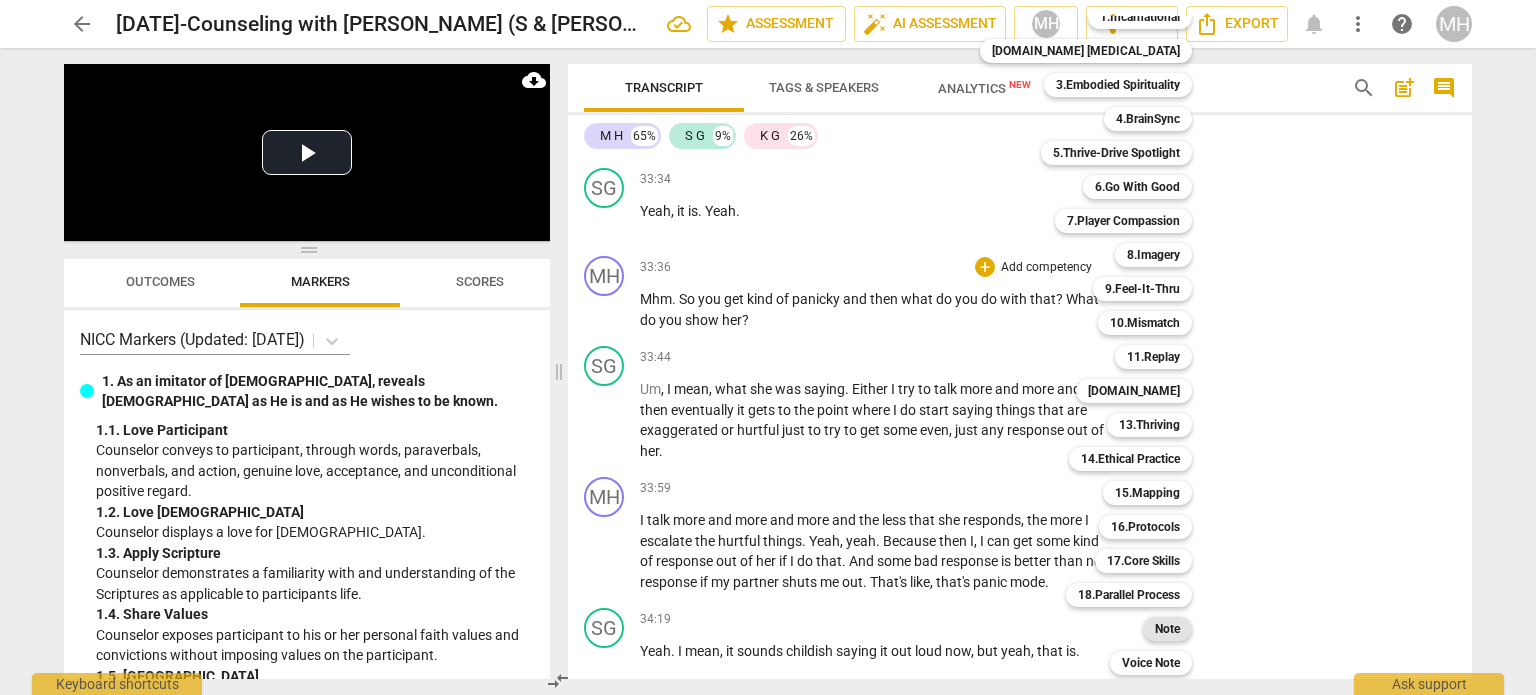 click on "Note" at bounding box center [1167, 629] 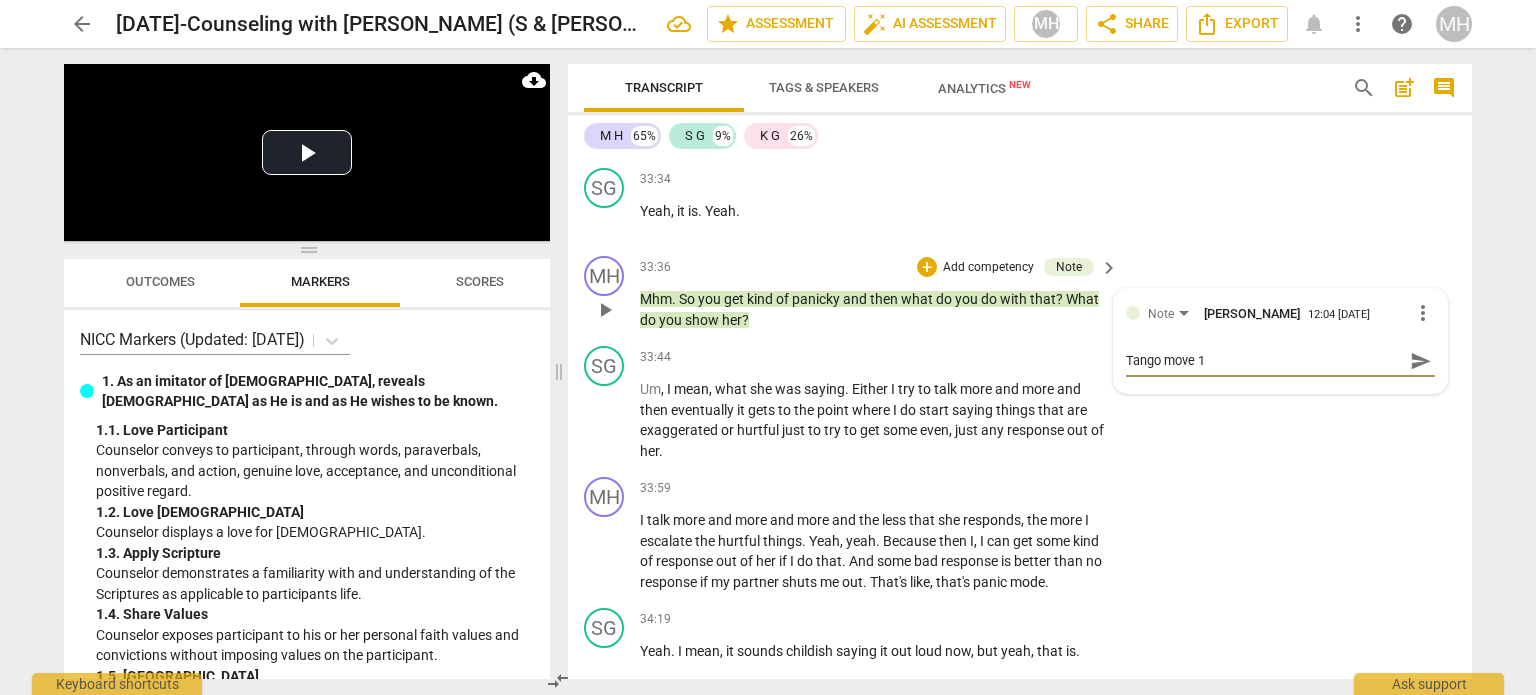 click on "send" at bounding box center (1421, 361) 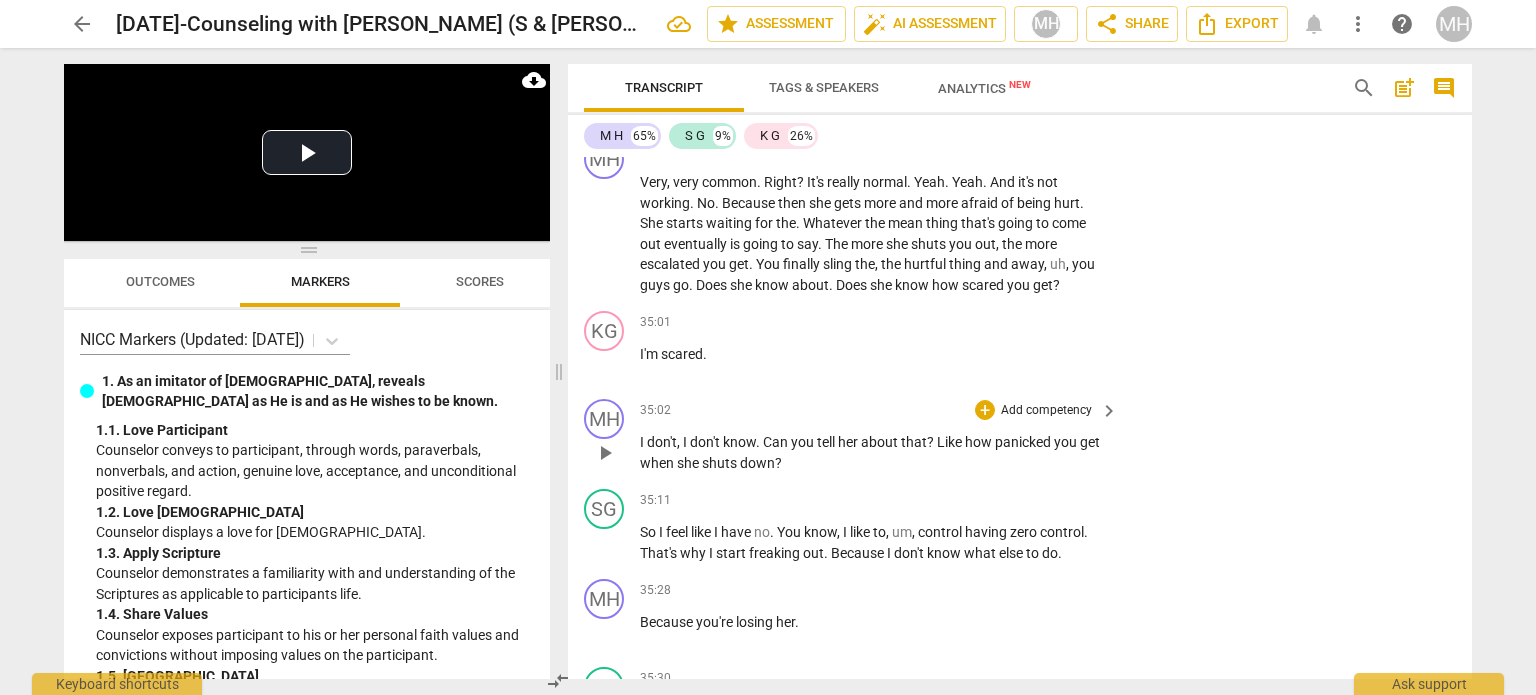 scroll, scrollTop: 18552, scrollLeft: 0, axis: vertical 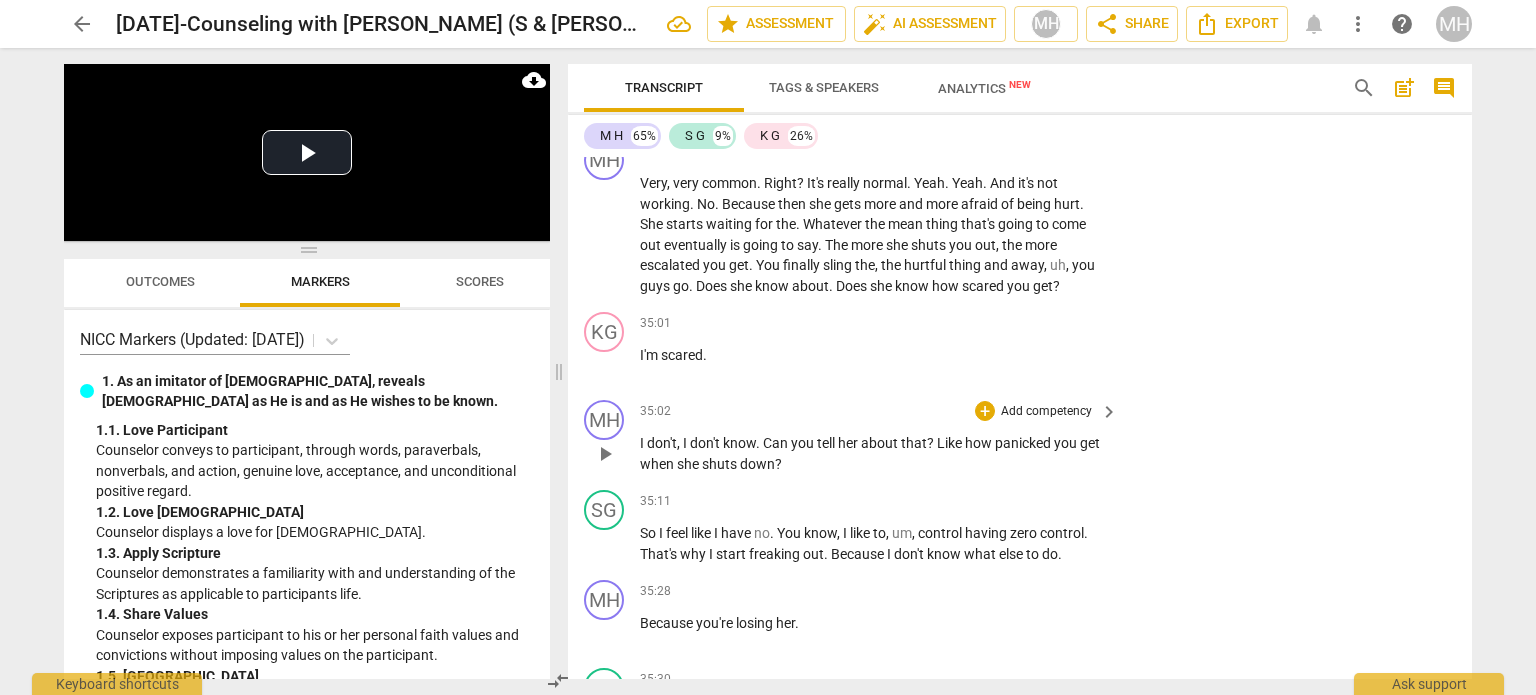 click on "Add competency" at bounding box center (1046, 412) 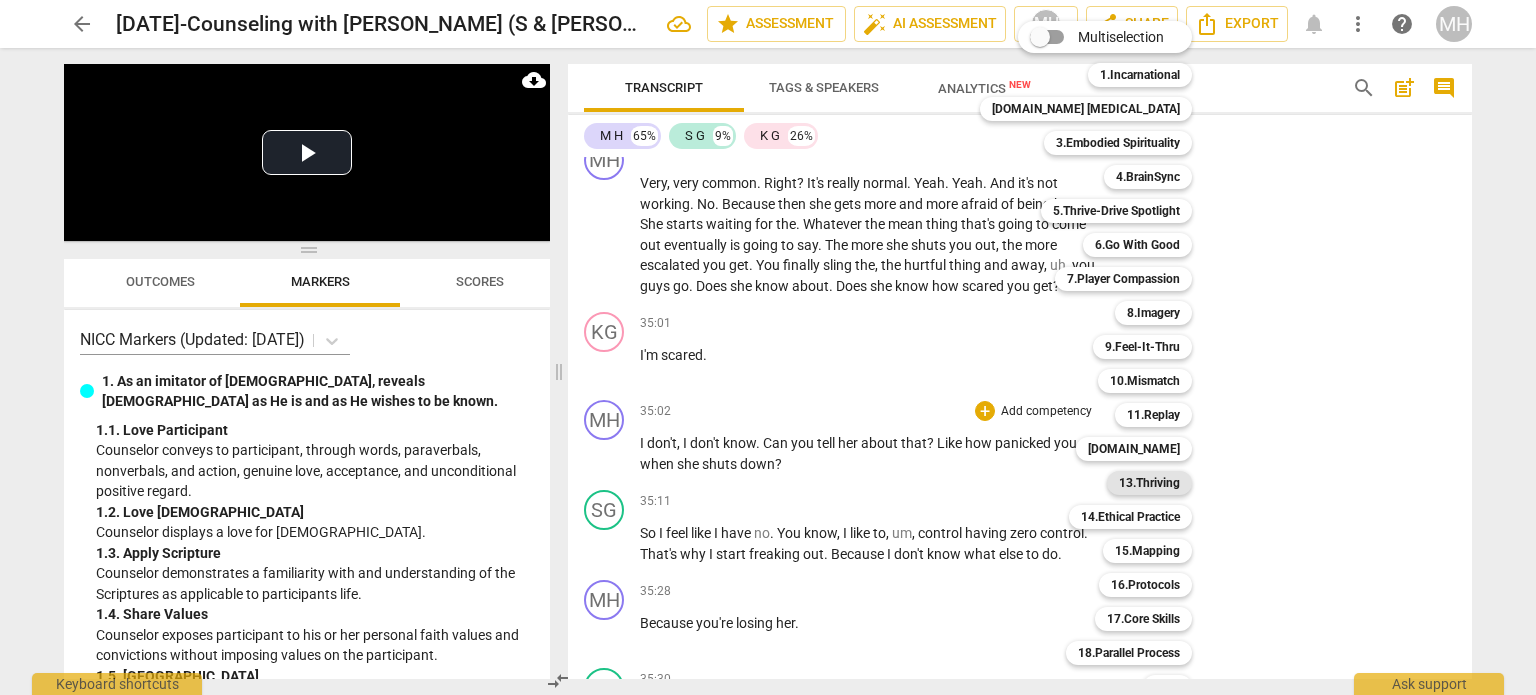 scroll, scrollTop: 59, scrollLeft: 0, axis: vertical 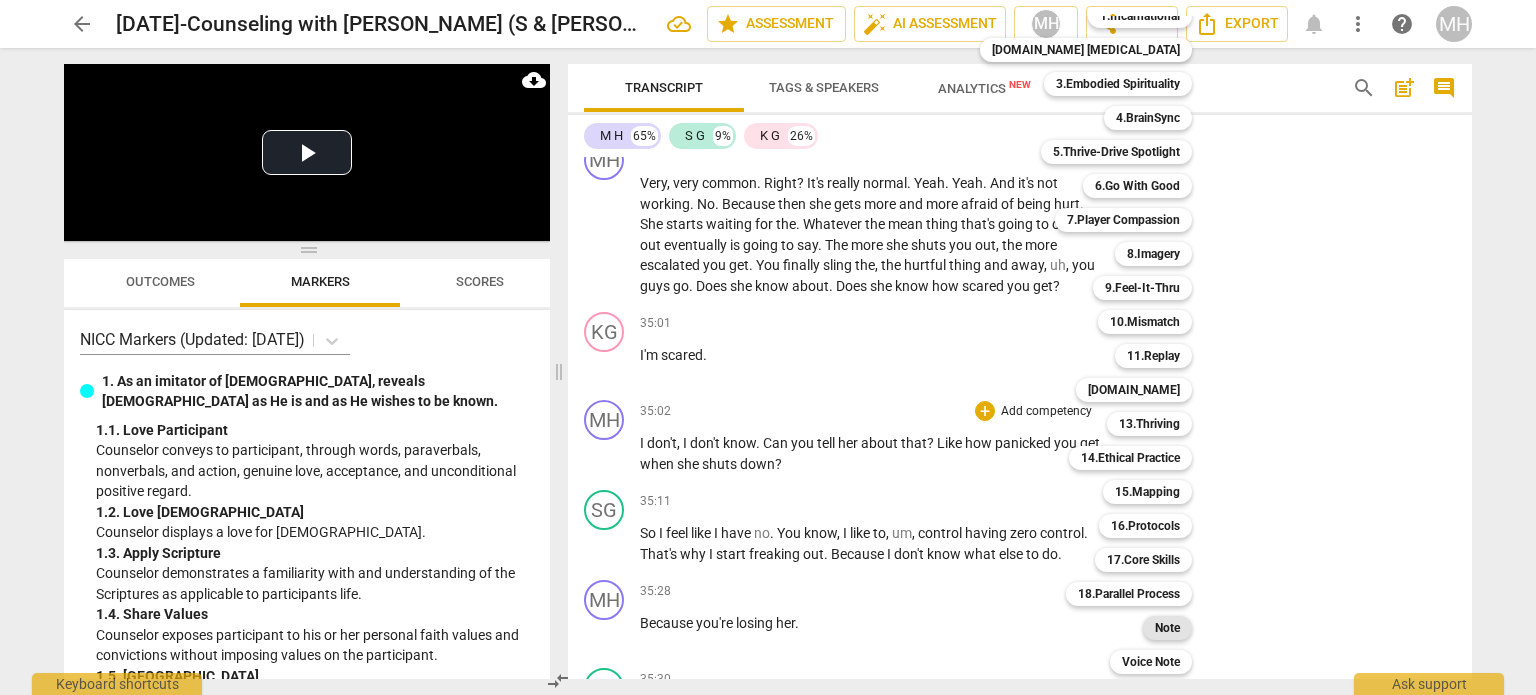 click on "Note" at bounding box center (1167, 628) 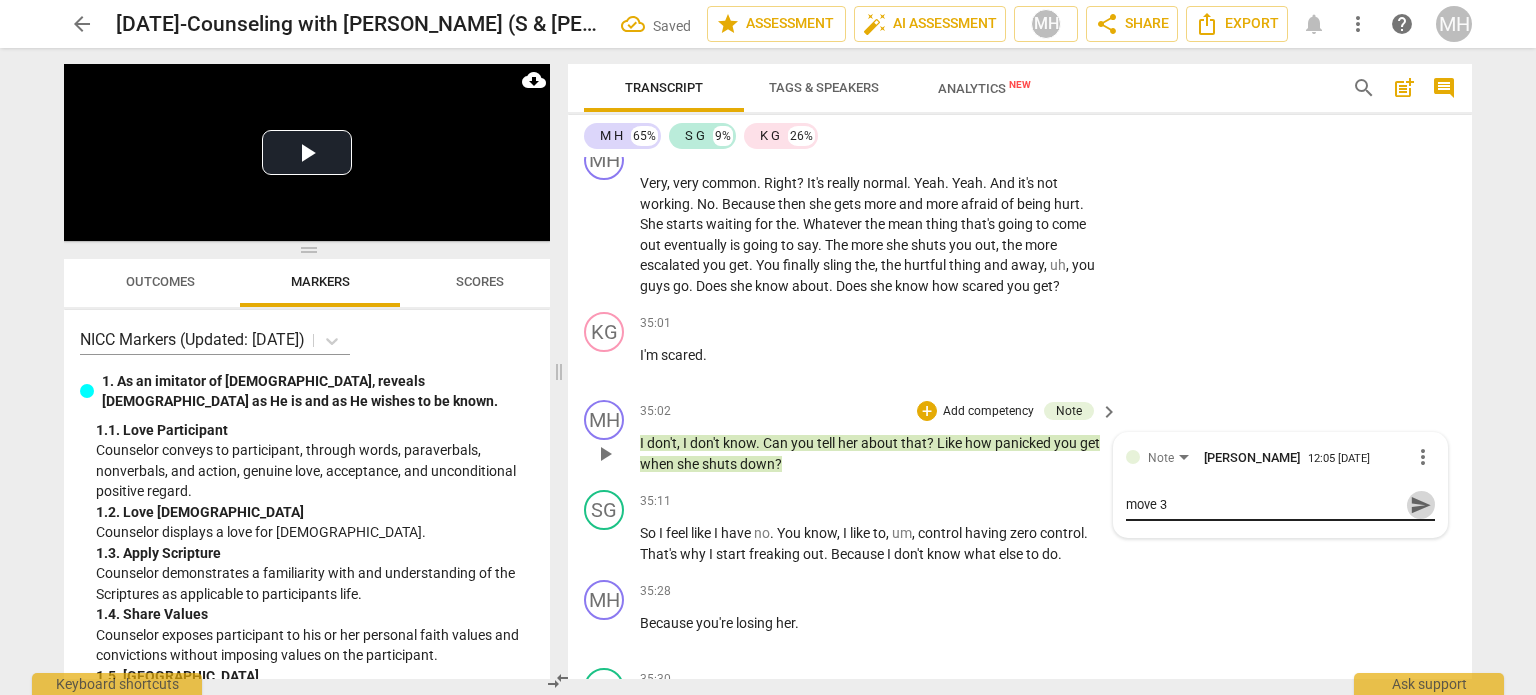 click on "send" at bounding box center [1421, 505] 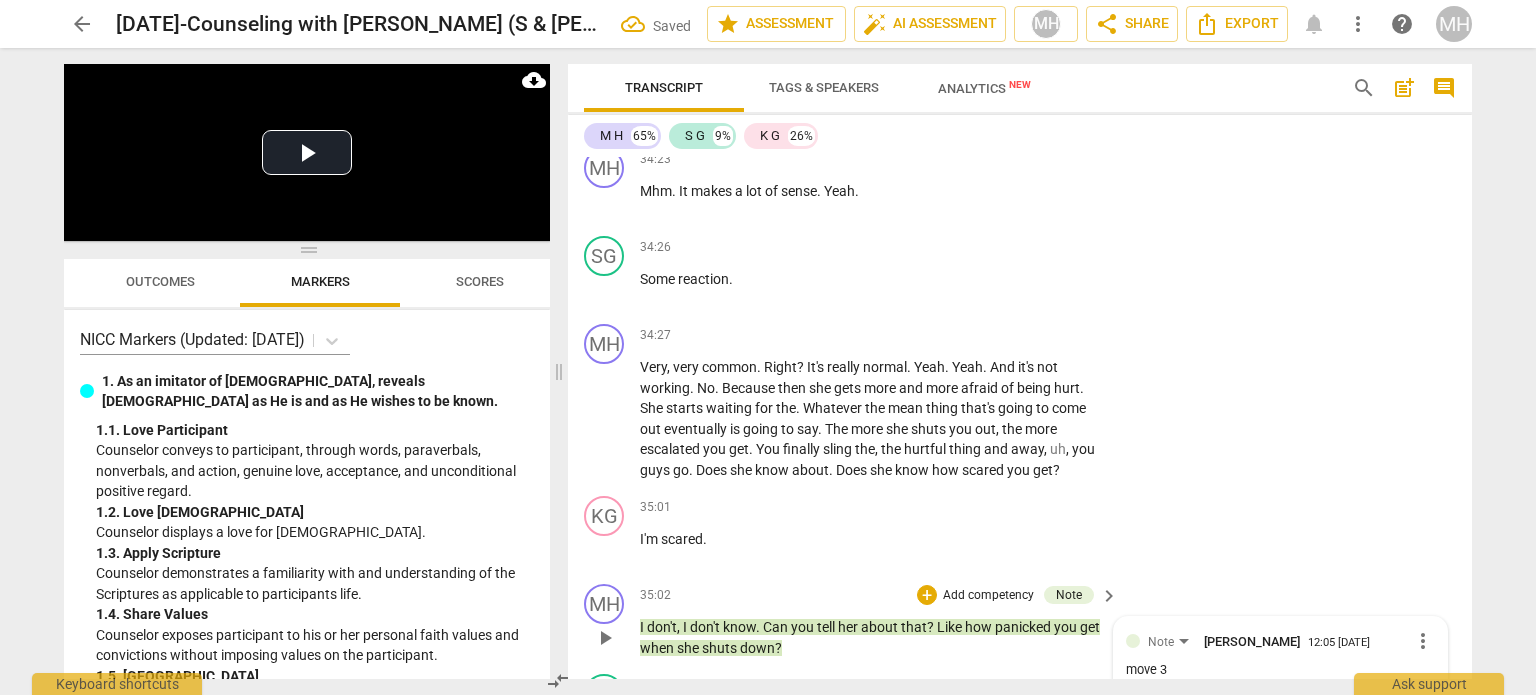 scroll, scrollTop: 18367, scrollLeft: 0, axis: vertical 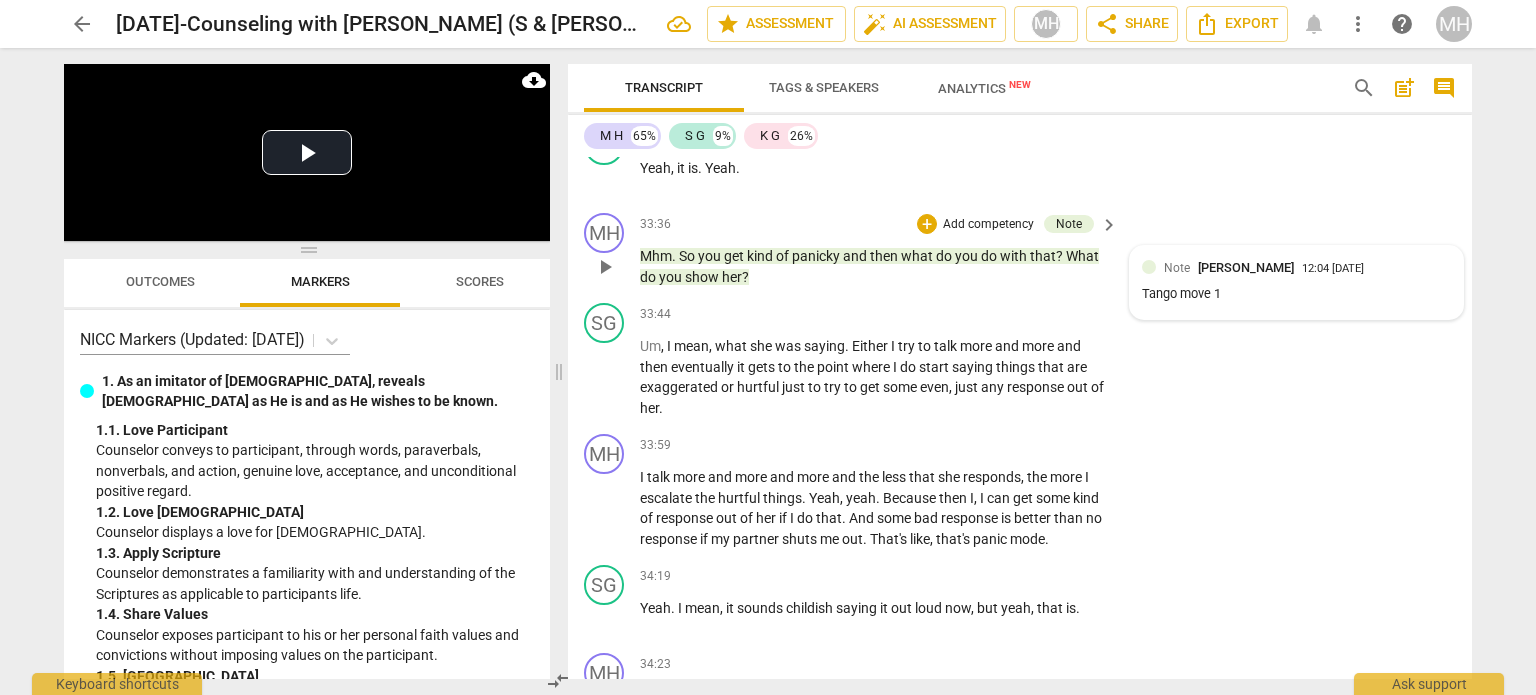 click on "Tango move 1" at bounding box center (1296, 294) 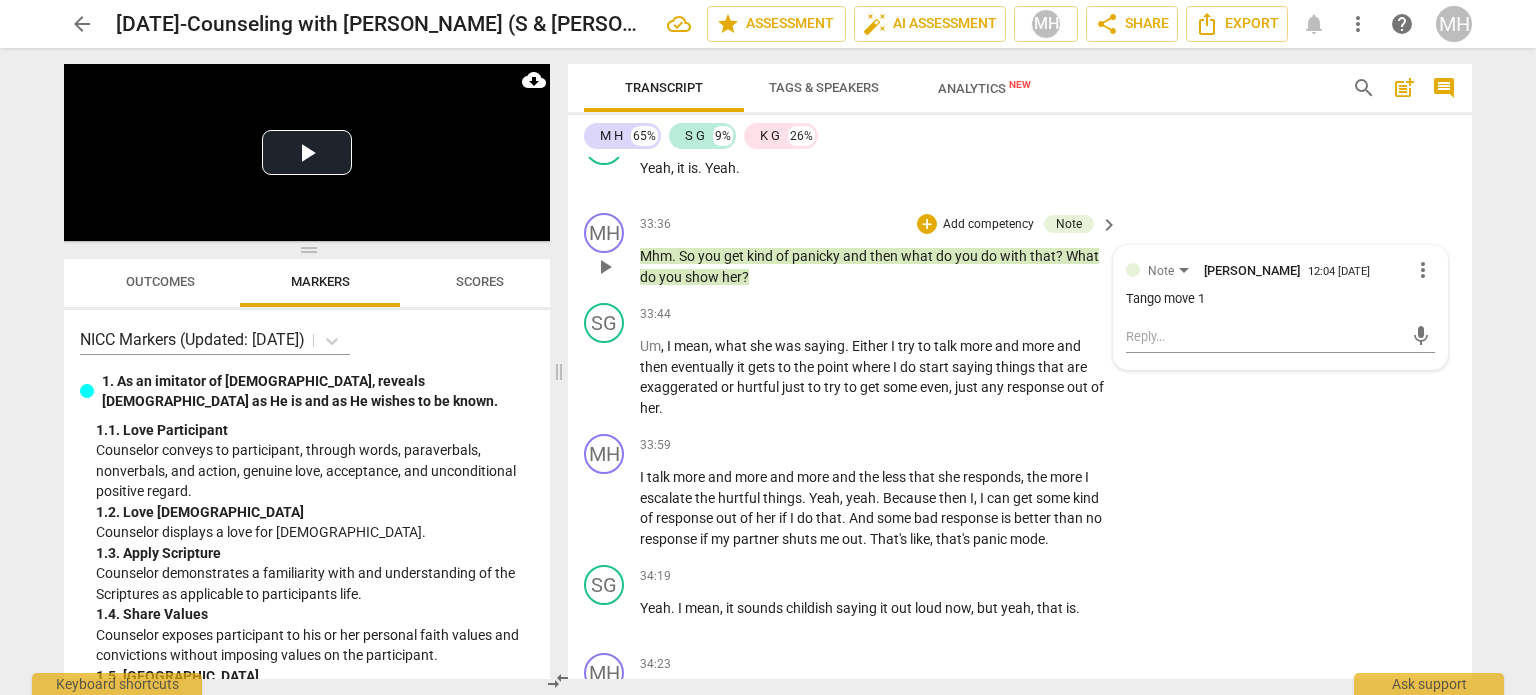 click on "Note [PERSON_NAME] 12:04 [DATE] more_vert Tango move 1 mic" at bounding box center (1280, 307) 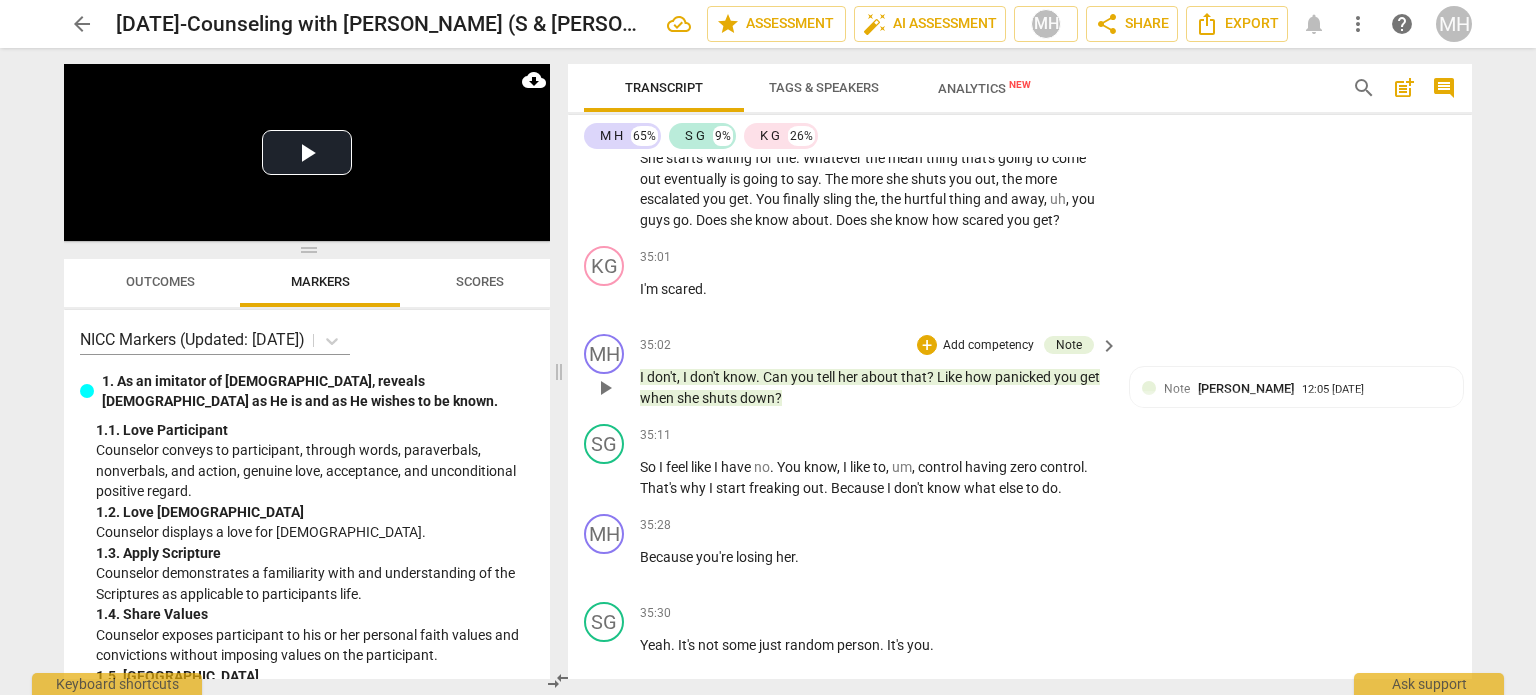 scroll, scrollTop: 18617, scrollLeft: 0, axis: vertical 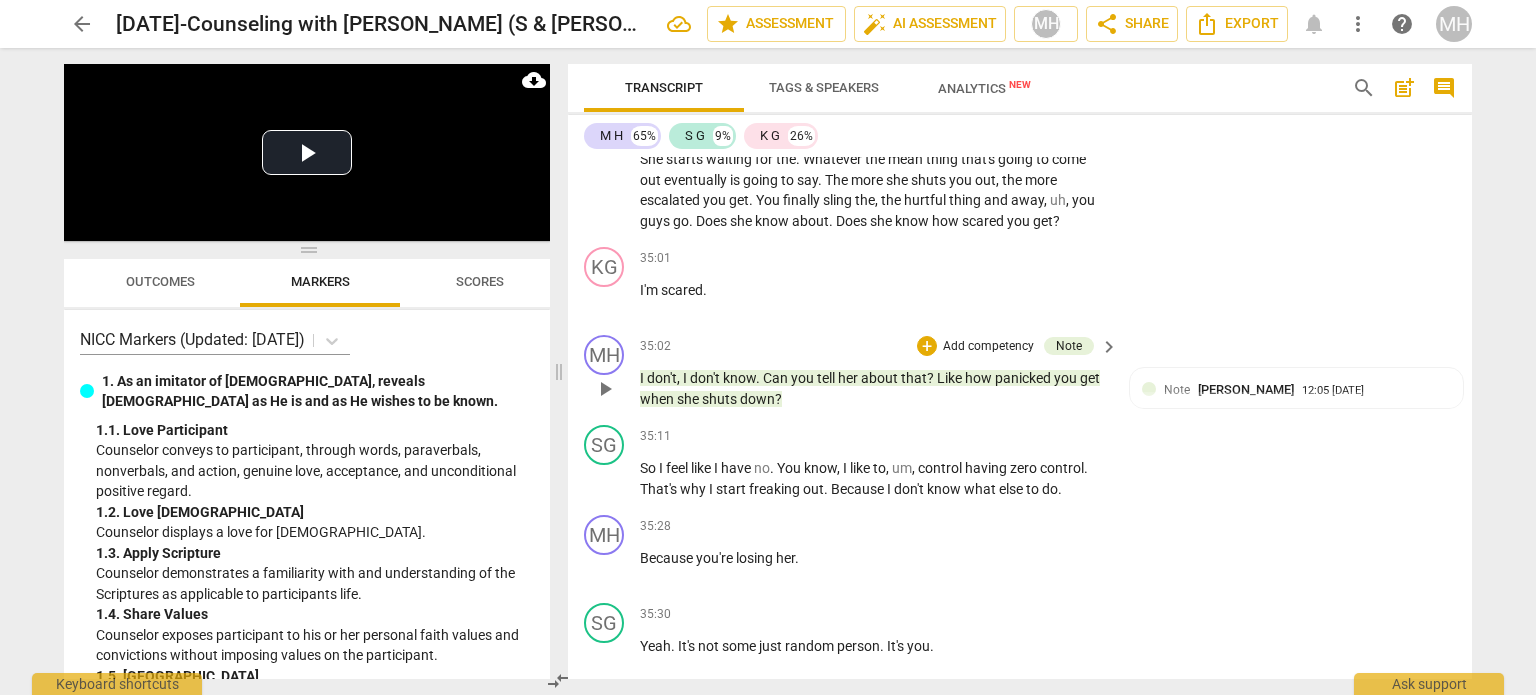 click on "play_arrow" at bounding box center [605, 389] 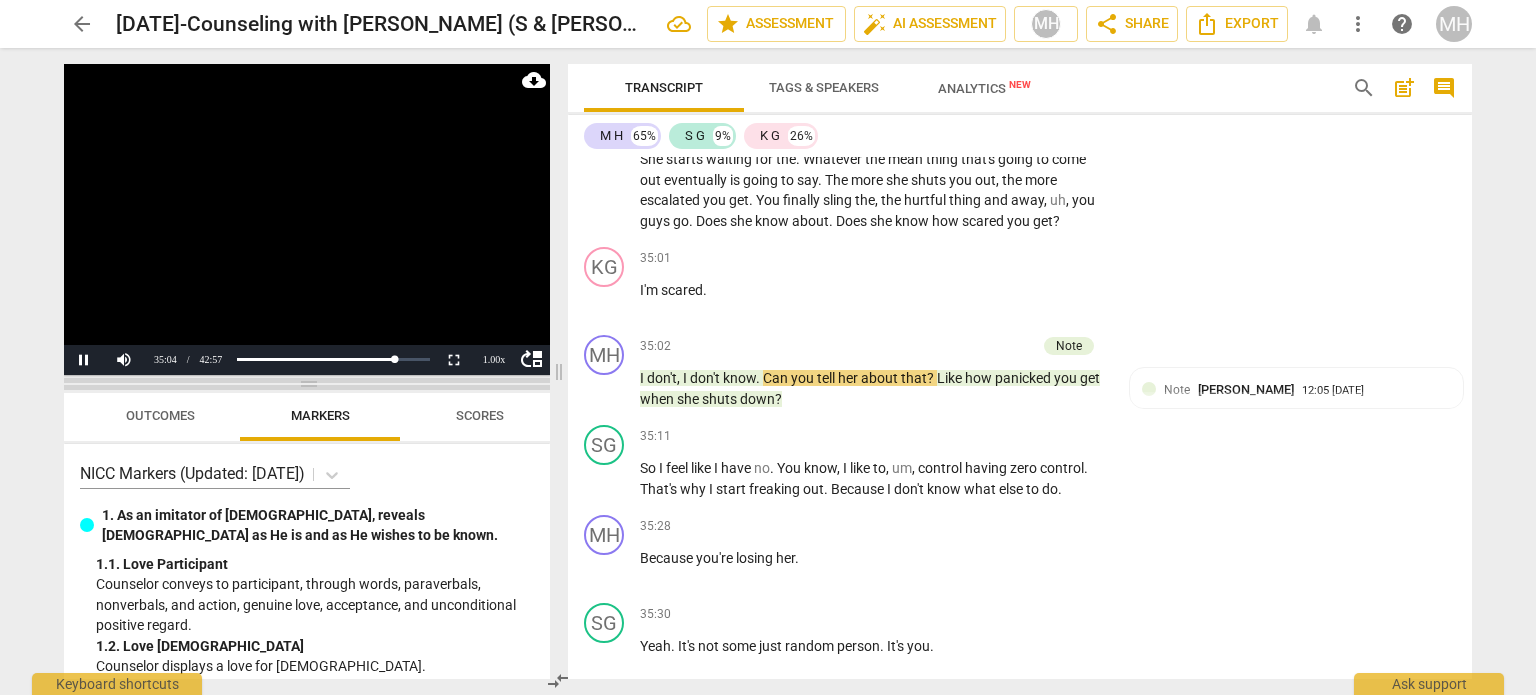 drag, startPoint x: 315, startPoint y: 245, endPoint x: 312, endPoint y: 415, distance: 170.02647 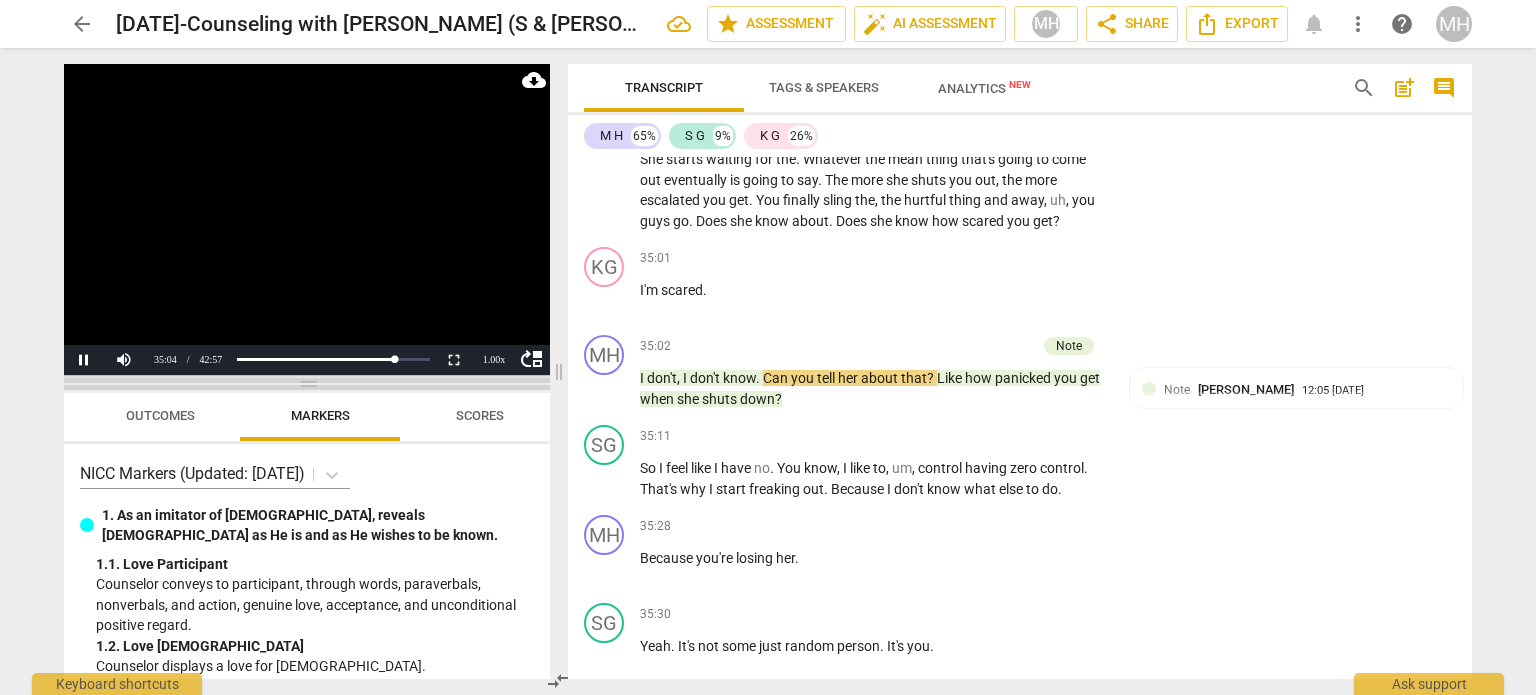 click at bounding box center [307, 384] 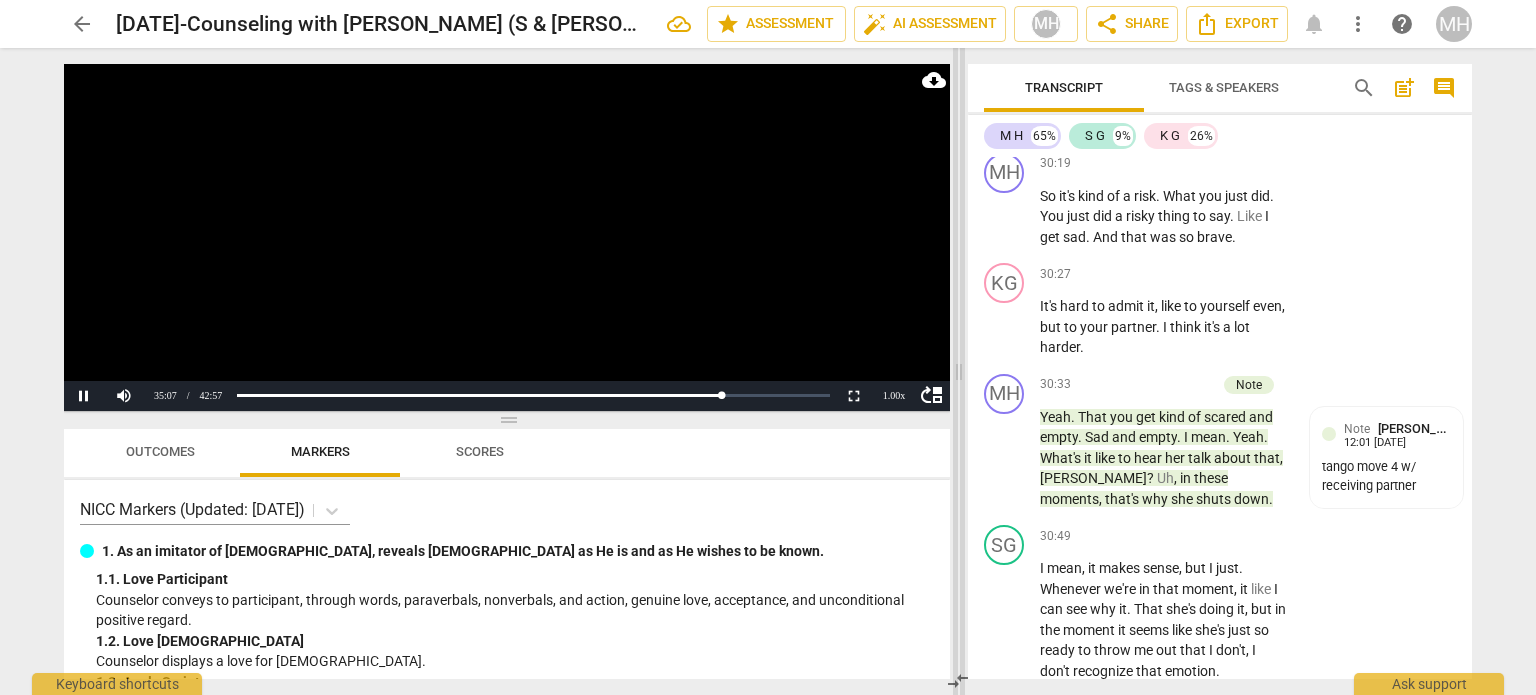 drag, startPoint x: 557, startPoint y: 370, endPoint x: 967, endPoint y: 353, distance: 410.3523 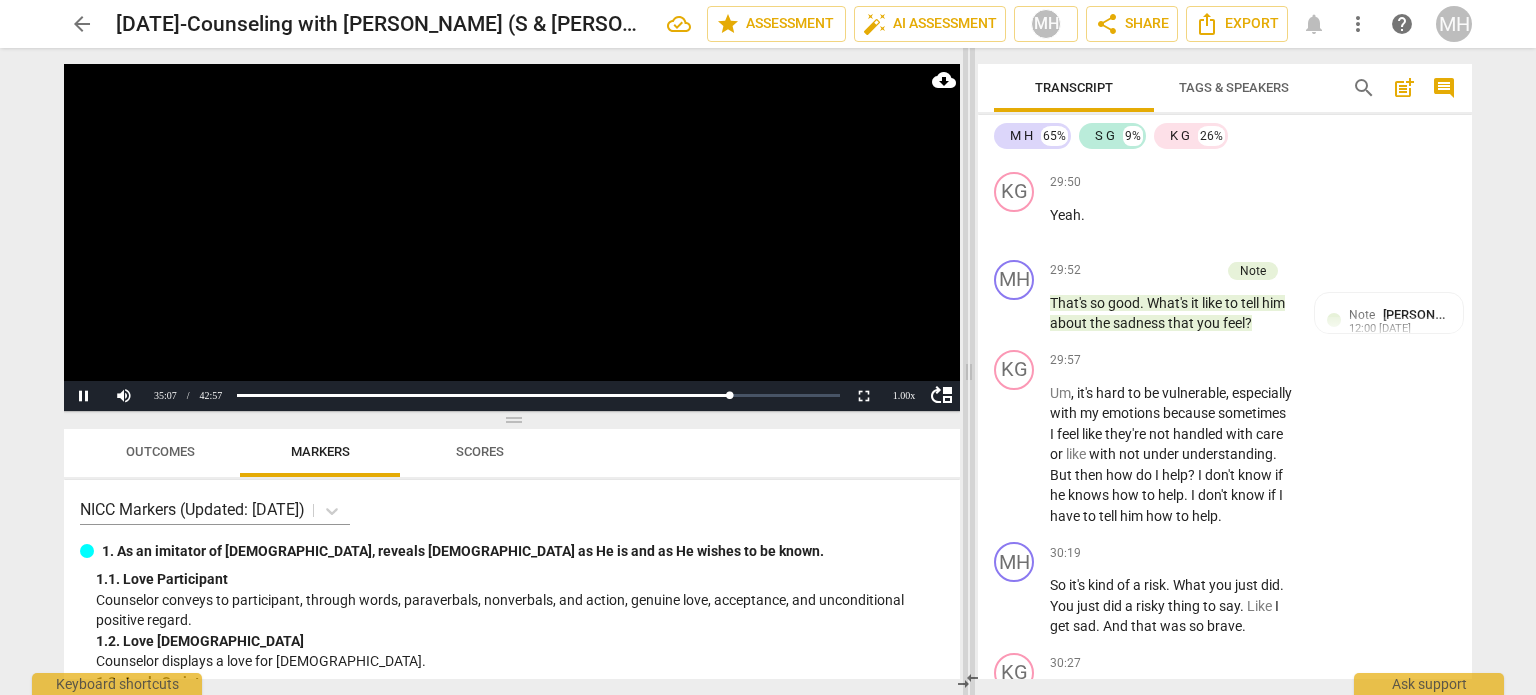 scroll, scrollTop: 25927, scrollLeft: 0, axis: vertical 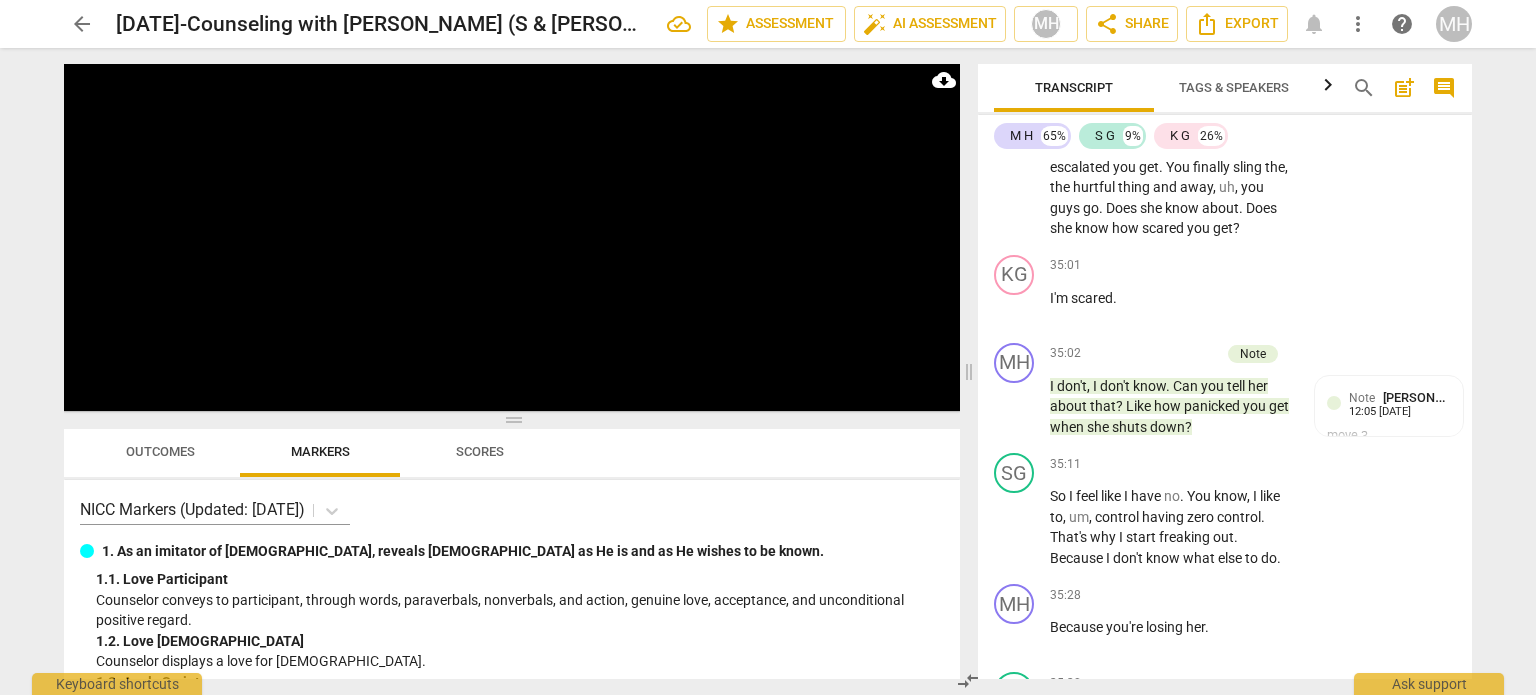 drag, startPoint x: 513, startPoint y: 423, endPoint x: 507, endPoint y: 556, distance: 133.13527 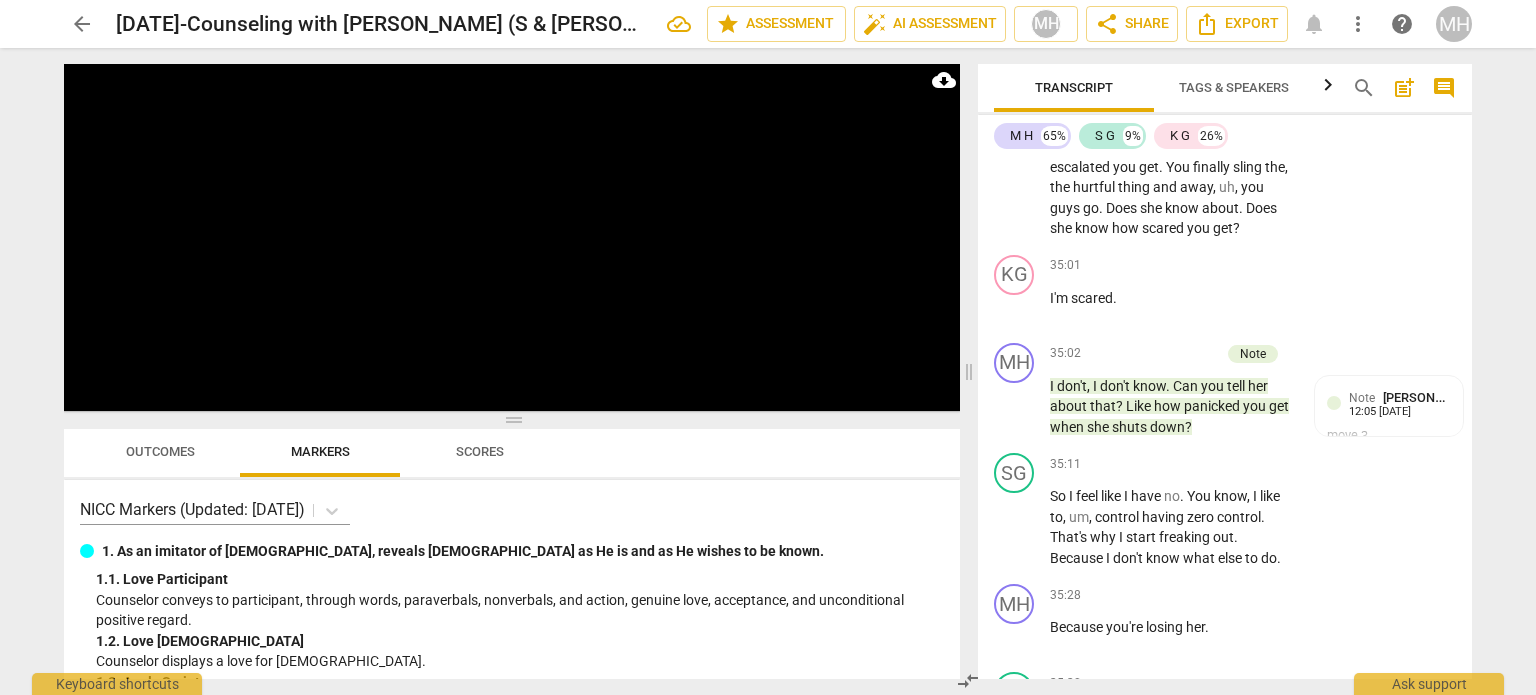 click at bounding box center [512, 420] 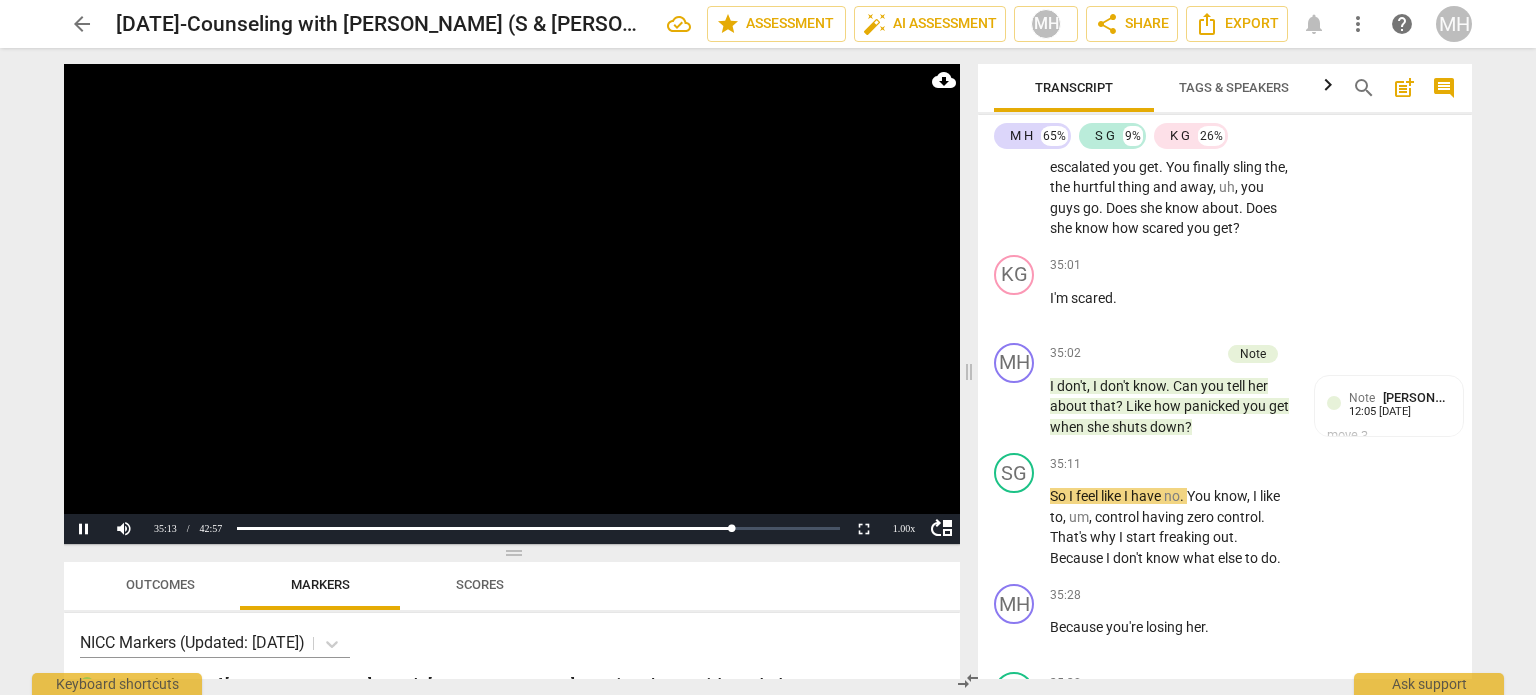 click at bounding box center [512, 304] 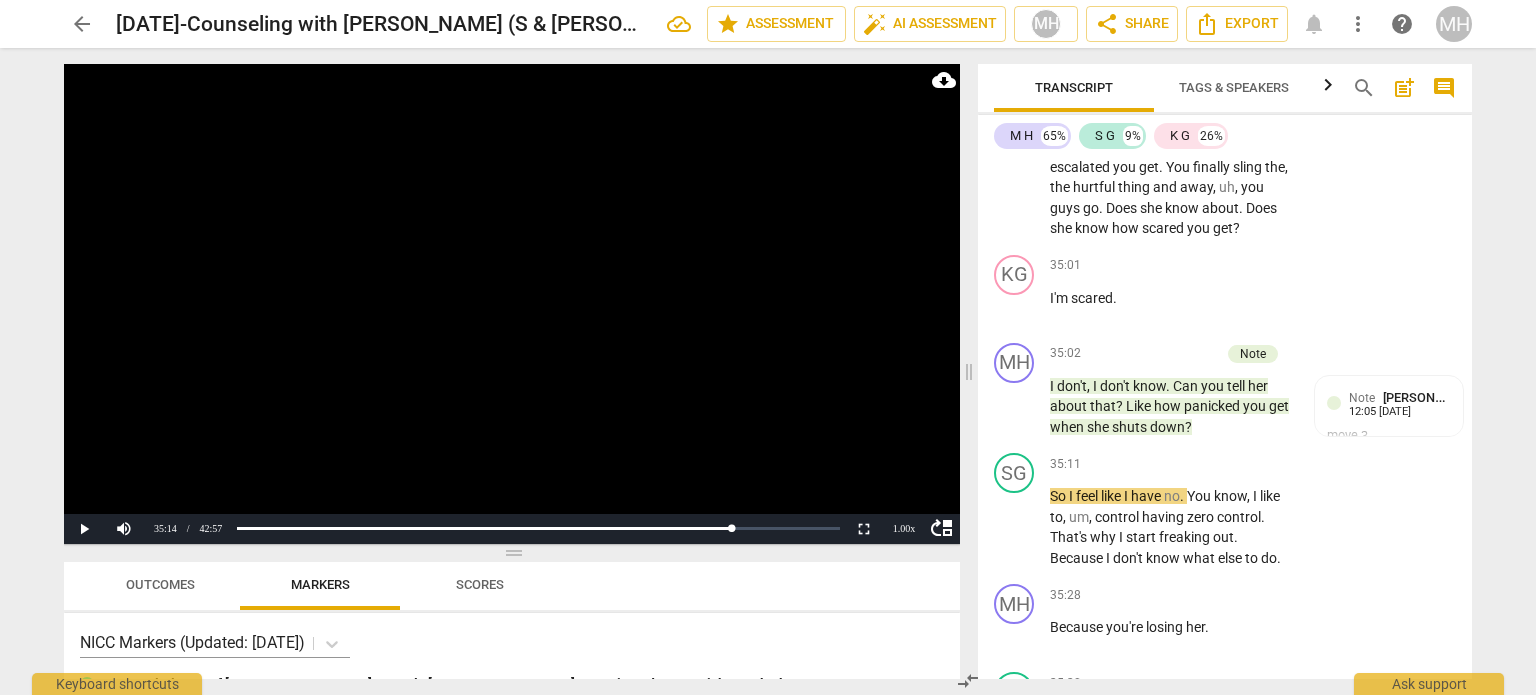 drag, startPoint x: 508, startPoint y: 419, endPoint x: 527, endPoint y: 595, distance: 177.0226 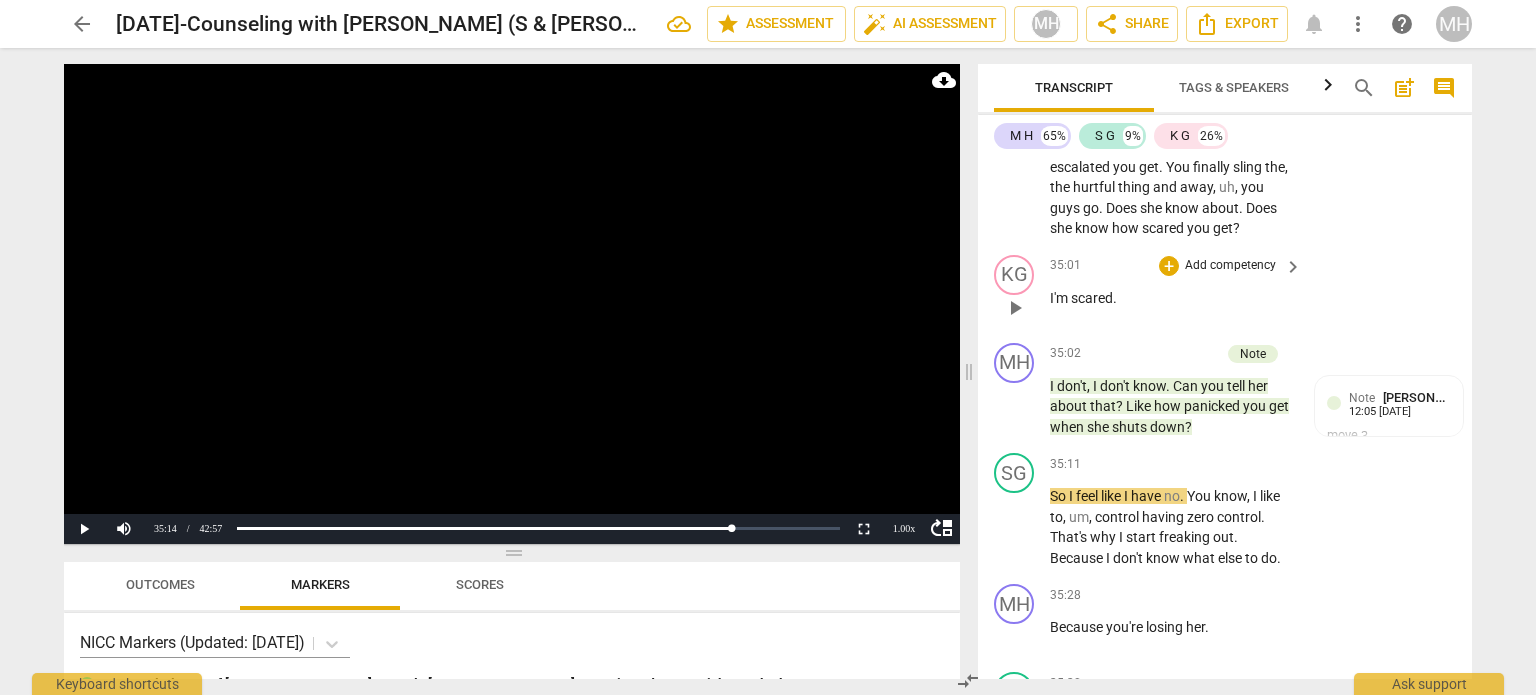 click on "keyboard_arrow_right" at bounding box center [1293, 267] 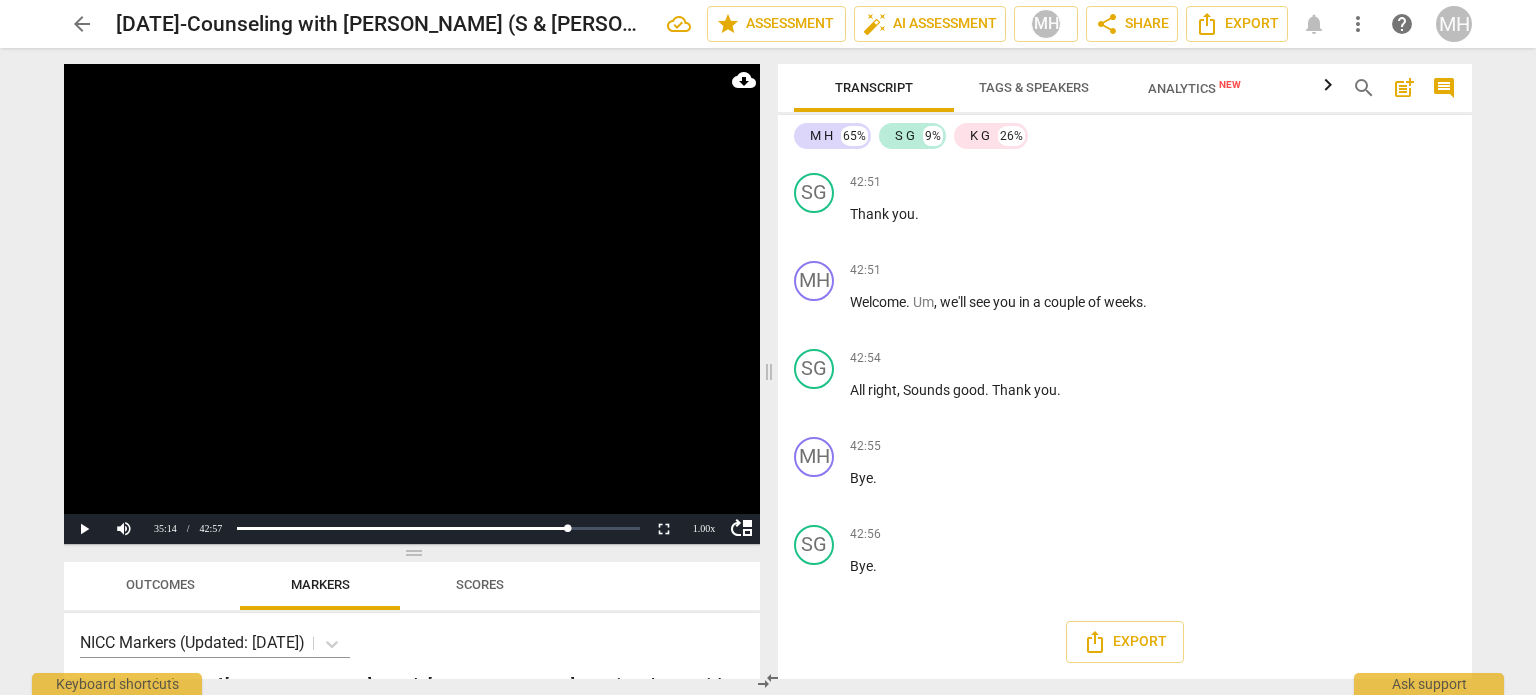 scroll, scrollTop: 16908, scrollLeft: 0, axis: vertical 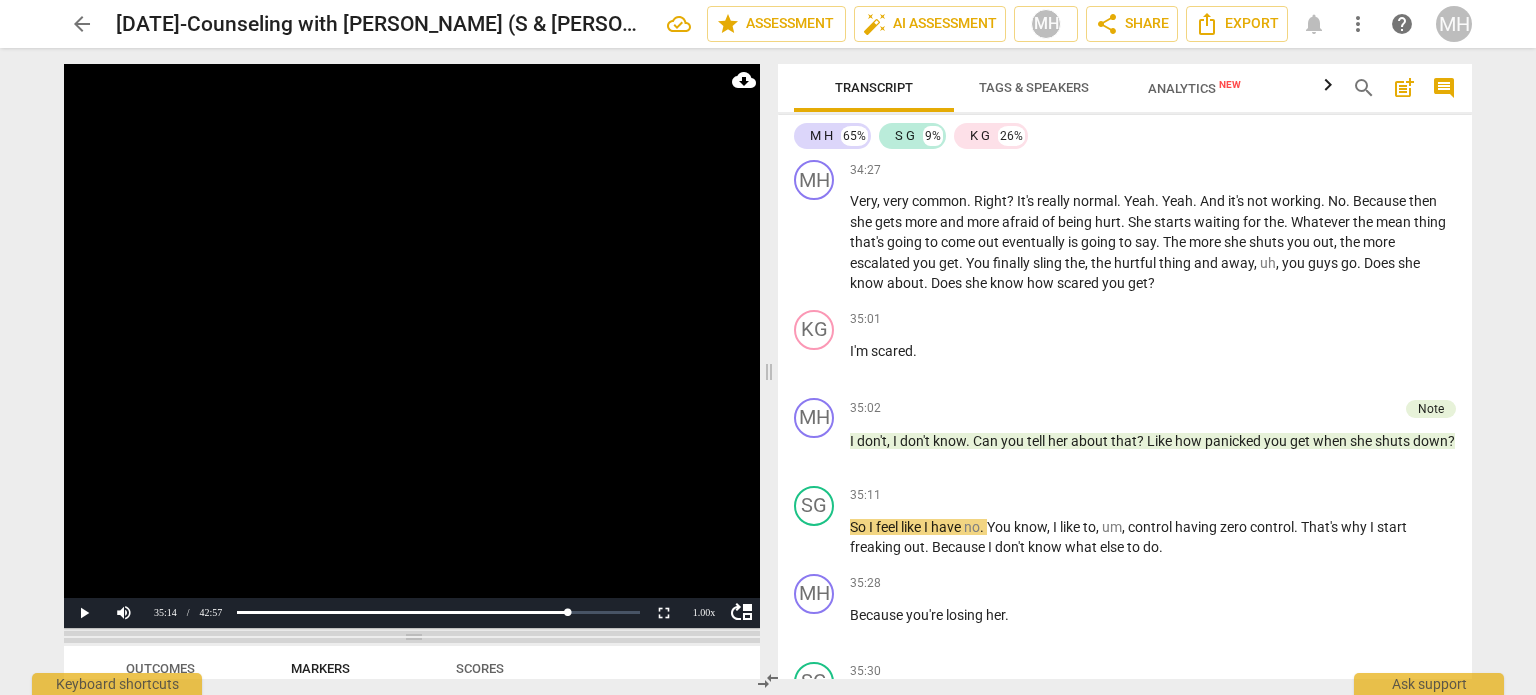 drag, startPoint x: 423, startPoint y: 556, endPoint x: 423, endPoint y: 643, distance: 87 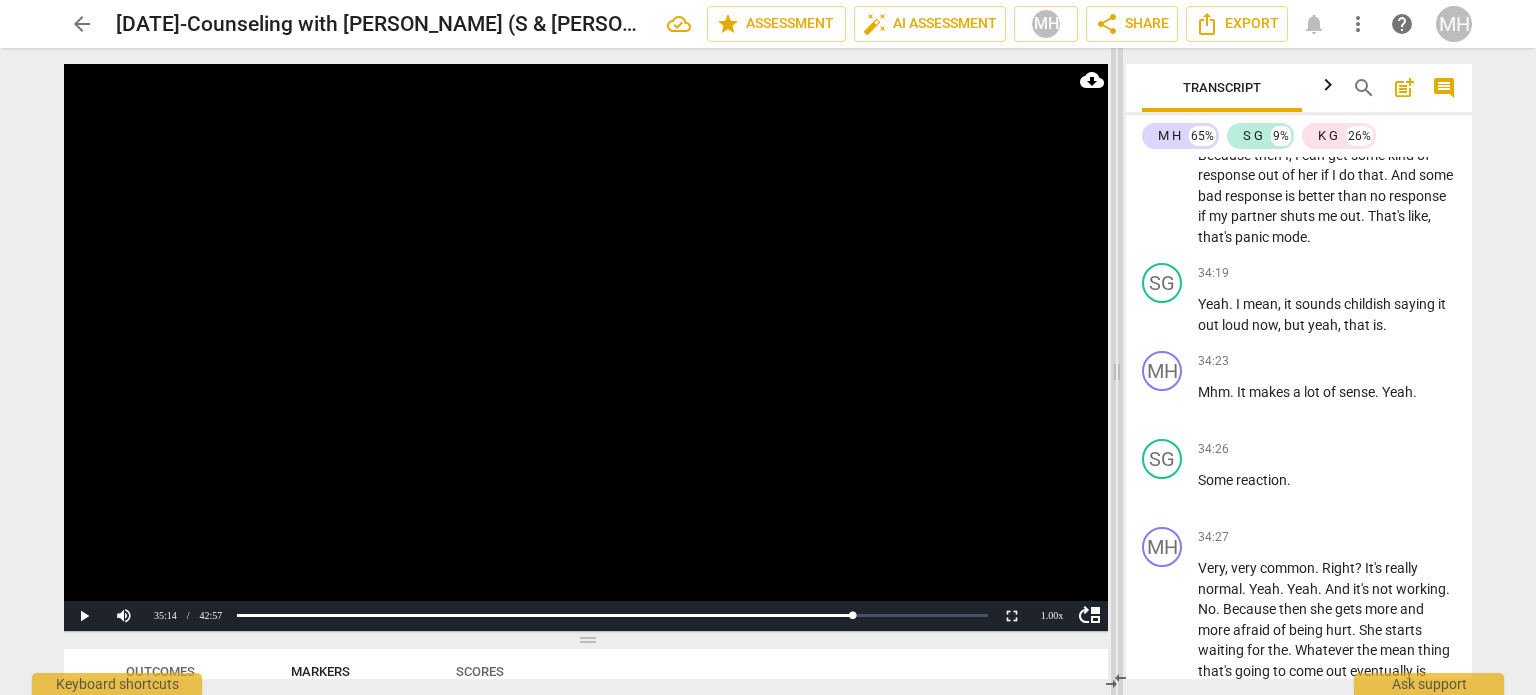 scroll, scrollTop: 24819, scrollLeft: 0, axis: vertical 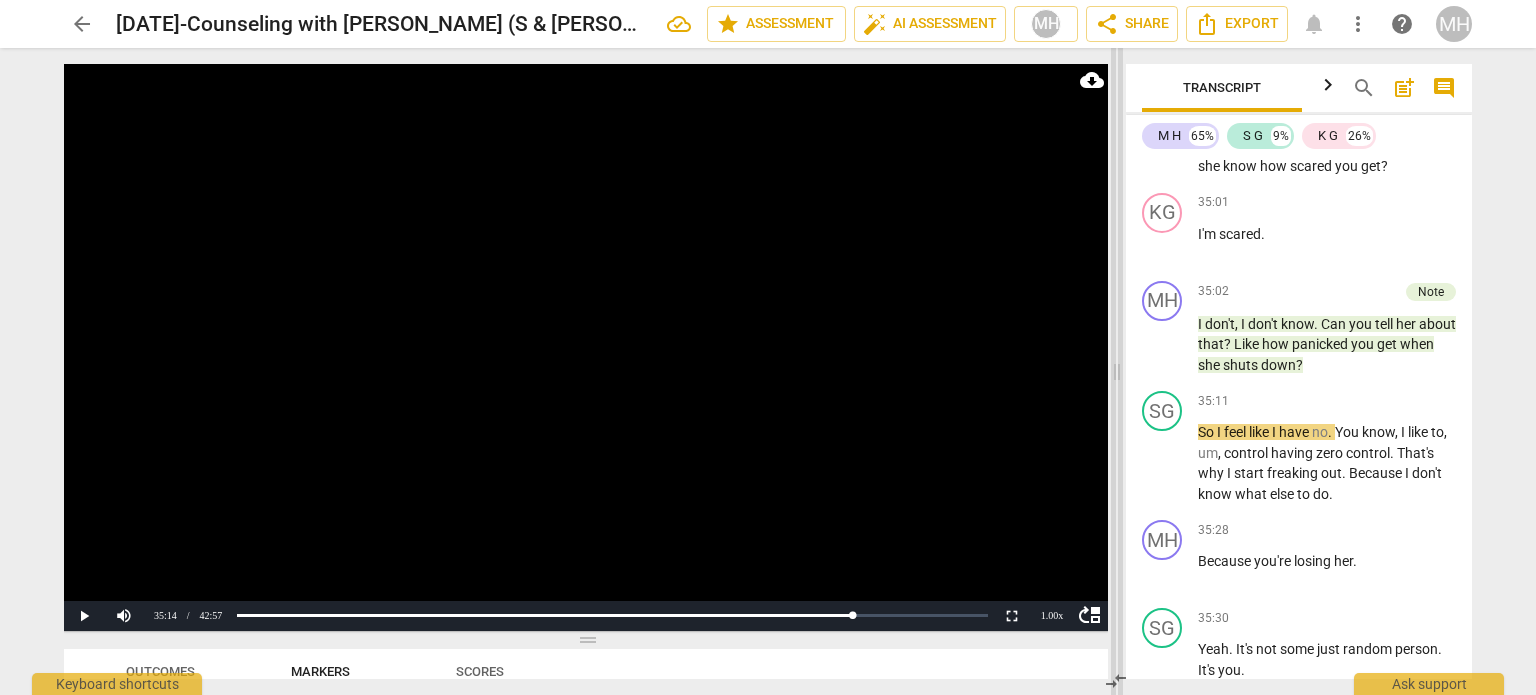 drag, startPoint x: 768, startPoint y: 371, endPoint x: 1116, endPoint y: 336, distance: 349.7556 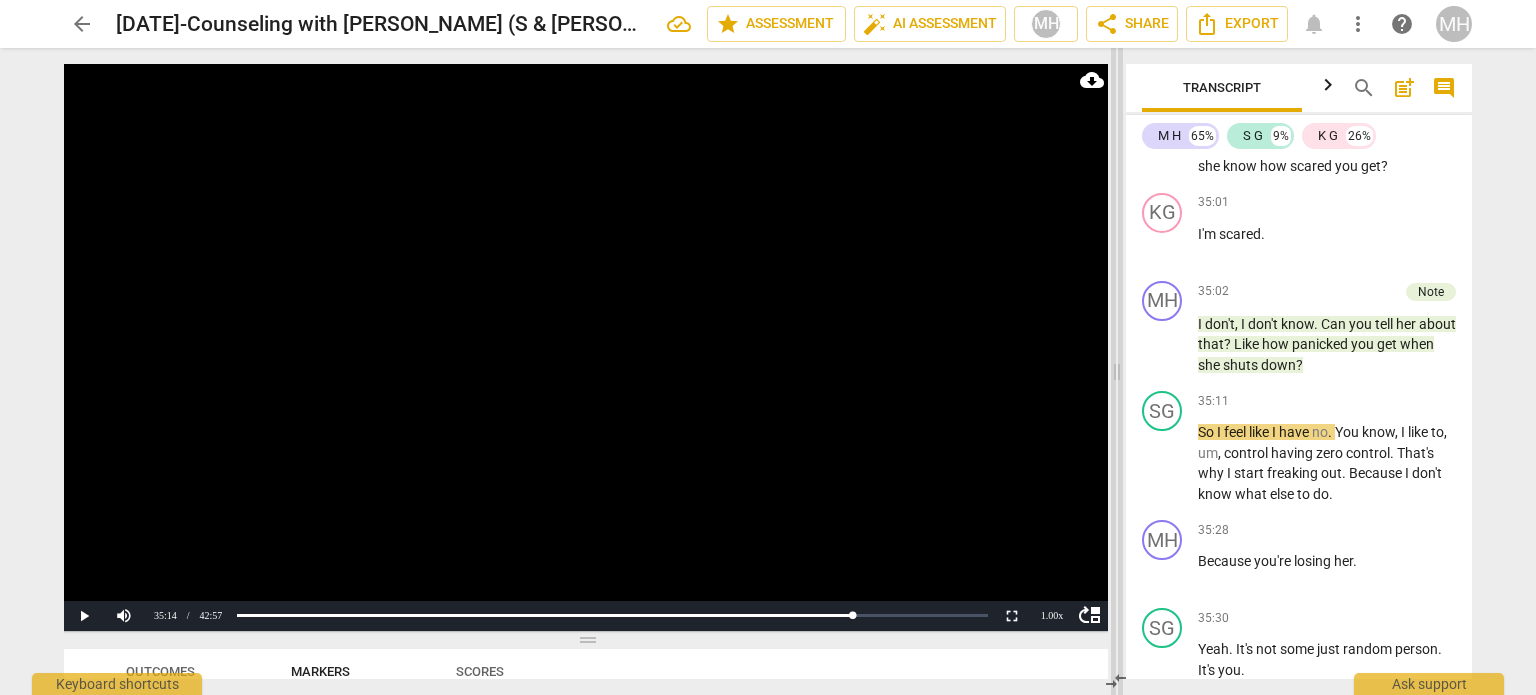 click at bounding box center [1117, 371] 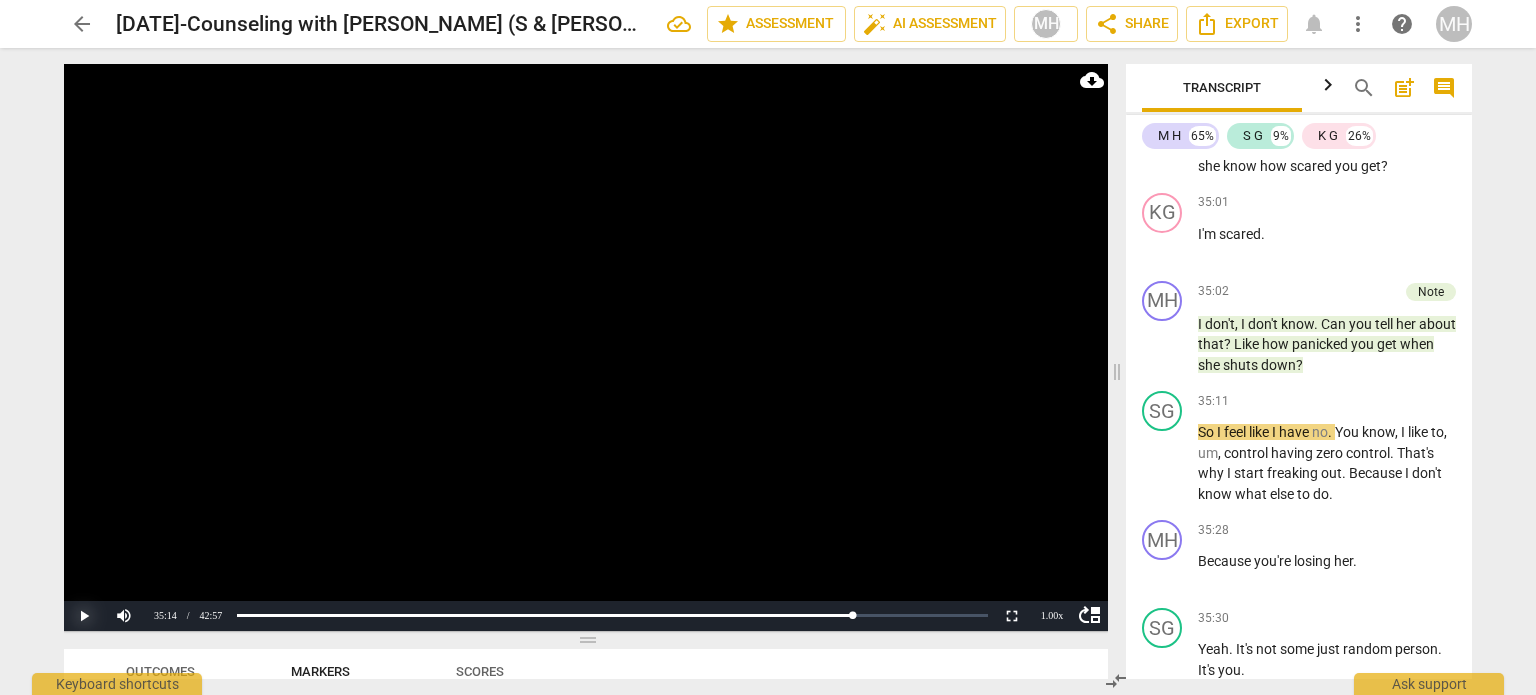 click on "Play" at bounding box center (84, 616) 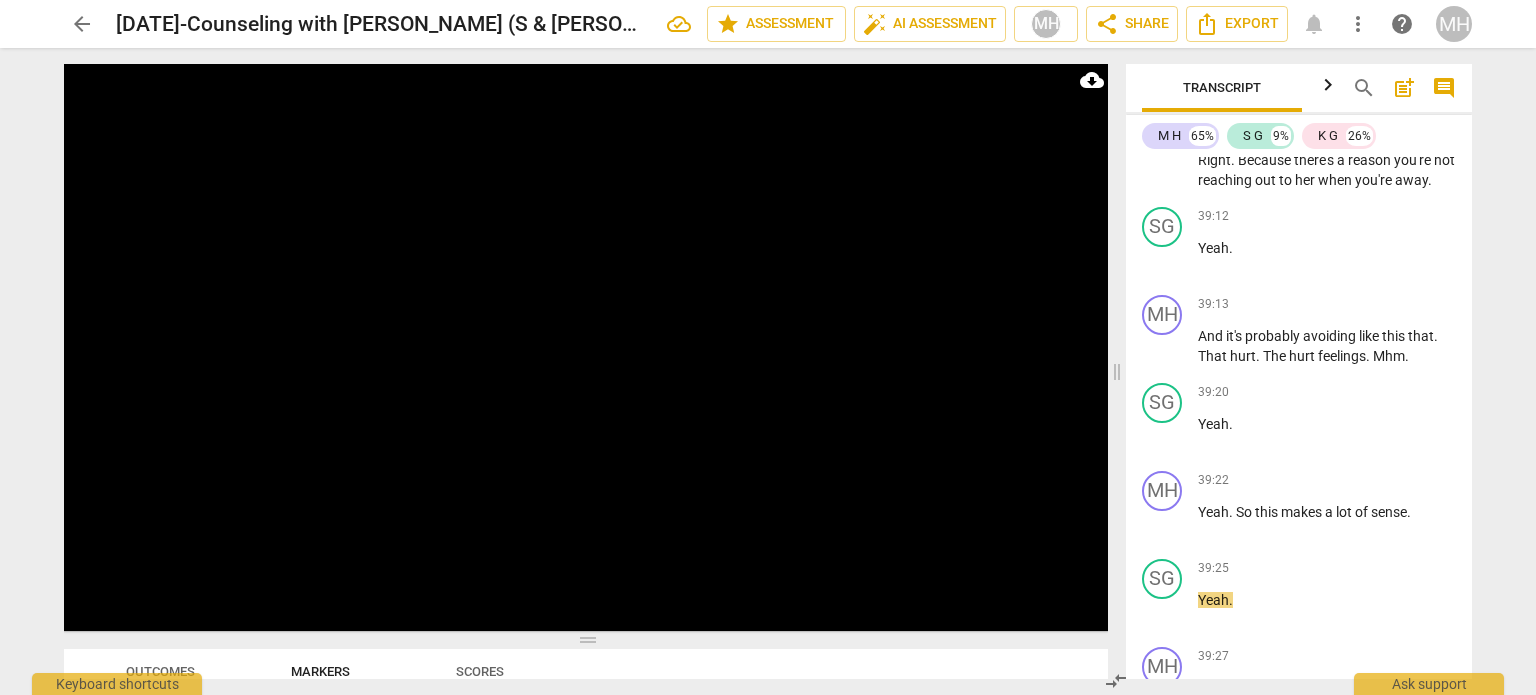 scroll, scrollTop: 28419, scrollLeft: 0, axis: vertical 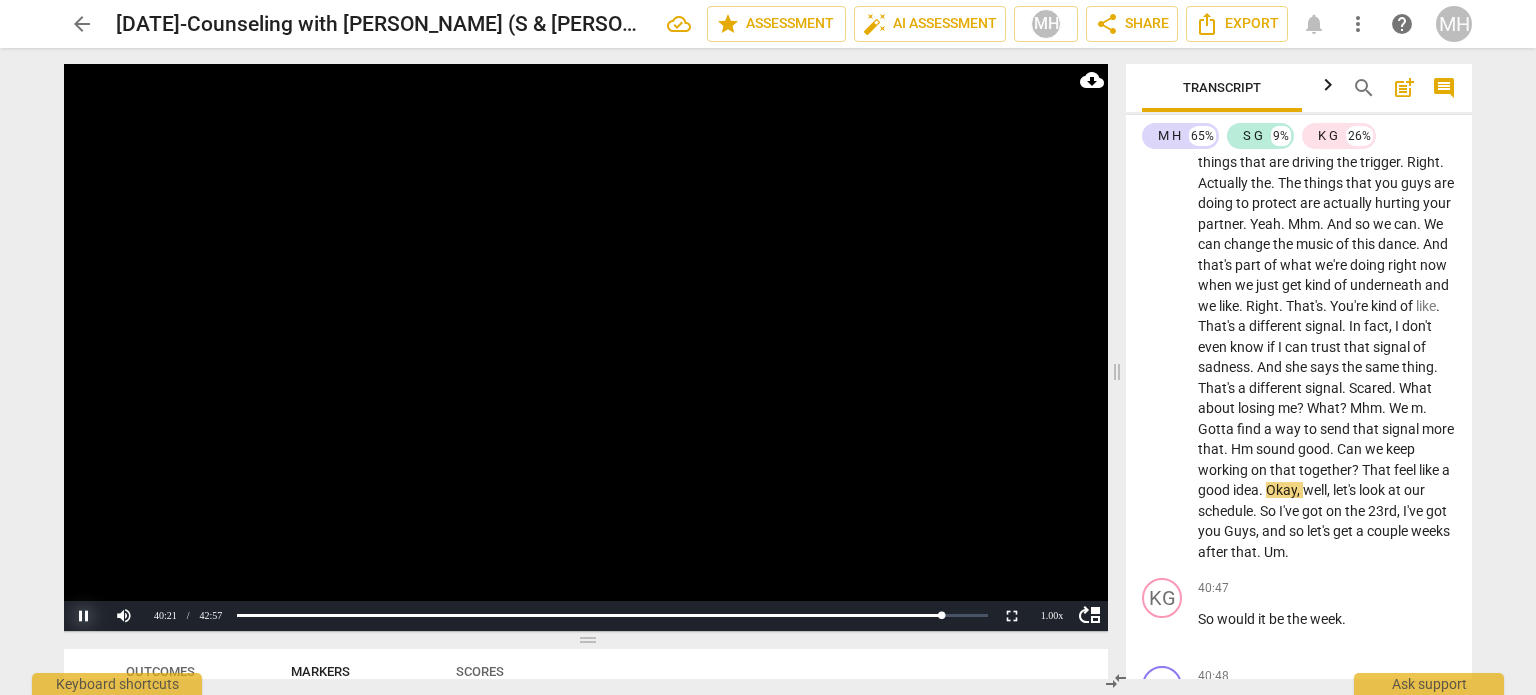 click on "Pause" at bounding box center [84, 616] 